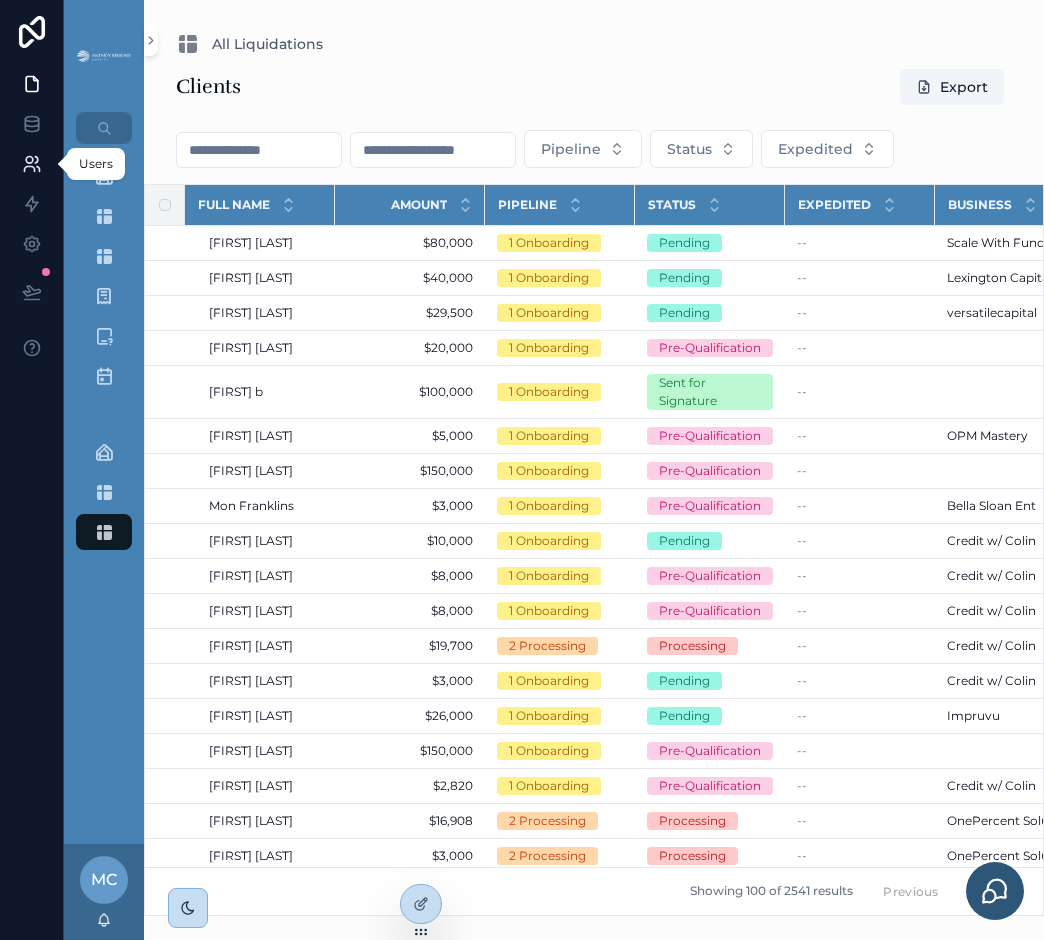 scroll, scrollTop: 0, scrollLeft: 0, axis: both 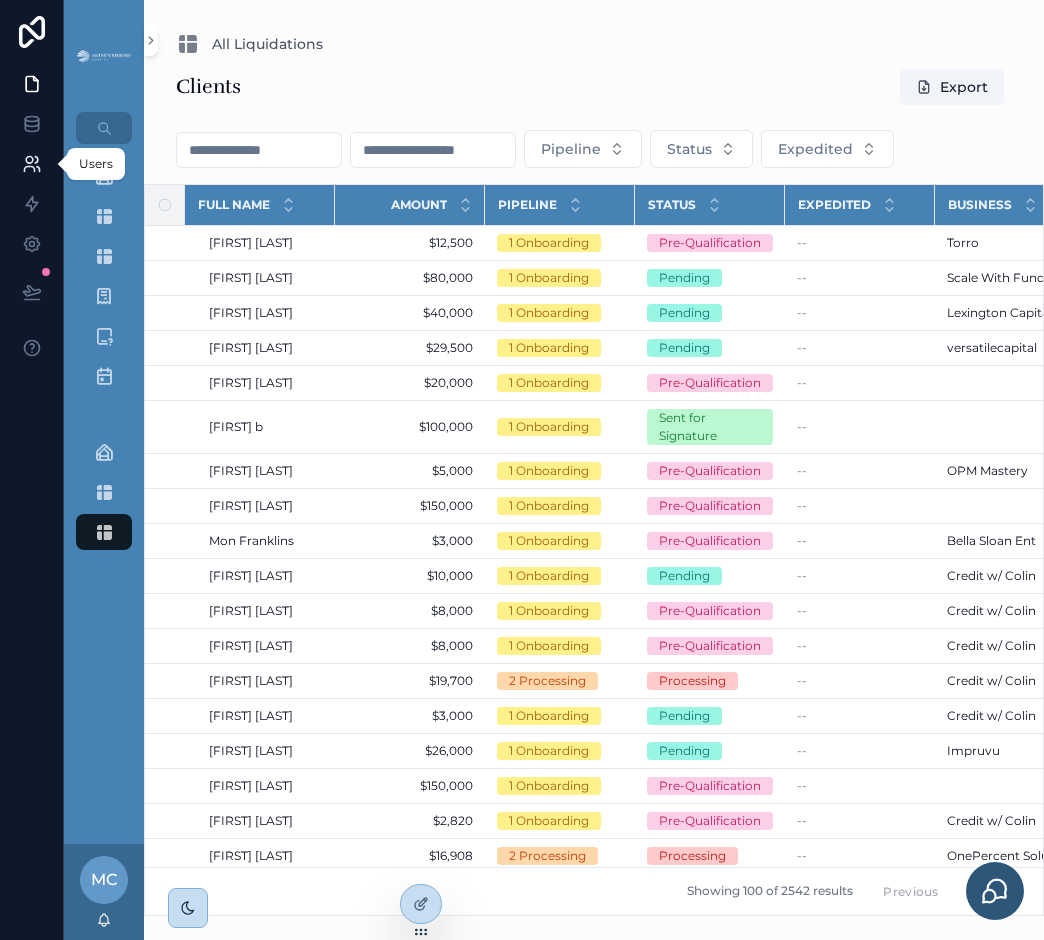 click at bounding box center [31, 164] 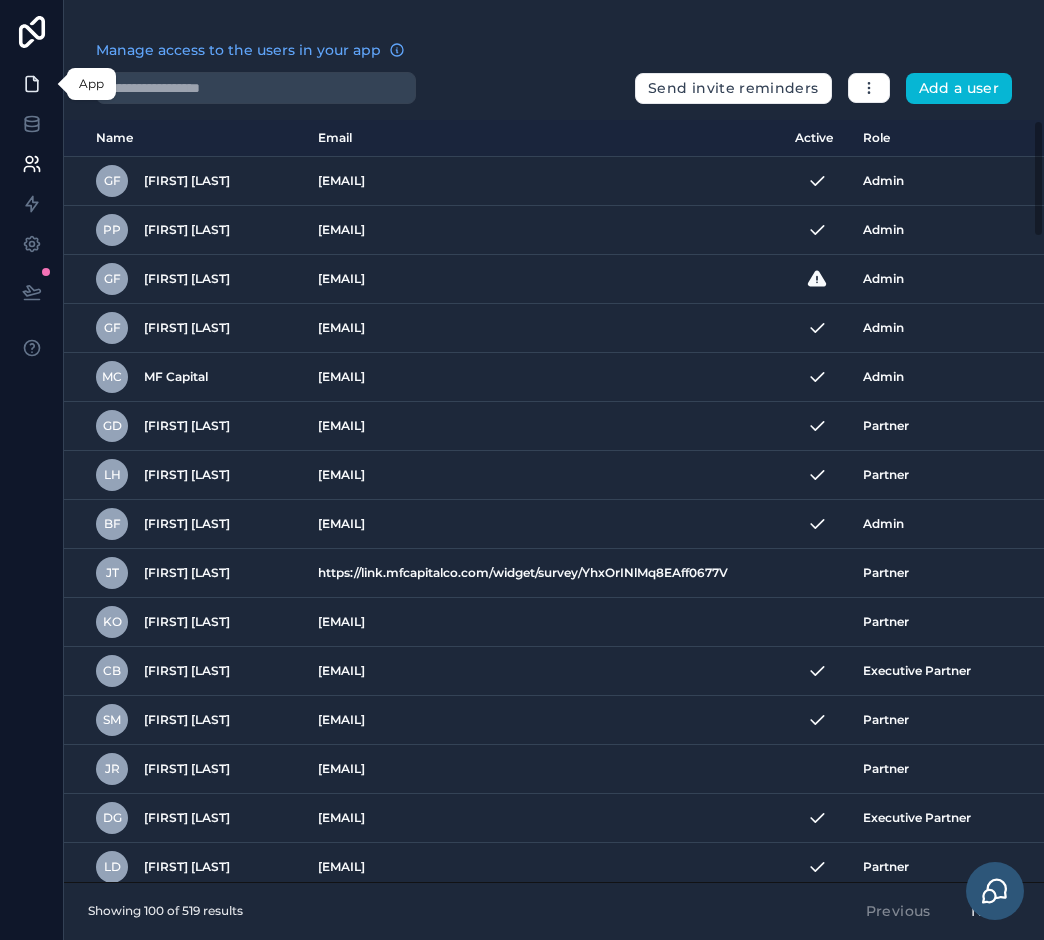 click 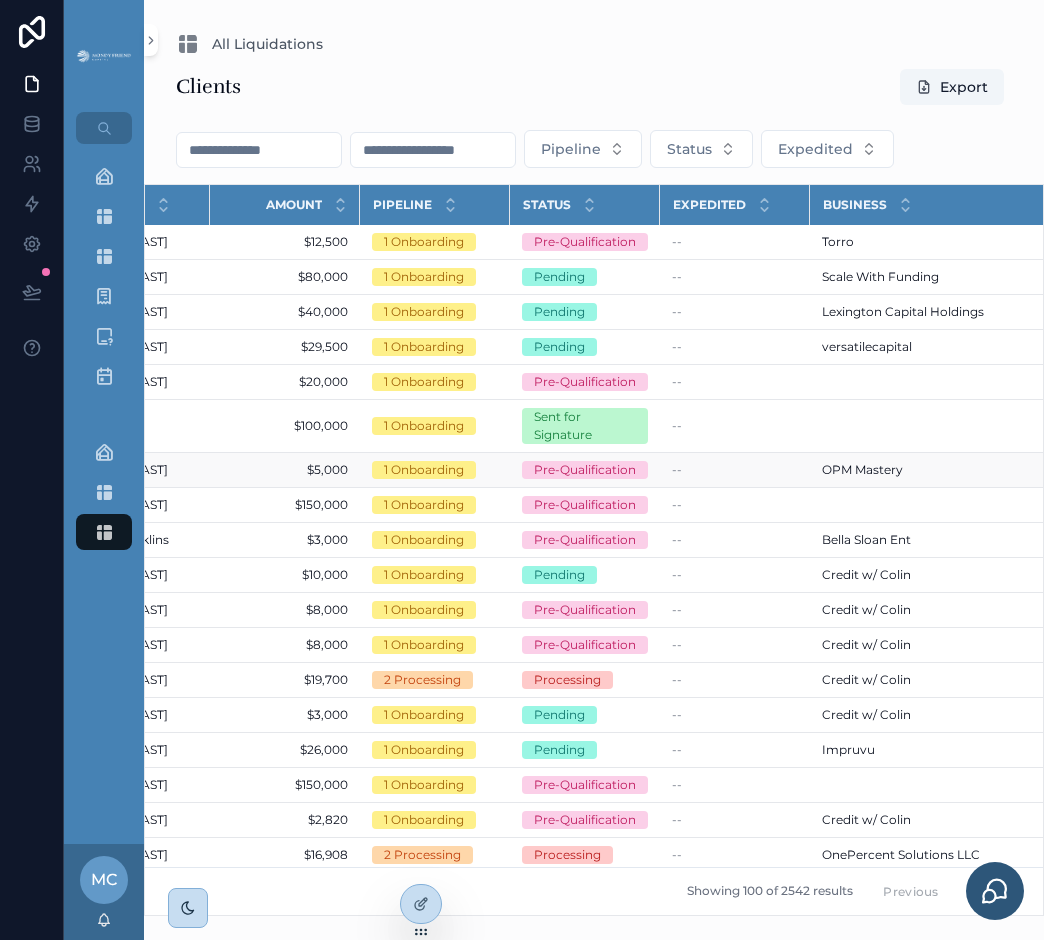 scroll, scrollTop: 1, scrollLeft: 0, axis: vertical 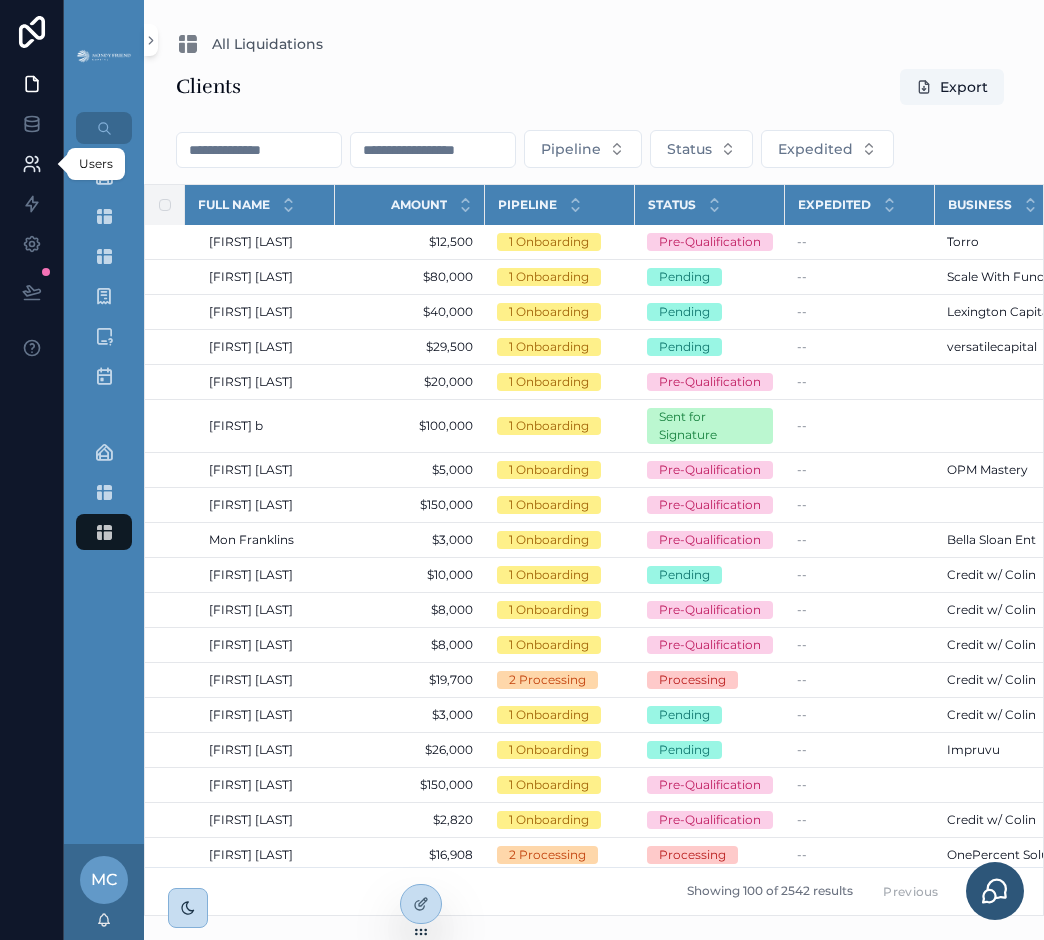click 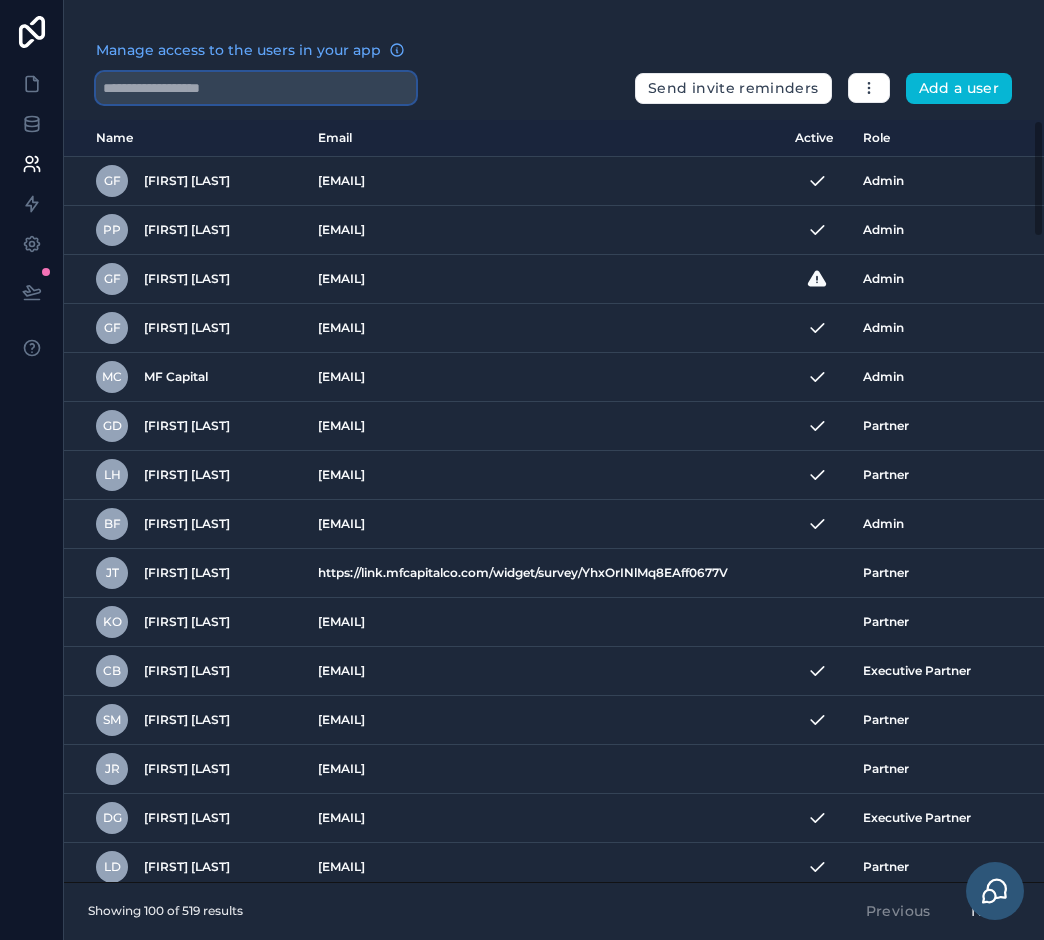 click at bounding box center (256, 88) 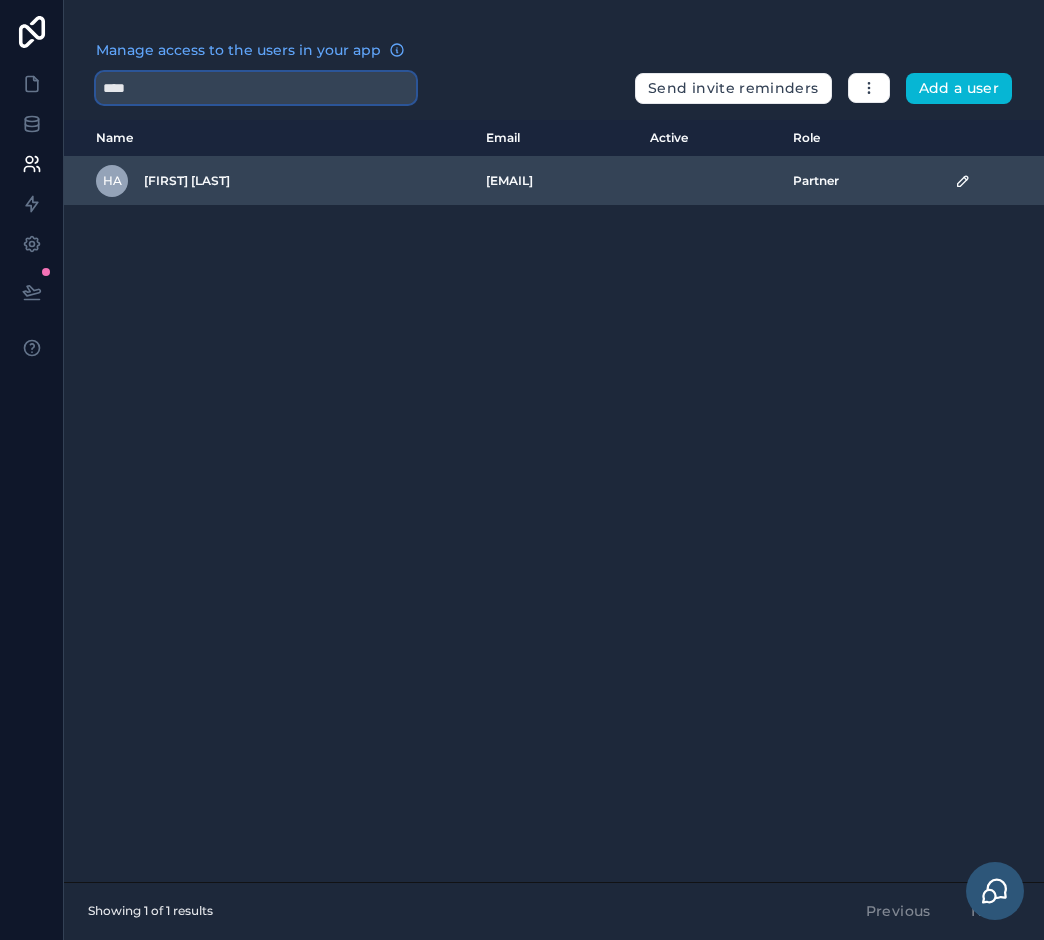 type on "****" 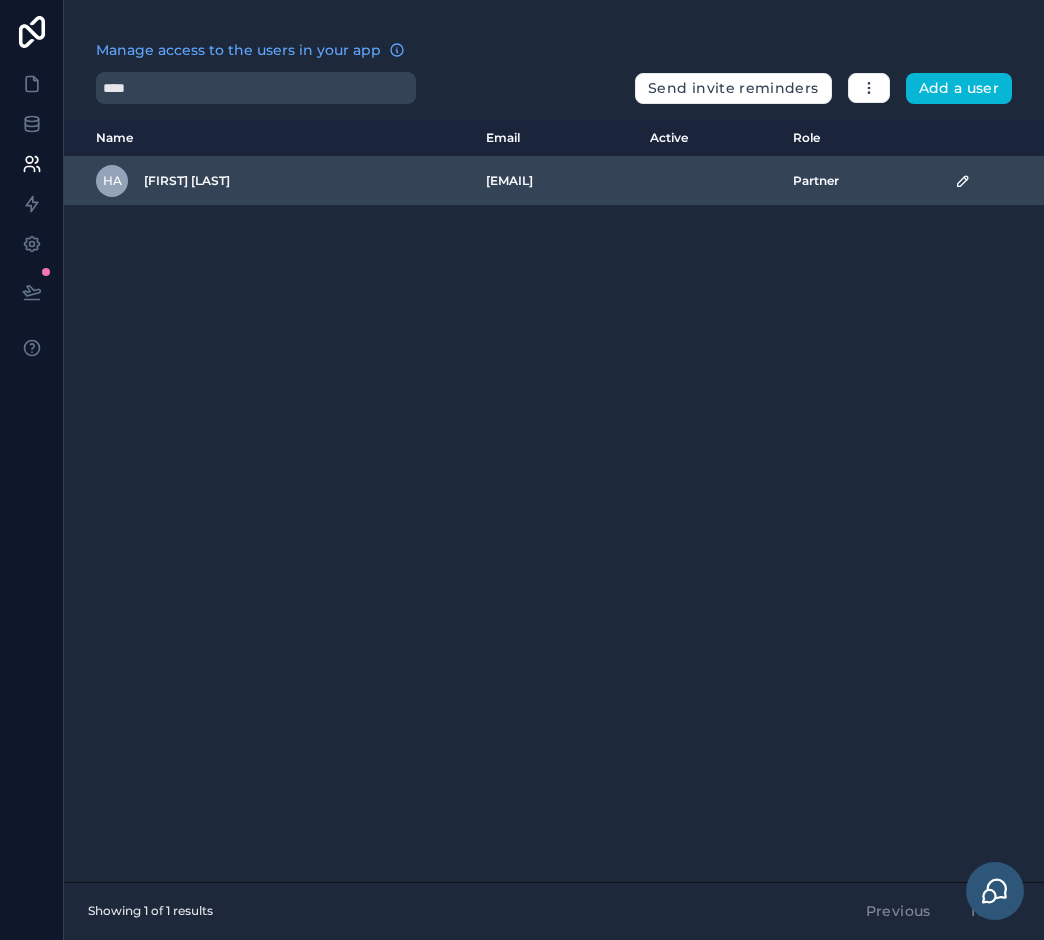 click 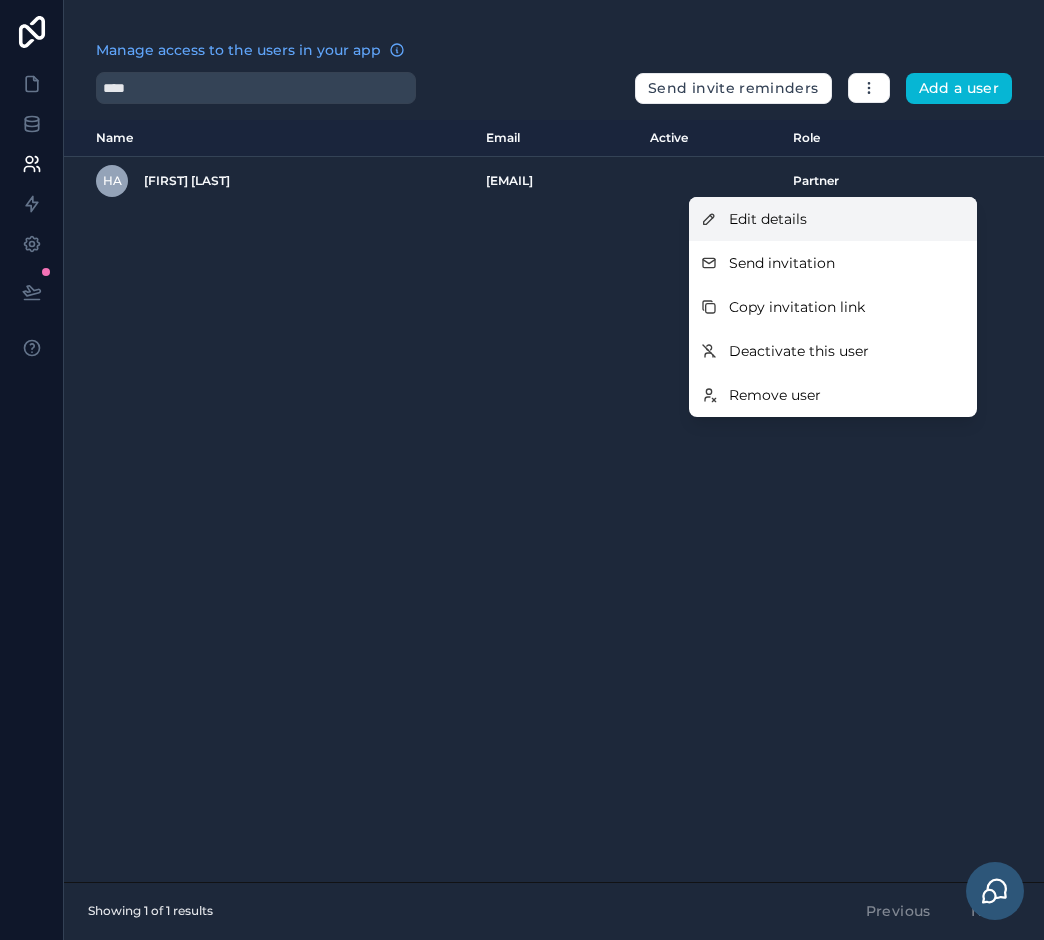 click on "Edit details" at bounding box center (833, 219) 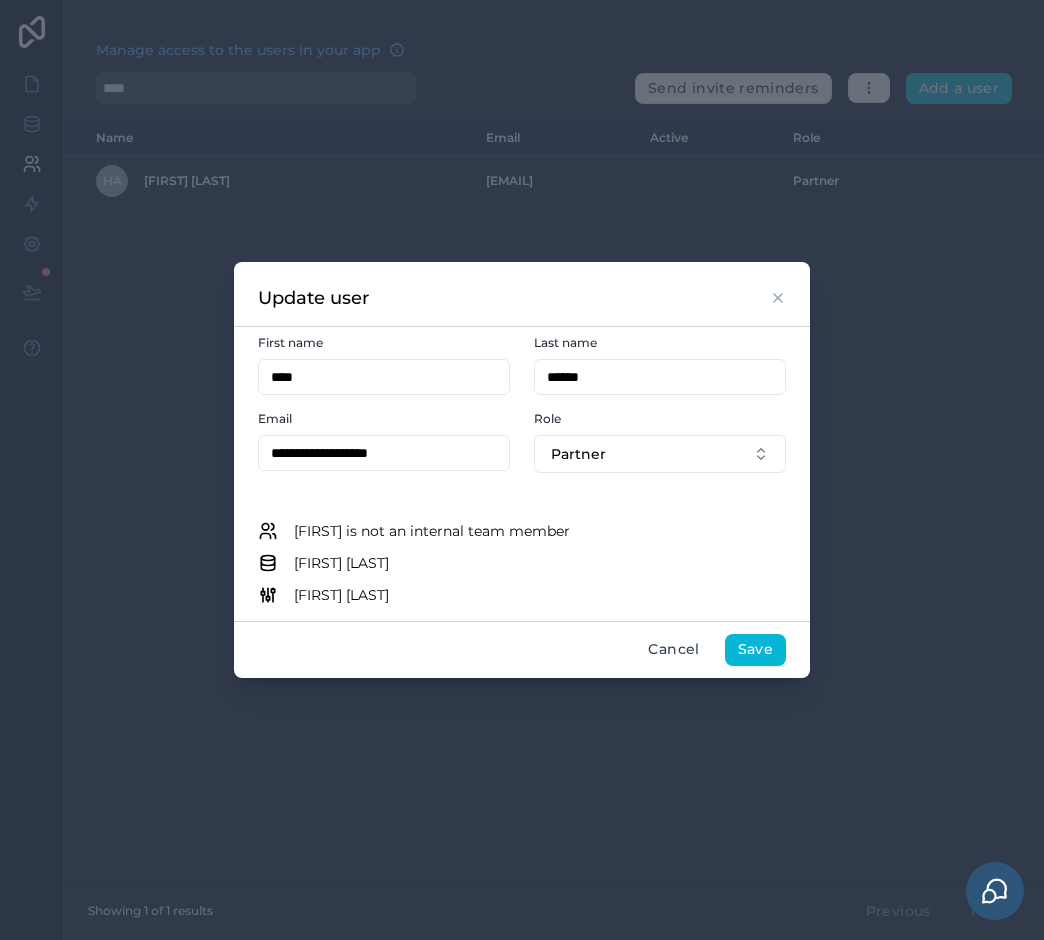 click on "Cancel Save" at bounding box center (522, 649) 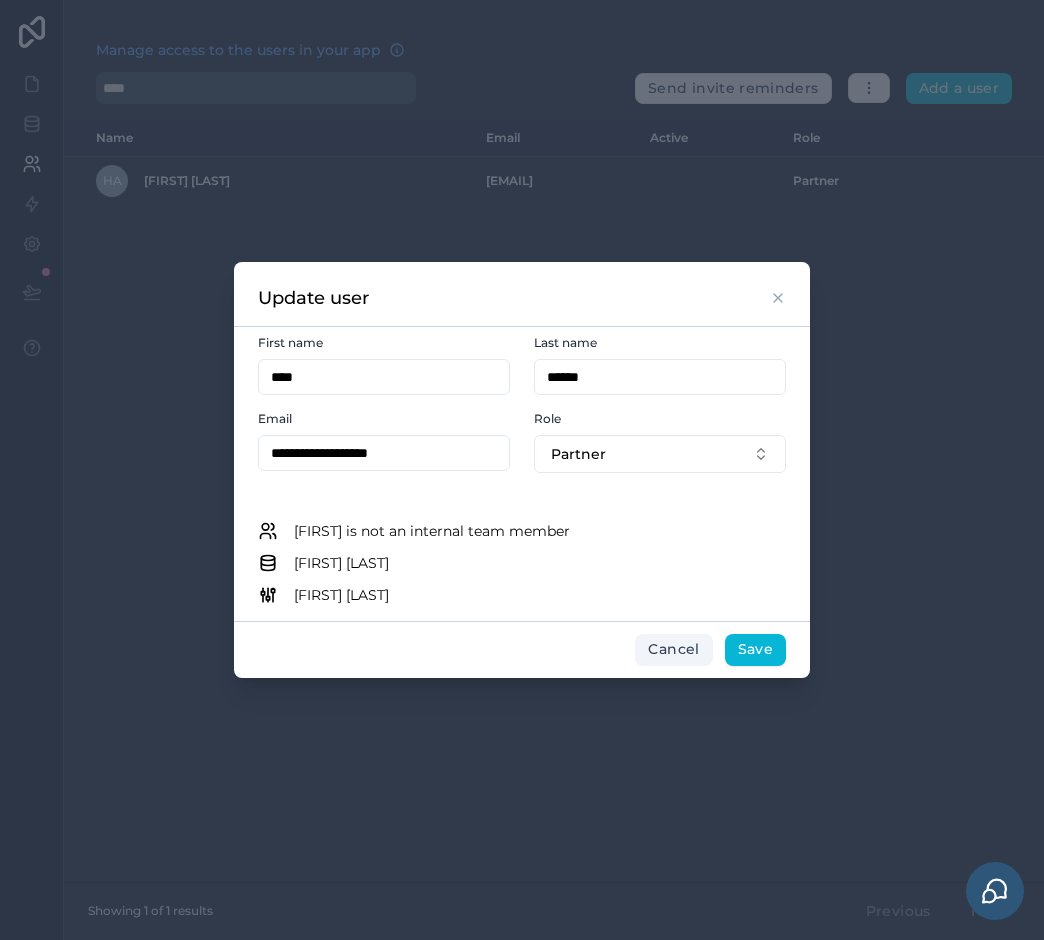 click on "Cancel" at bounding box center [673, 650] 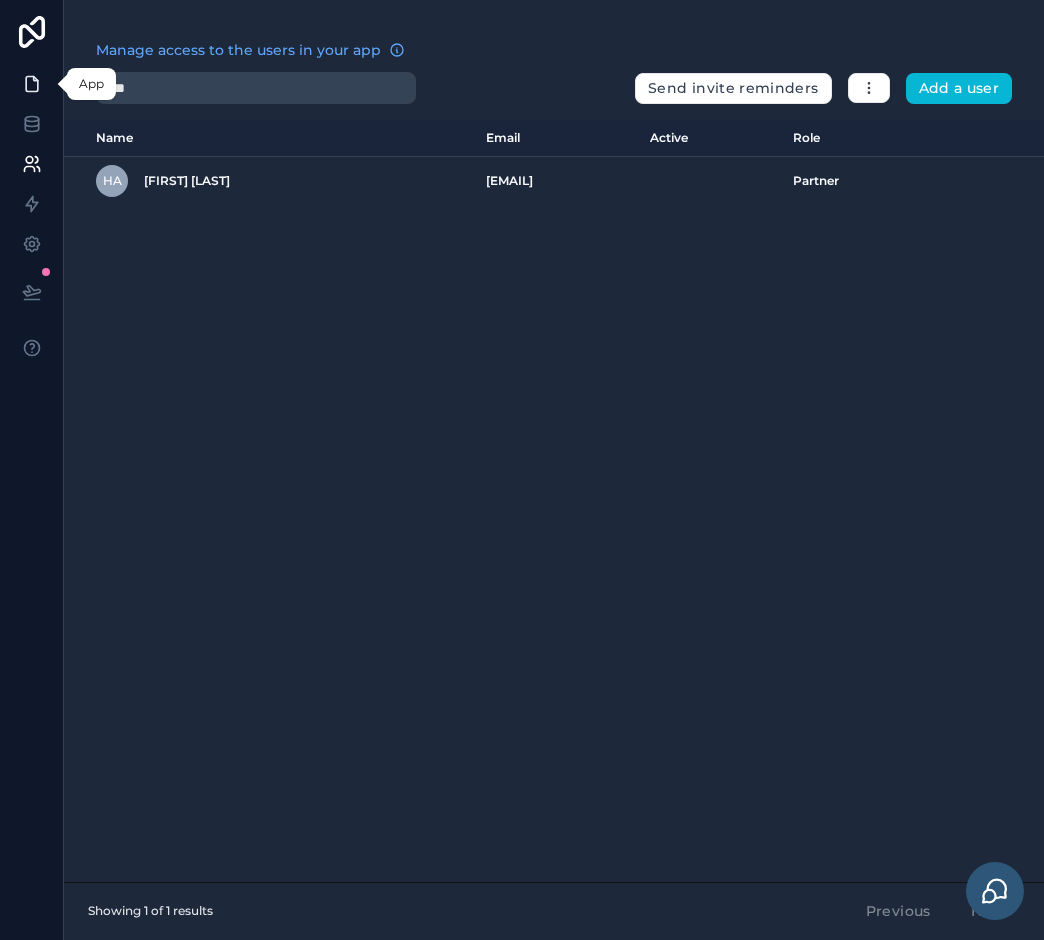 click at bounding box center (31, 84) 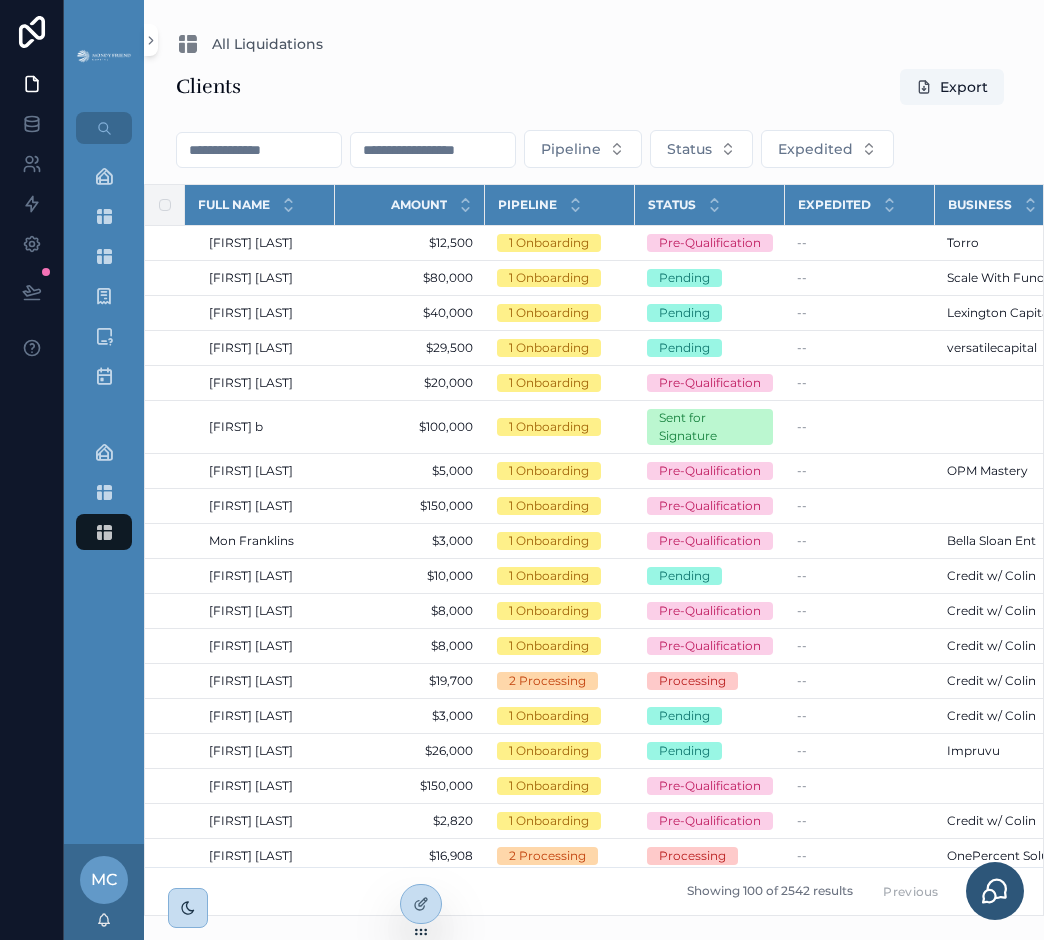 click on "Pipeline Status Expedited" at bounding box center [594, 153] 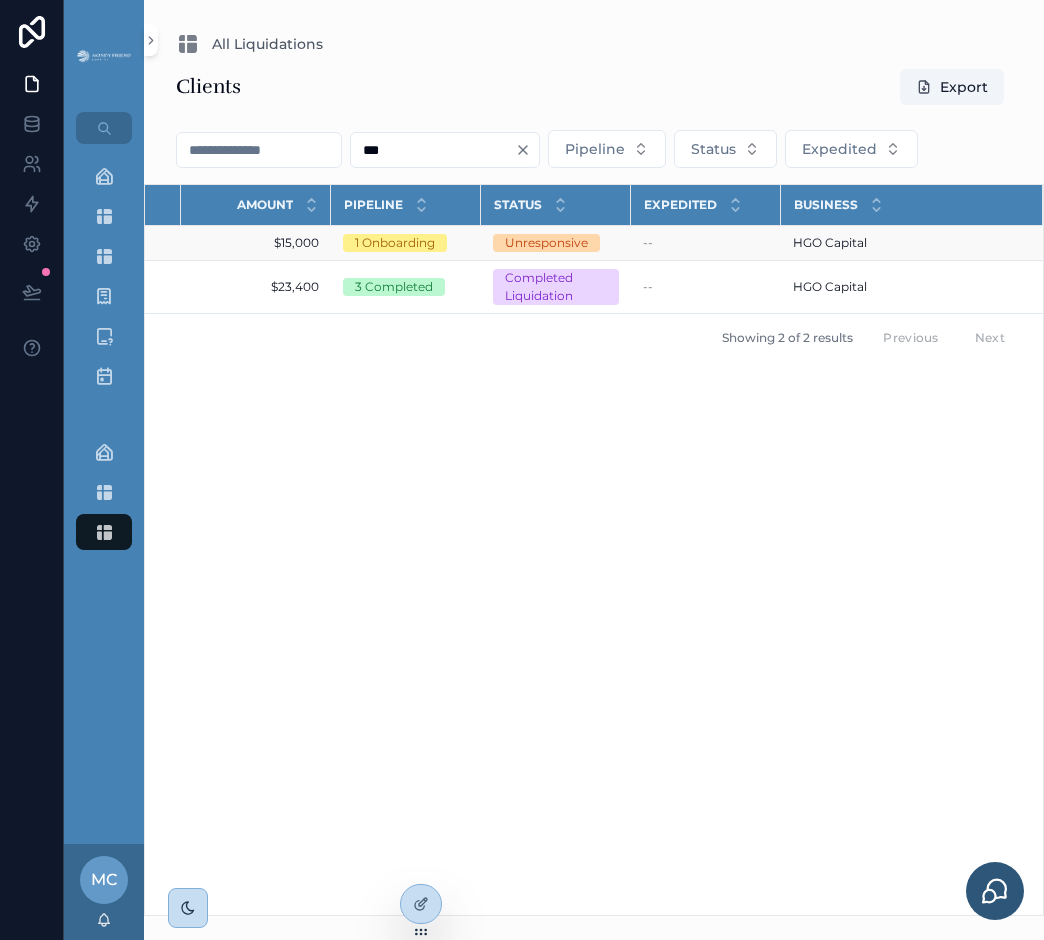 scroll, scrollTop: 0, scrollLeft: 0, axis: both 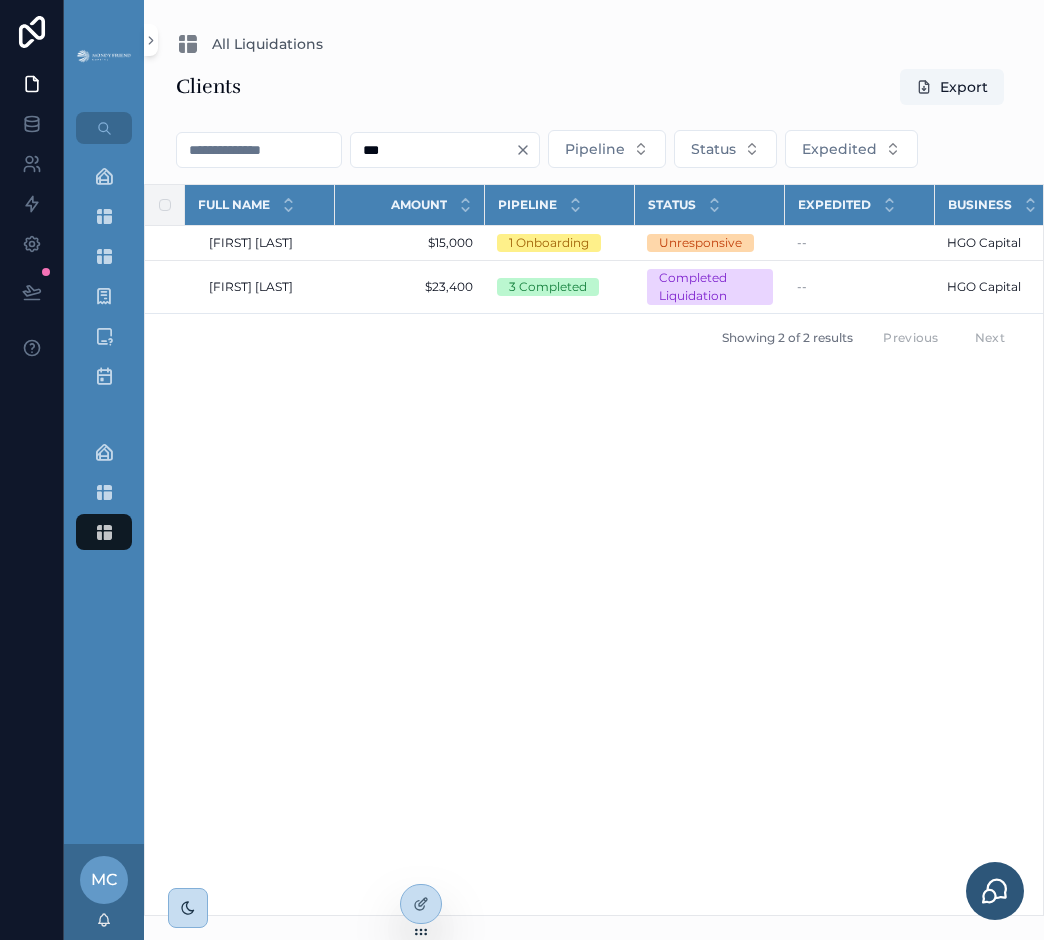 click on "***" at bounding box center (433, 150) 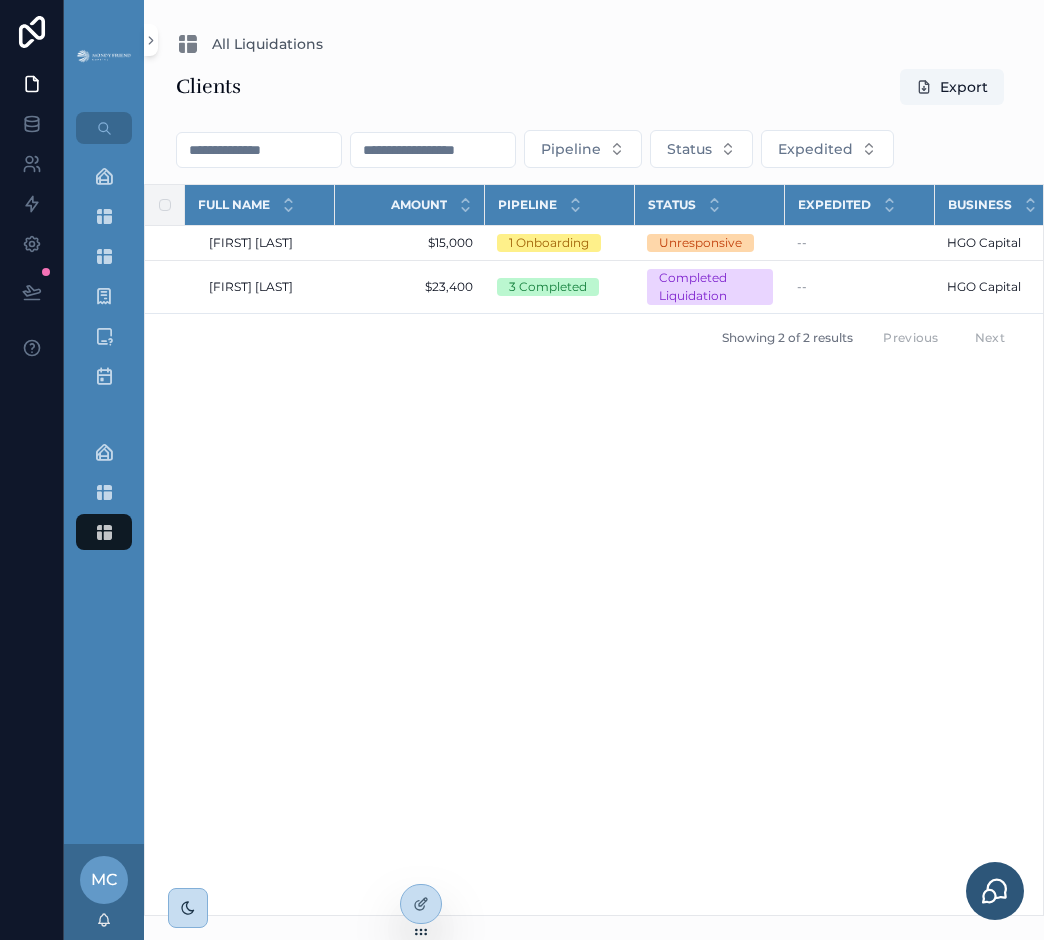 click at bounding box center [433, 150] 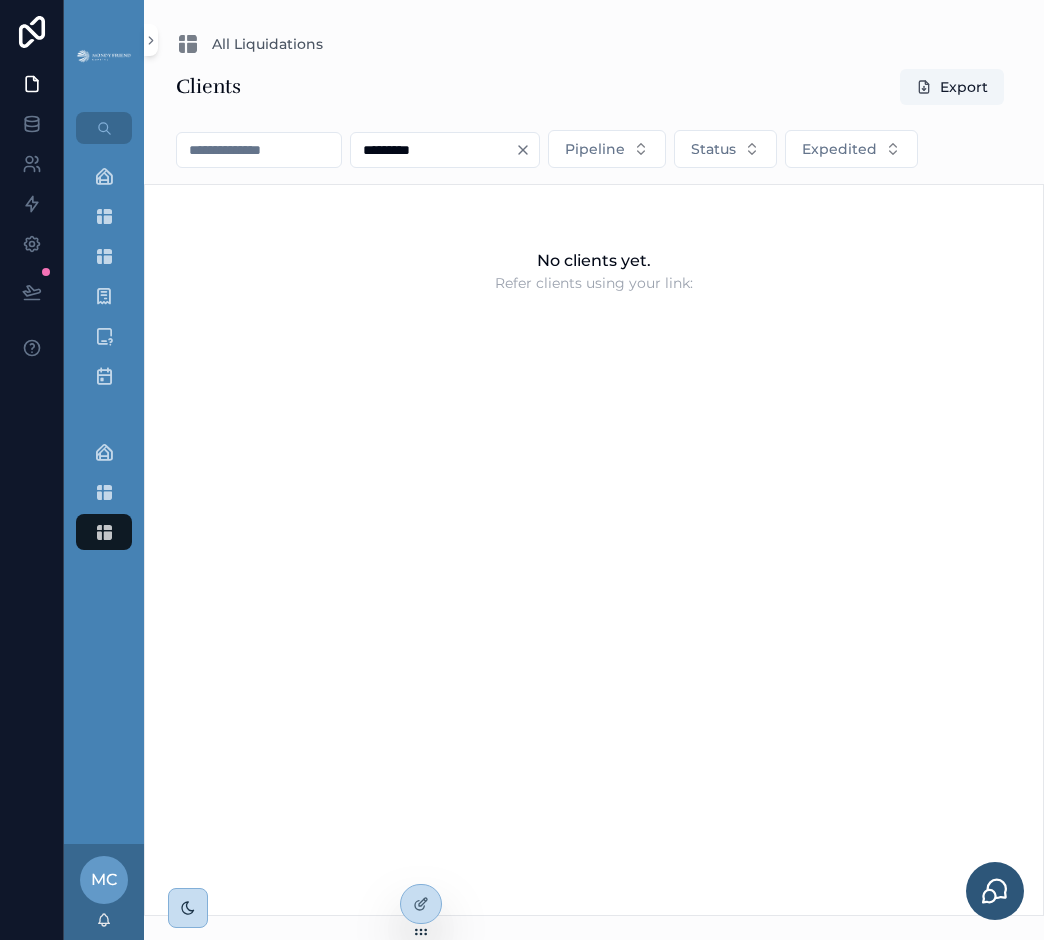 type on "*********" 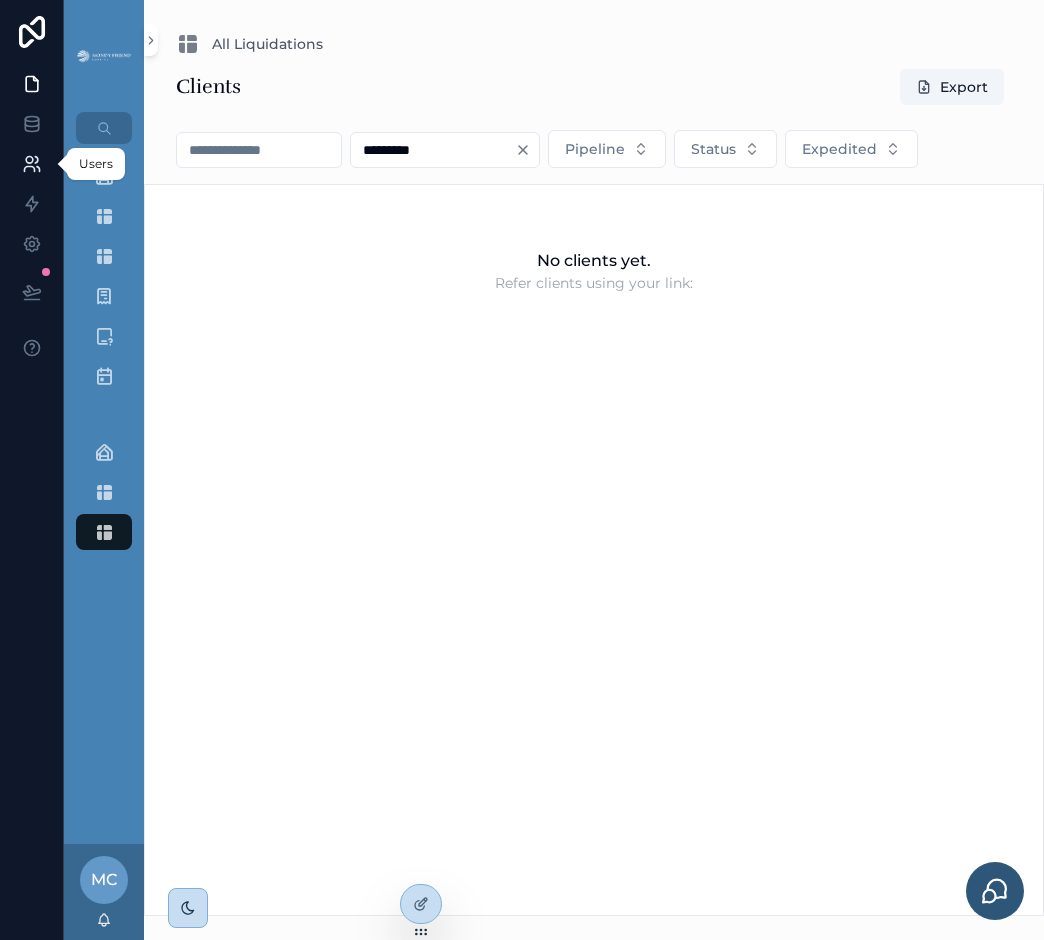 click 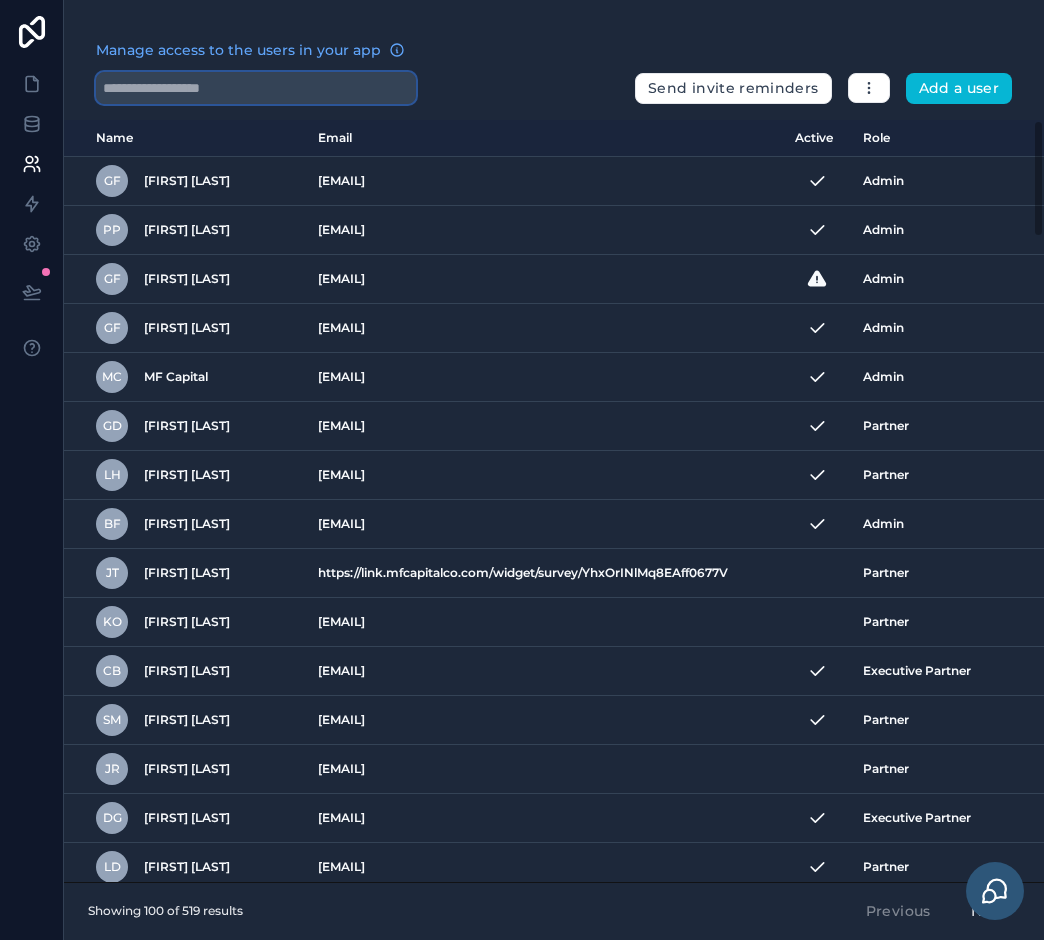 click at bounding box center [256, 88] 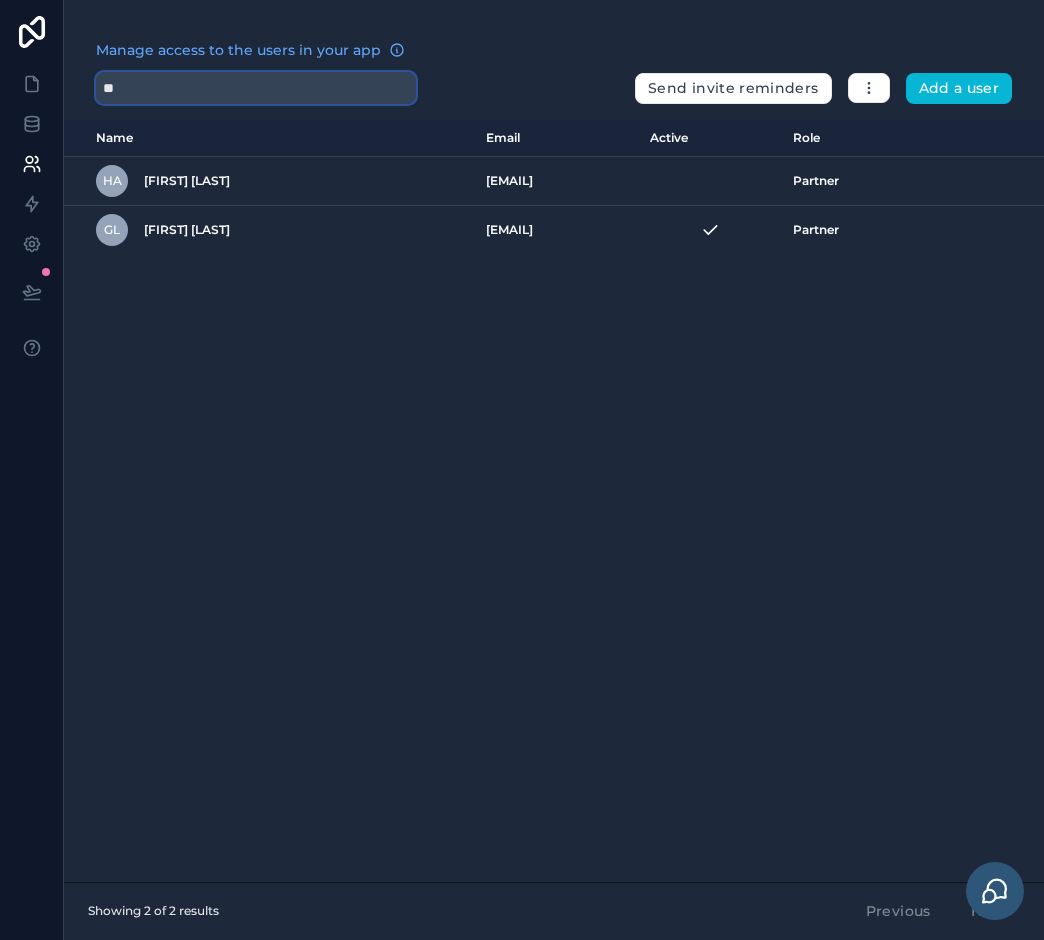 type on "*" 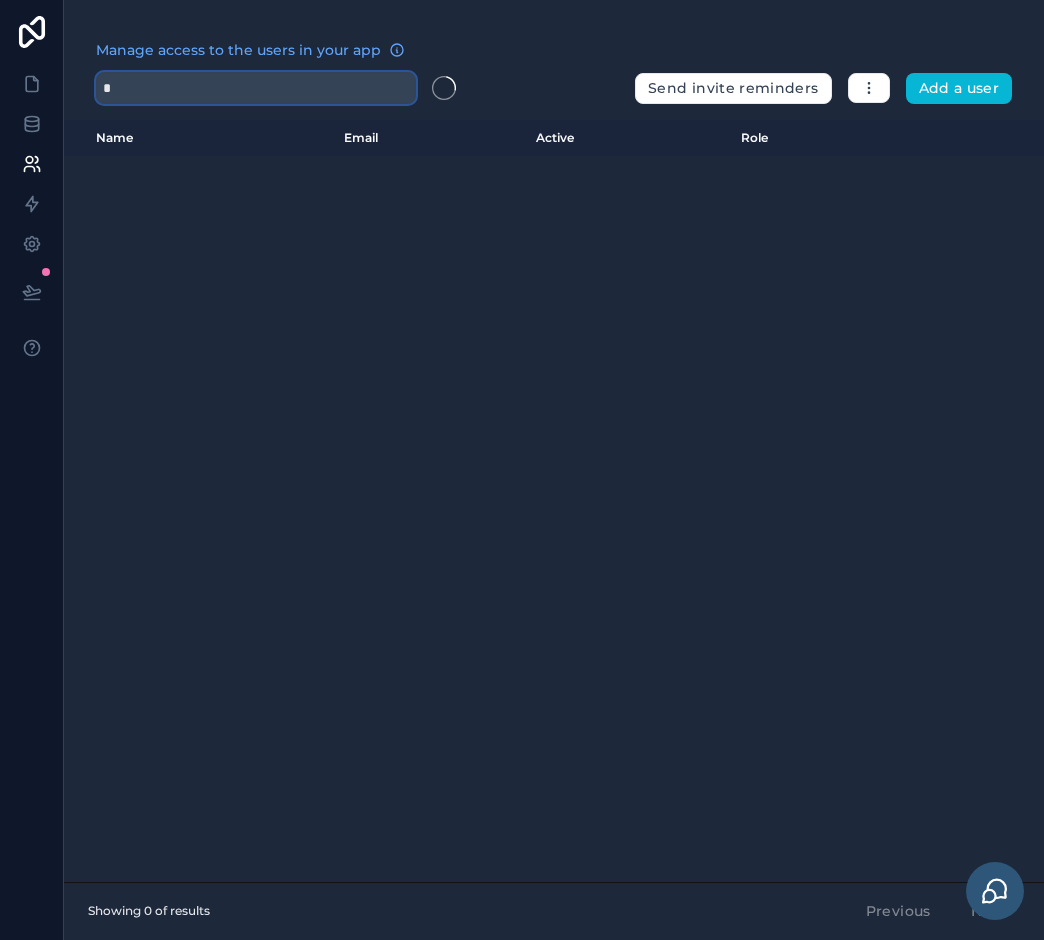 type on "**" 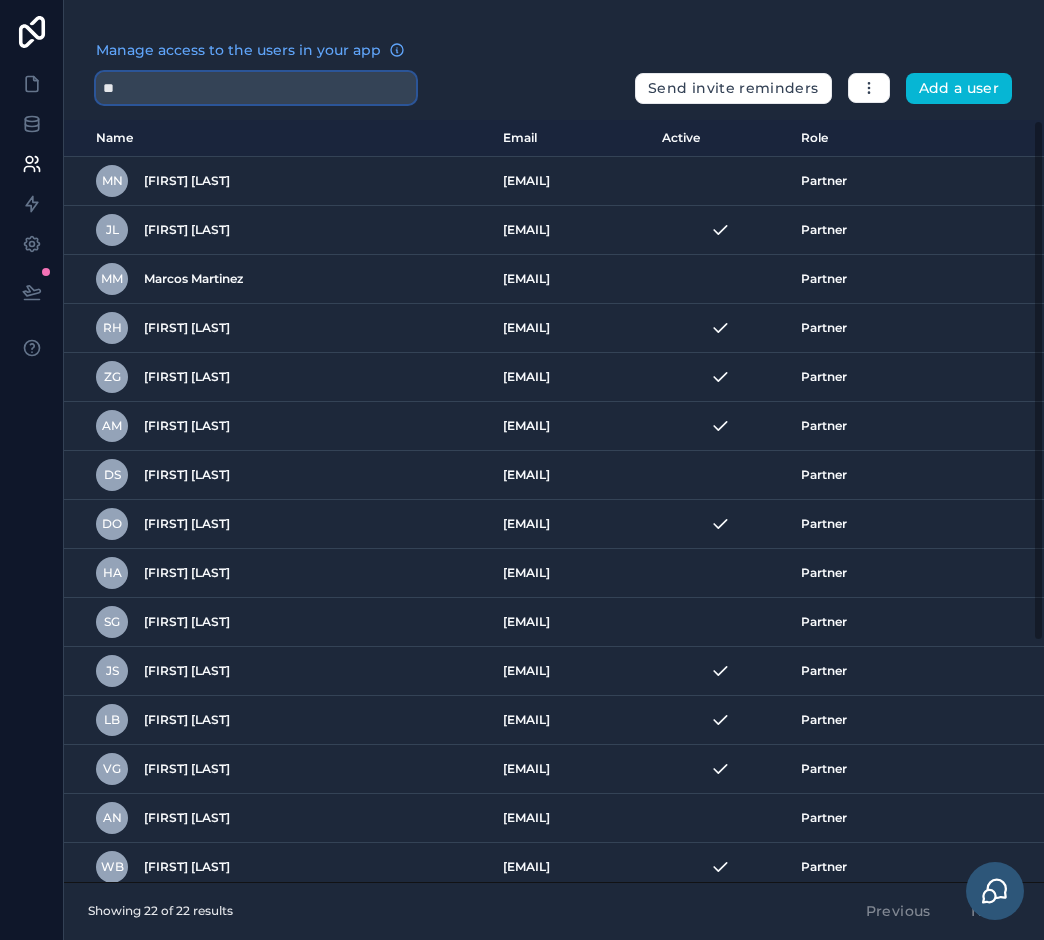 type on "*" 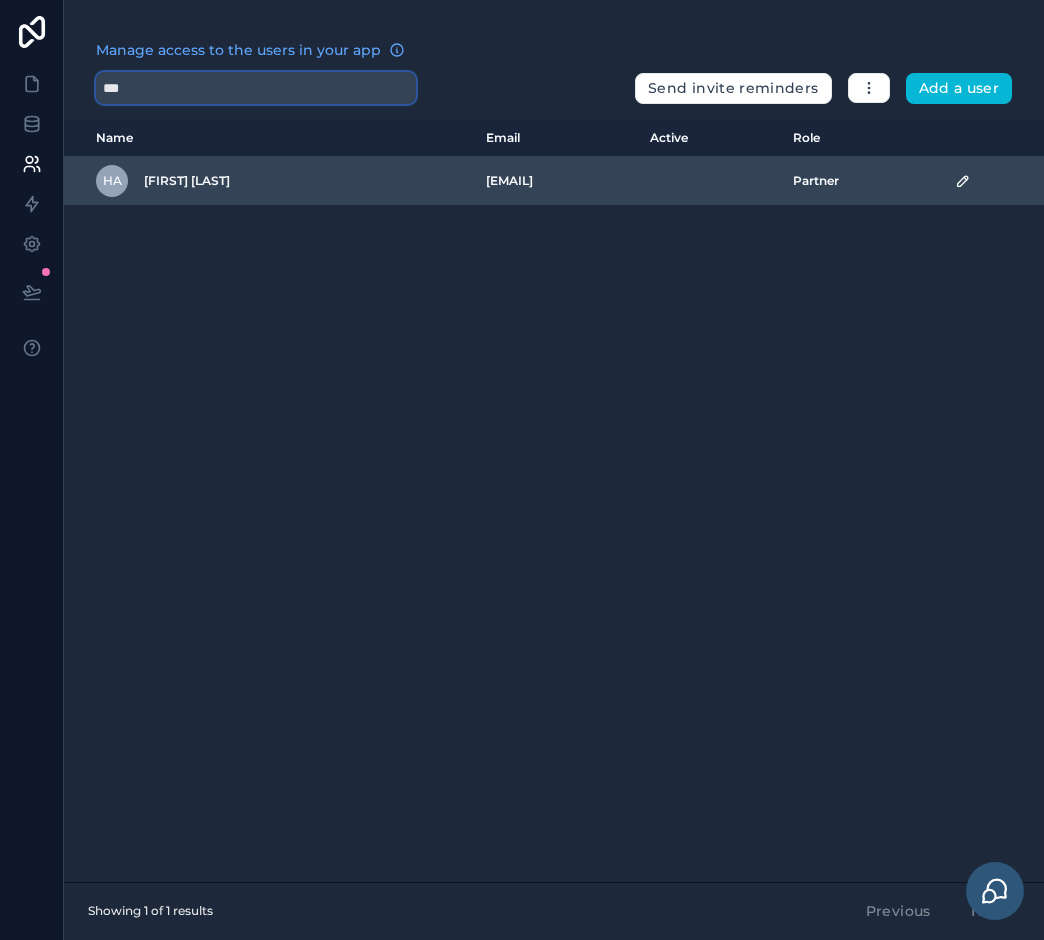 type on "***" 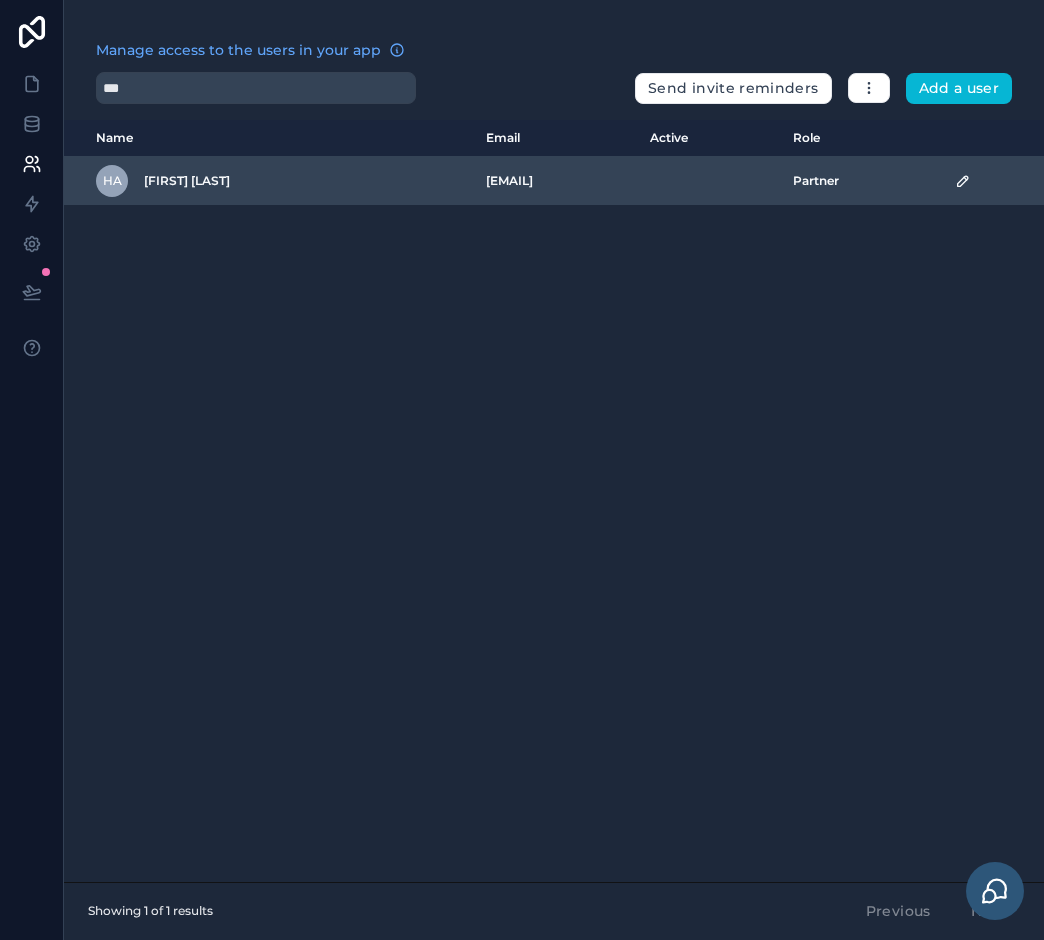 click at bounding box center [994, 181] 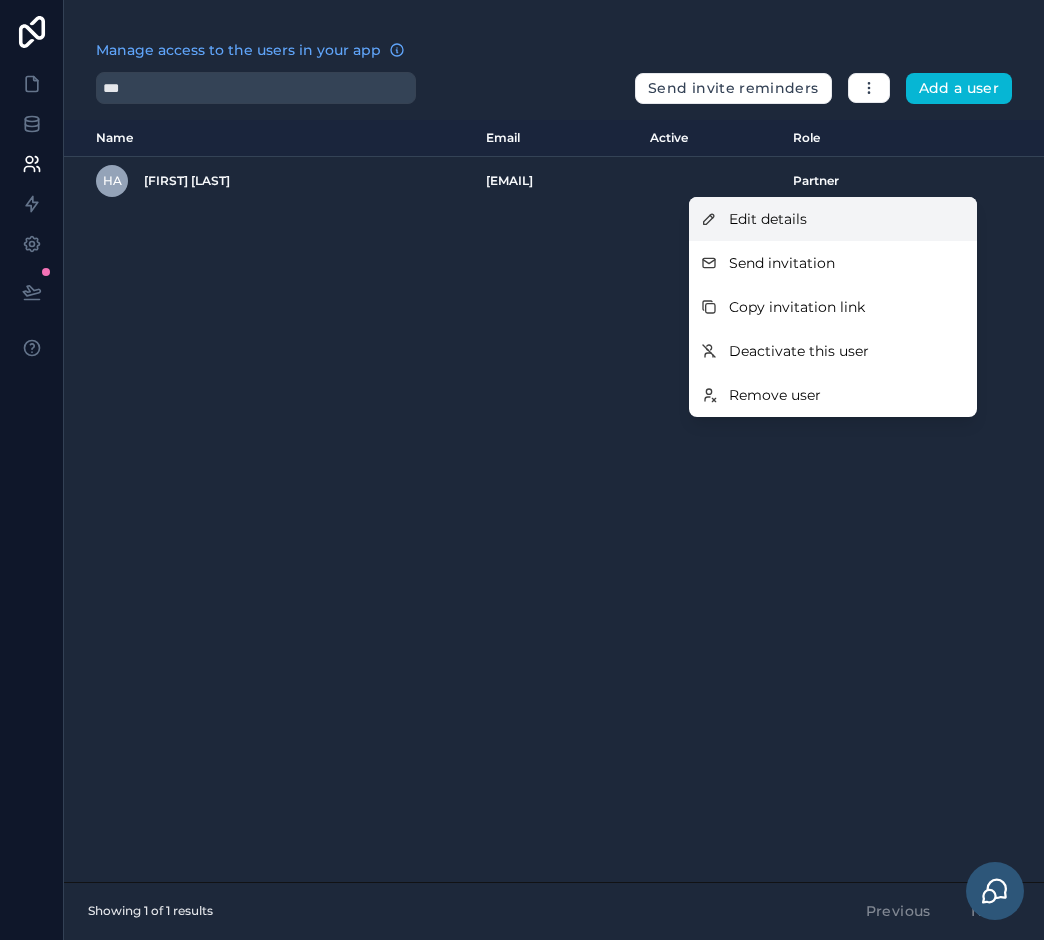 click on "Edit details" at bounding box center [833, 219] 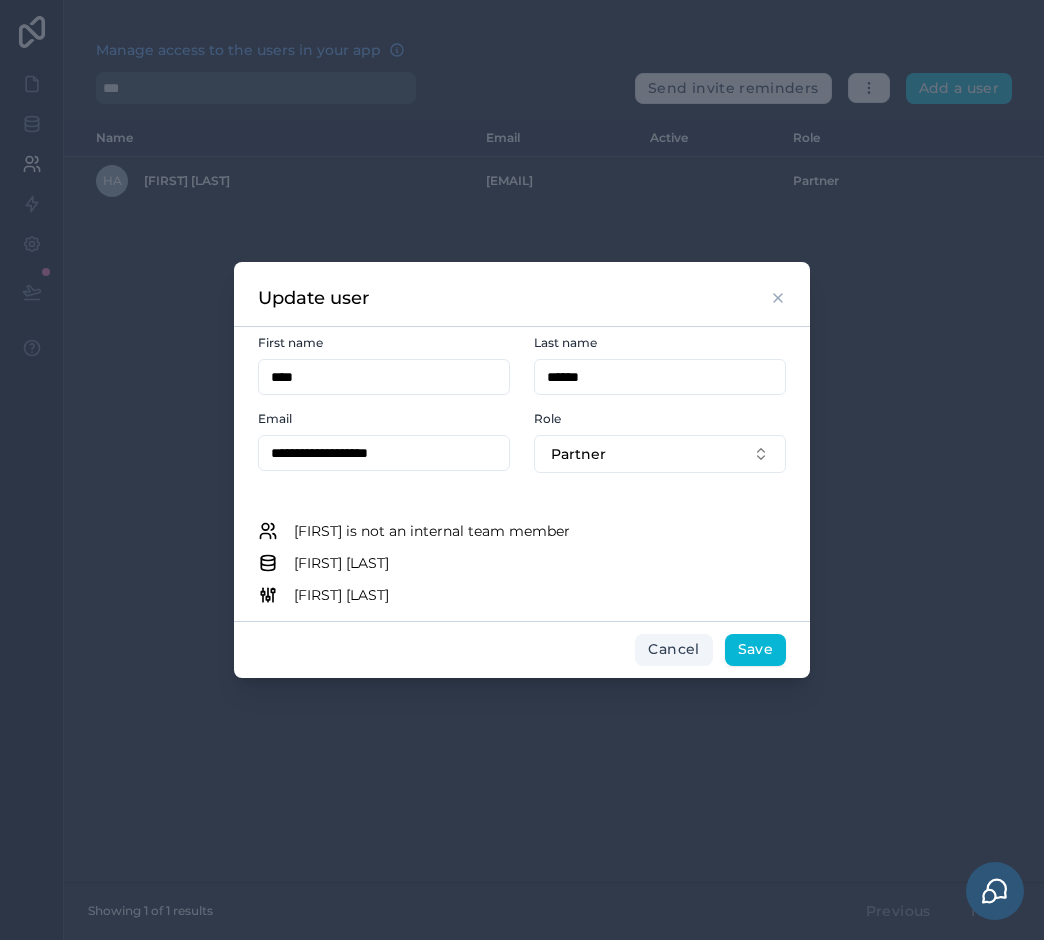 click on "Cancel" at bounding box center (673, 650) 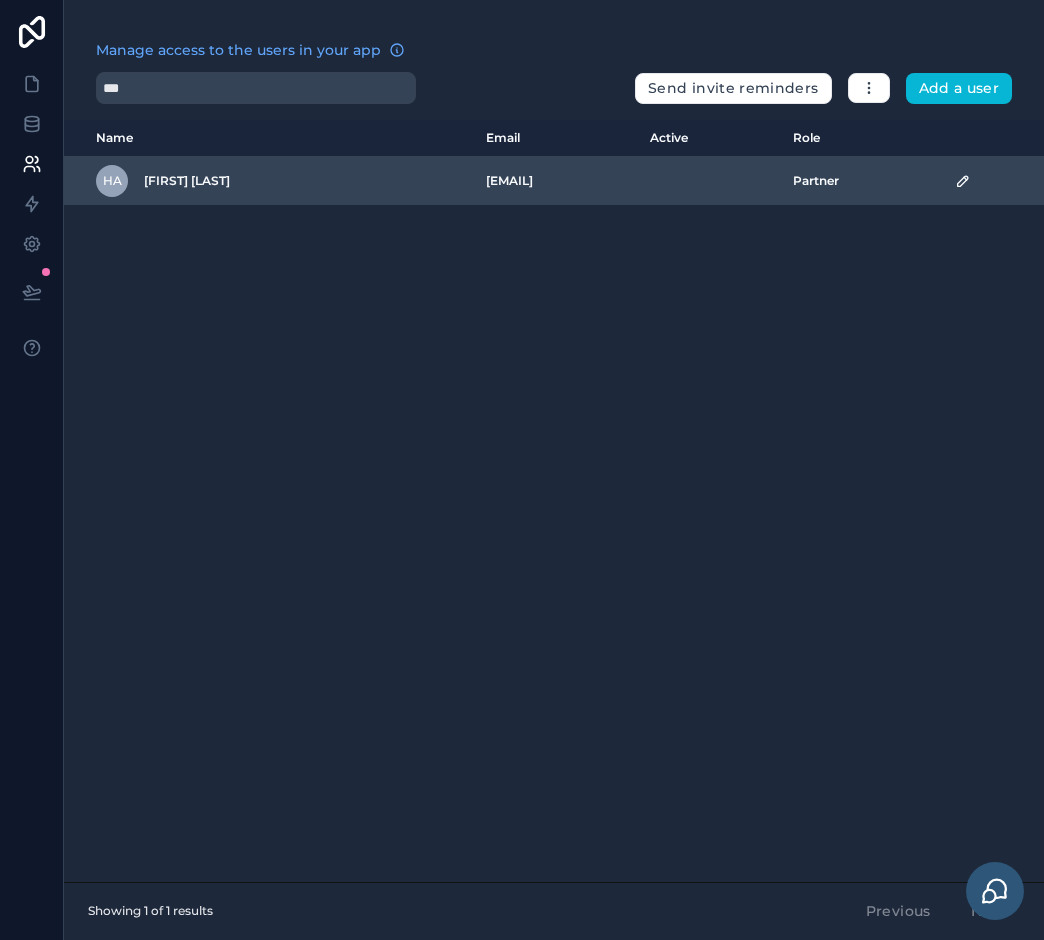 click on "HA" at bounding box center (112, 181) 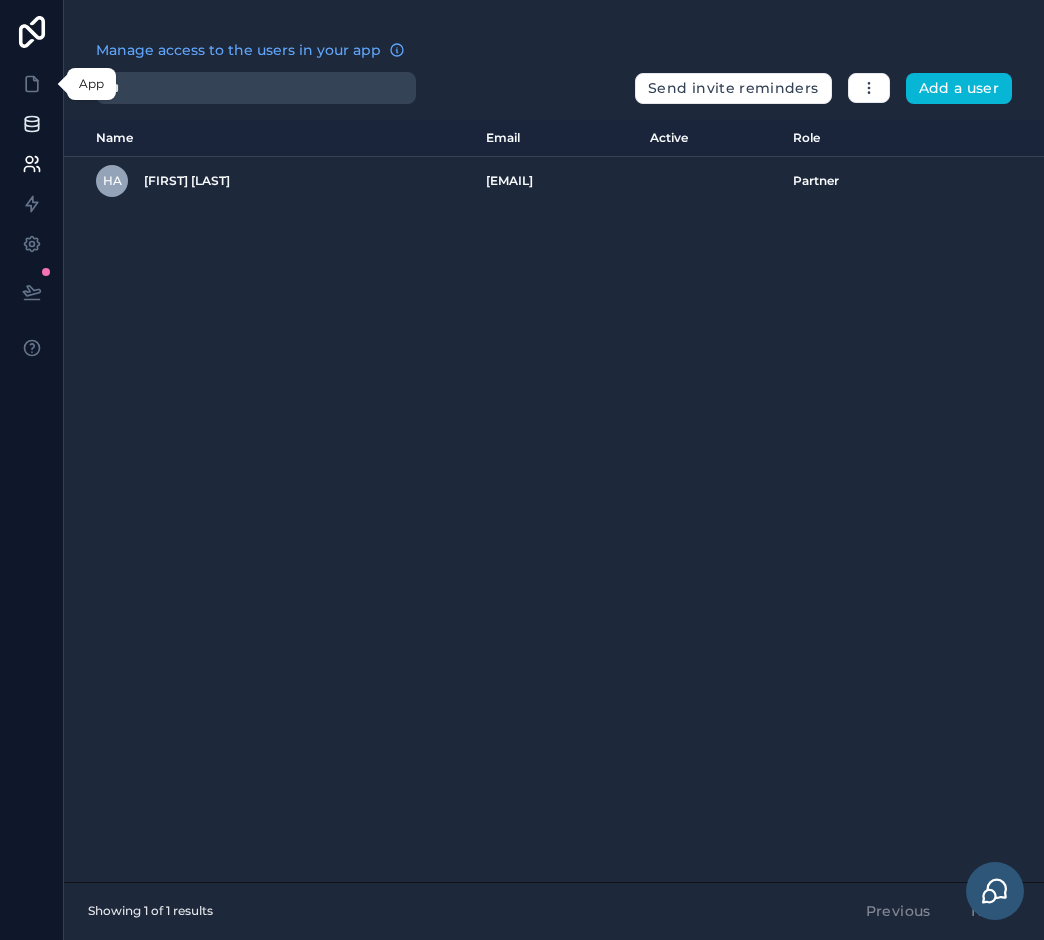 click at bounding box center [31, 124] 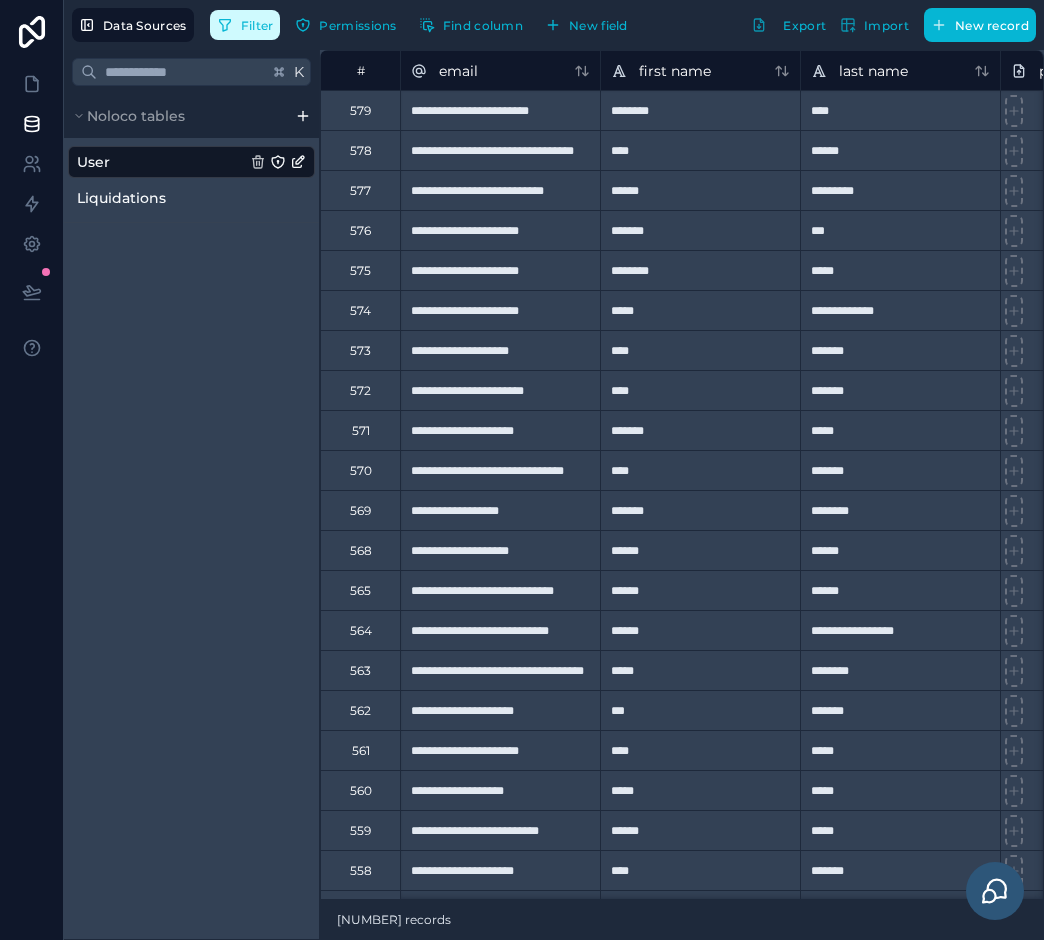 click on "Filter" at bounding box center [245, 25] 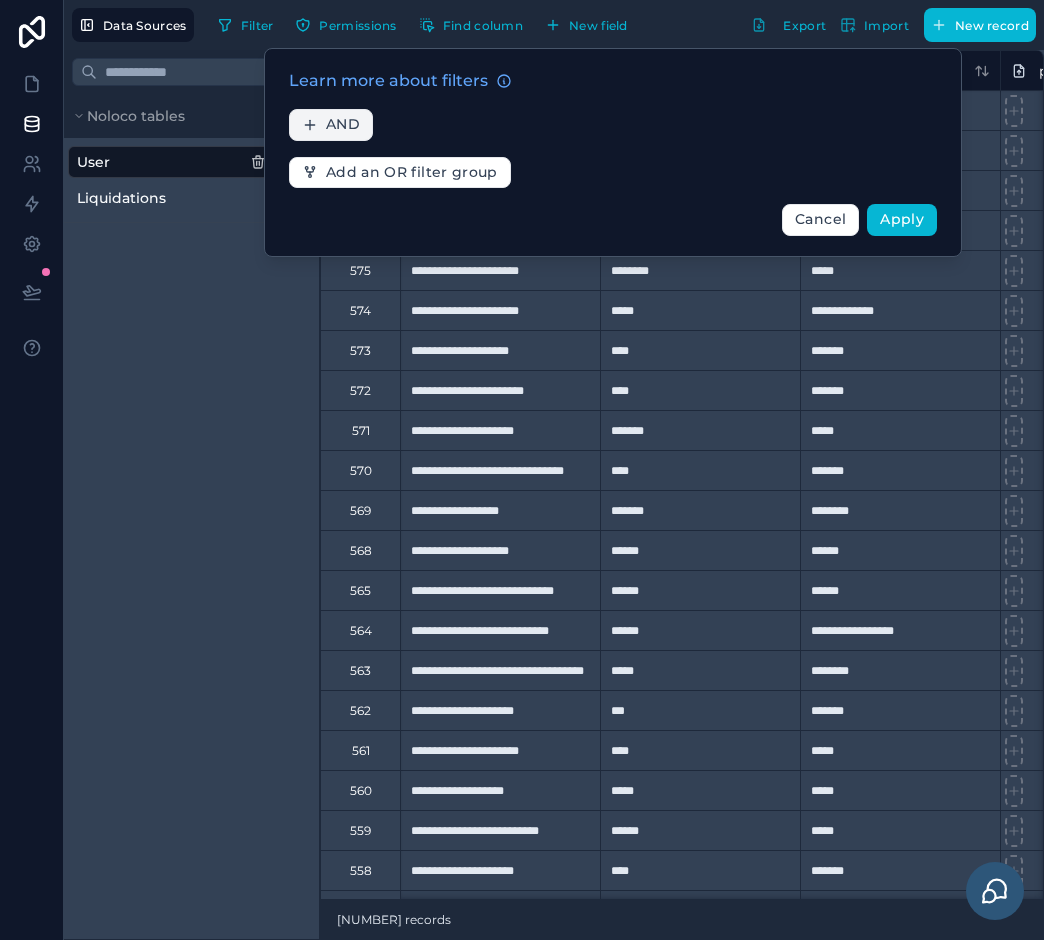 click 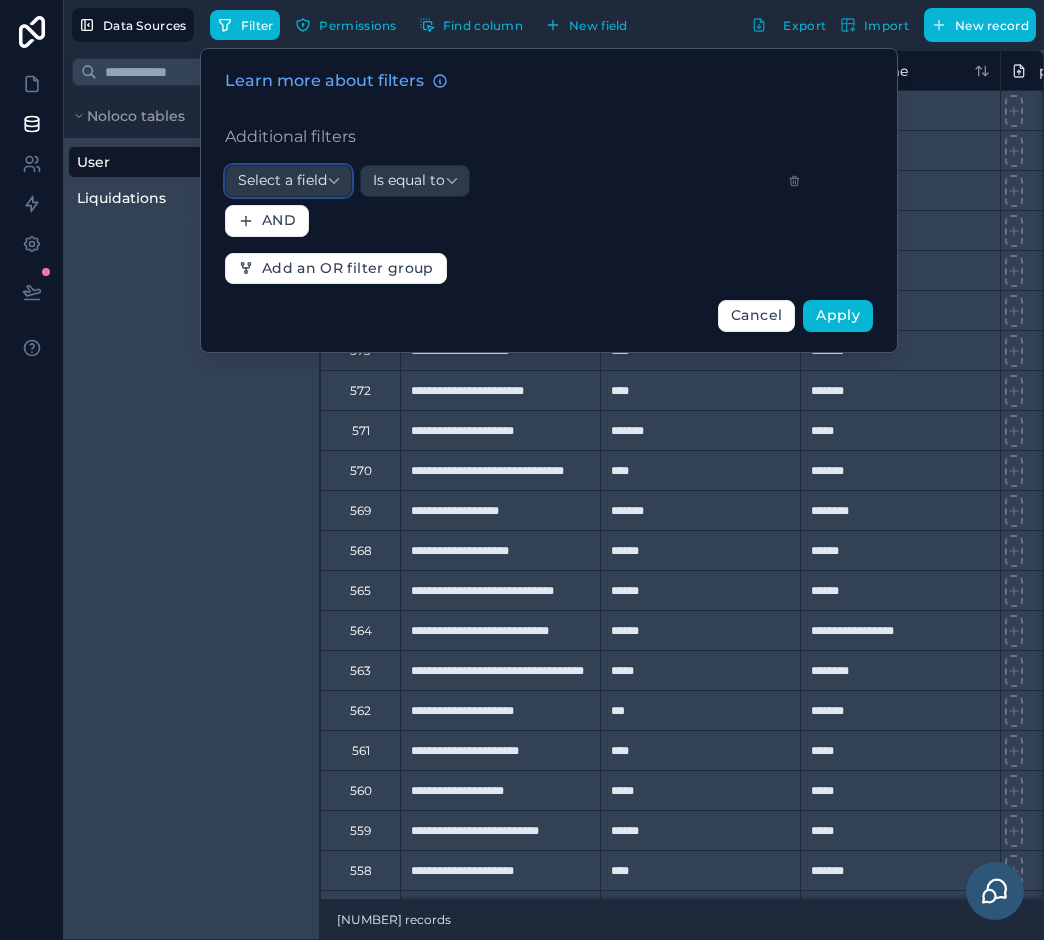 click on "Select a field" at bounding box center [288, 181] 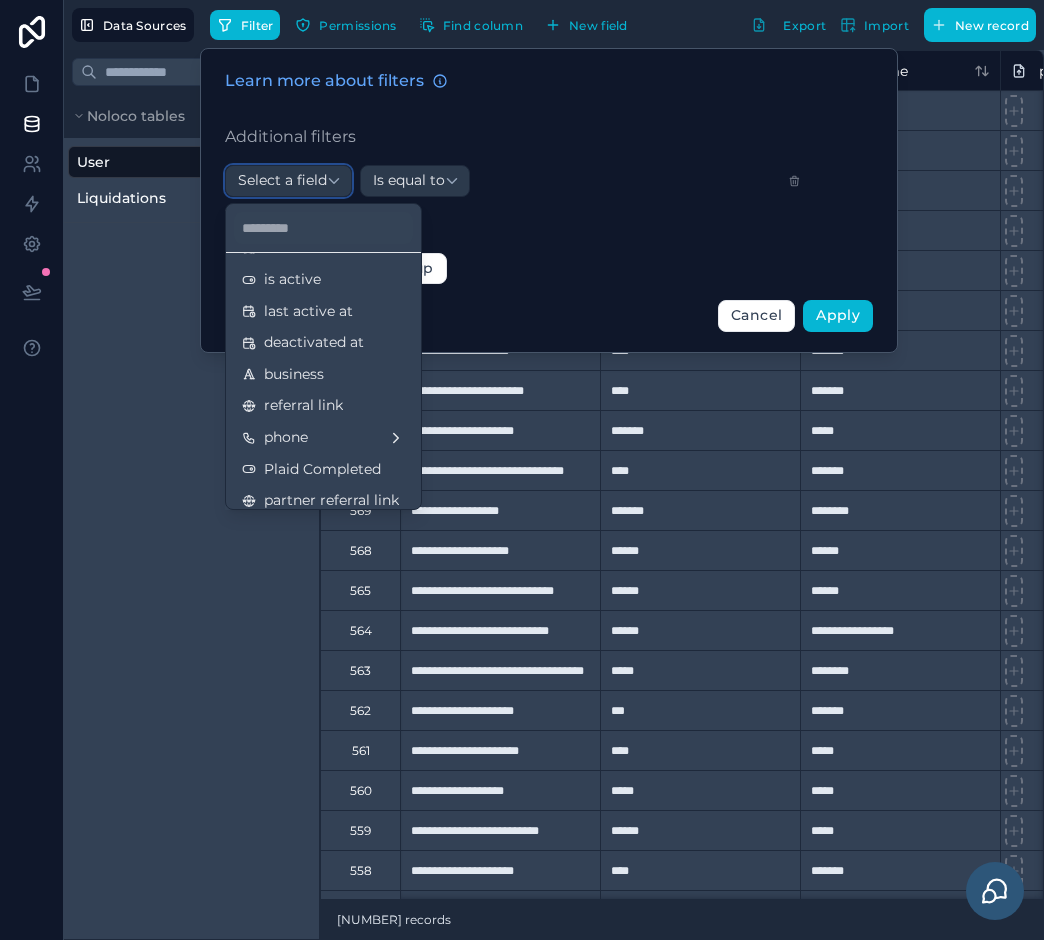 scroll, scrollTop: 382, scrollLeft: 0, axis: vertical 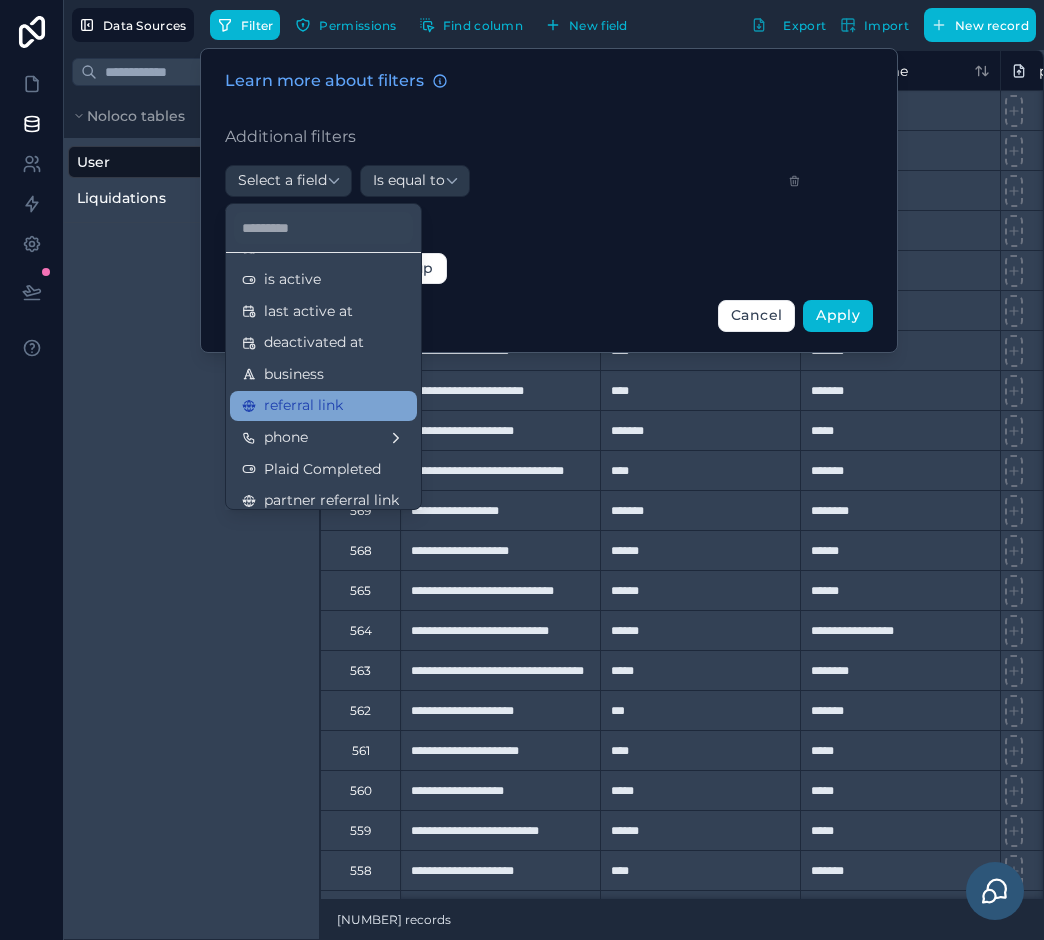 click on "referral link" at bounding box center (323, 406) 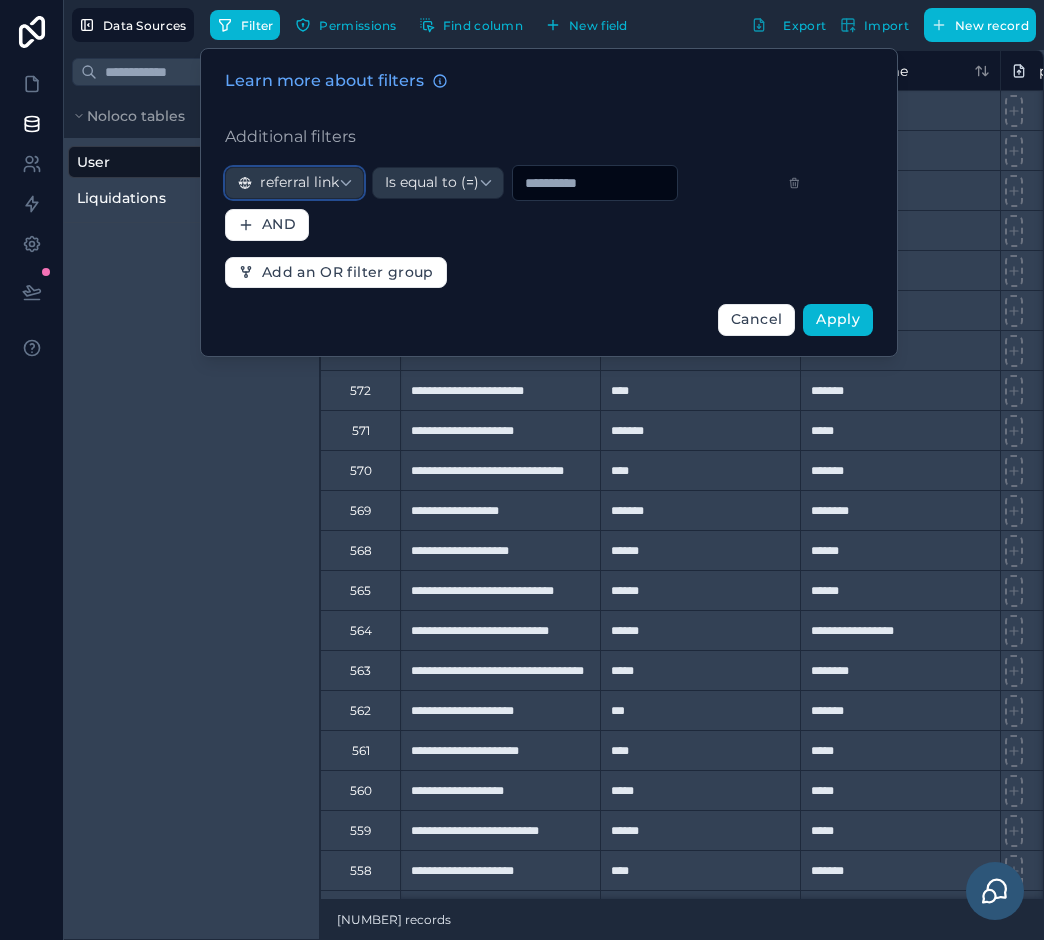 click on "referral link" at bounding box center (294, 183) 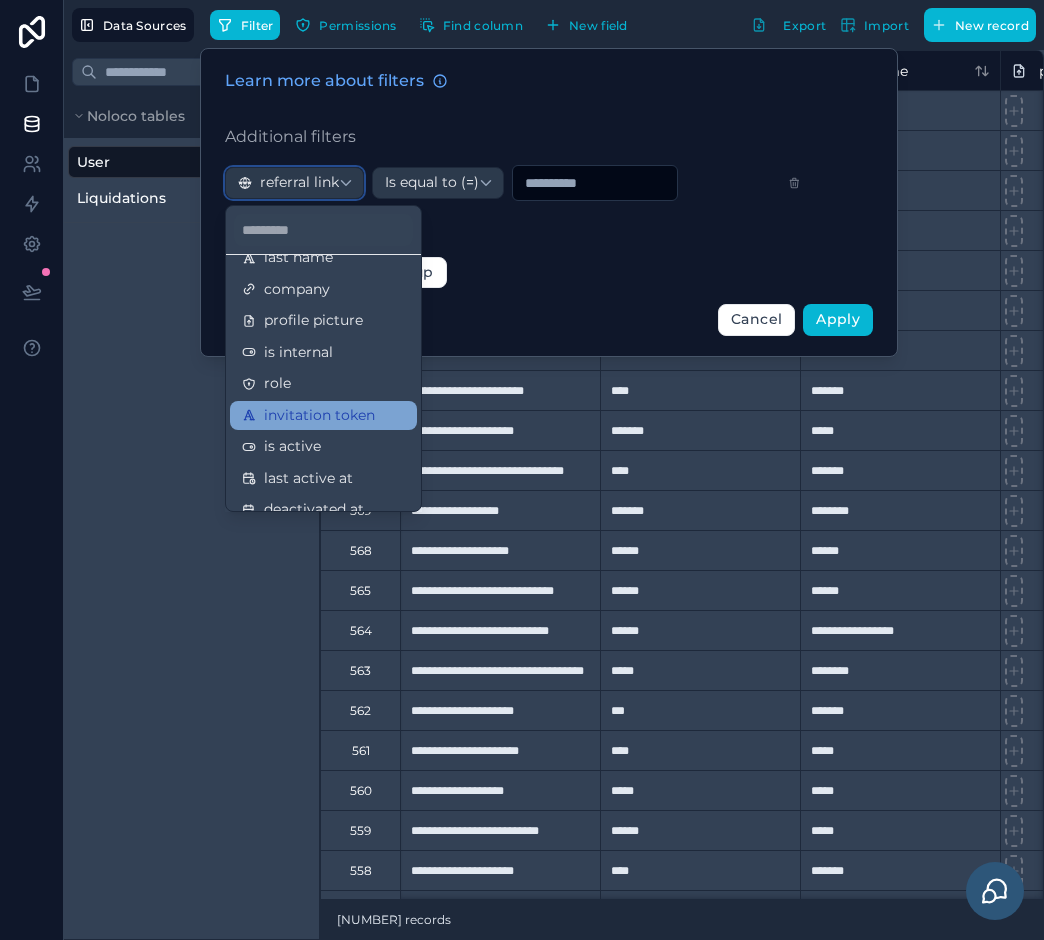 scroll, scrollTop: 366, scrollLeft: 0, axis: vertical 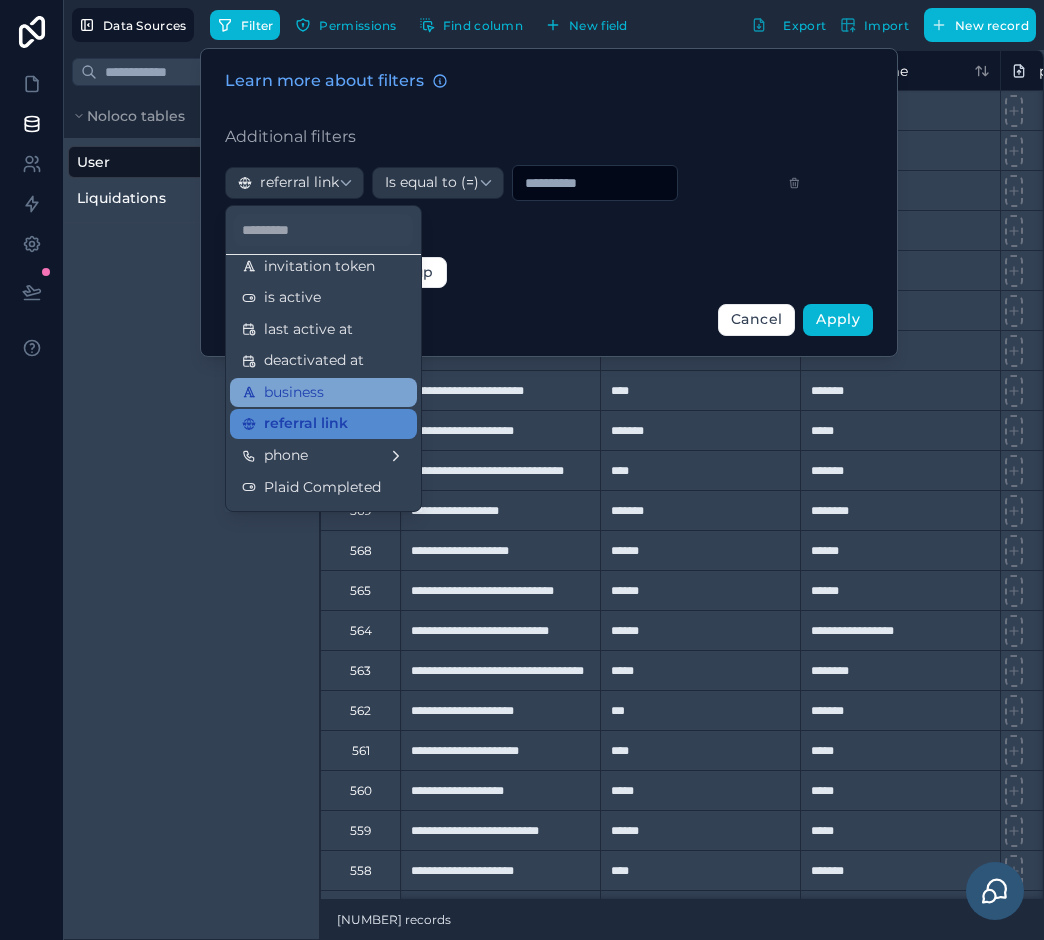 click on "business" at bounding box center [294, 393] 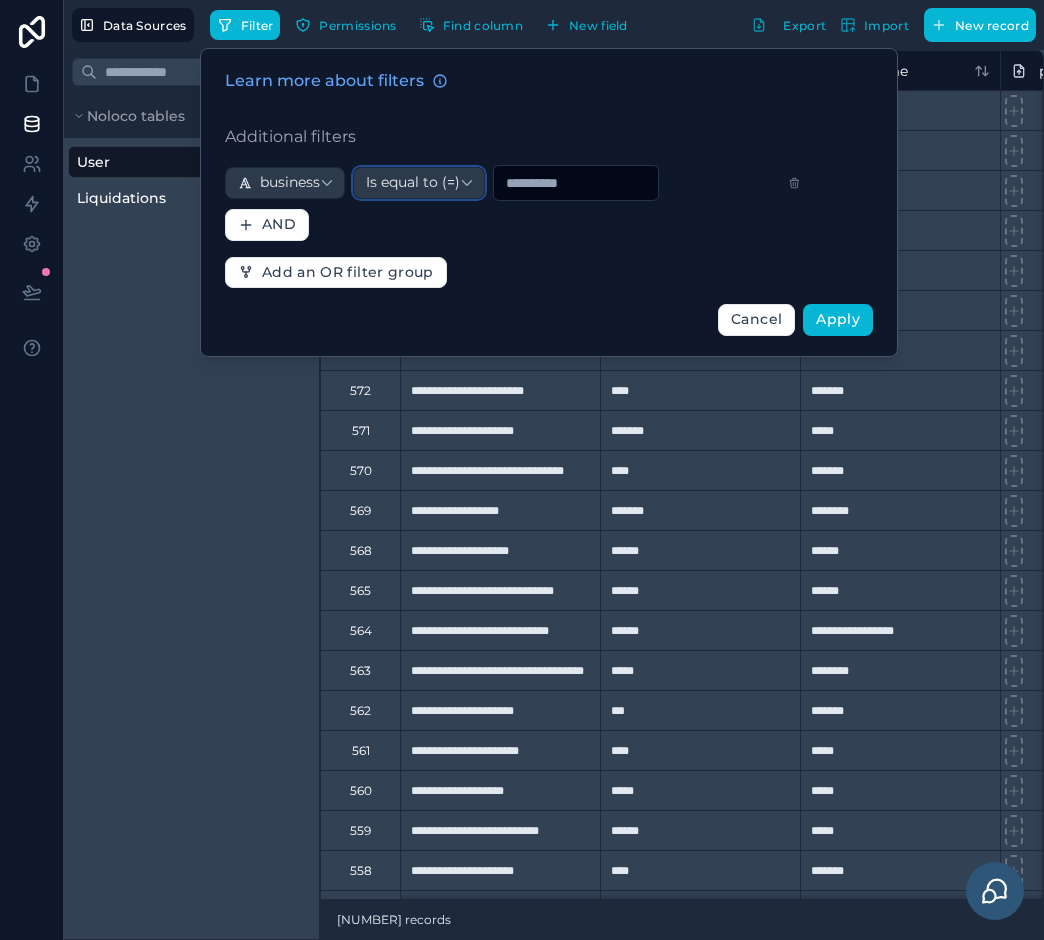 click on "Is equal to (=)" at bounding box center (419, 183) 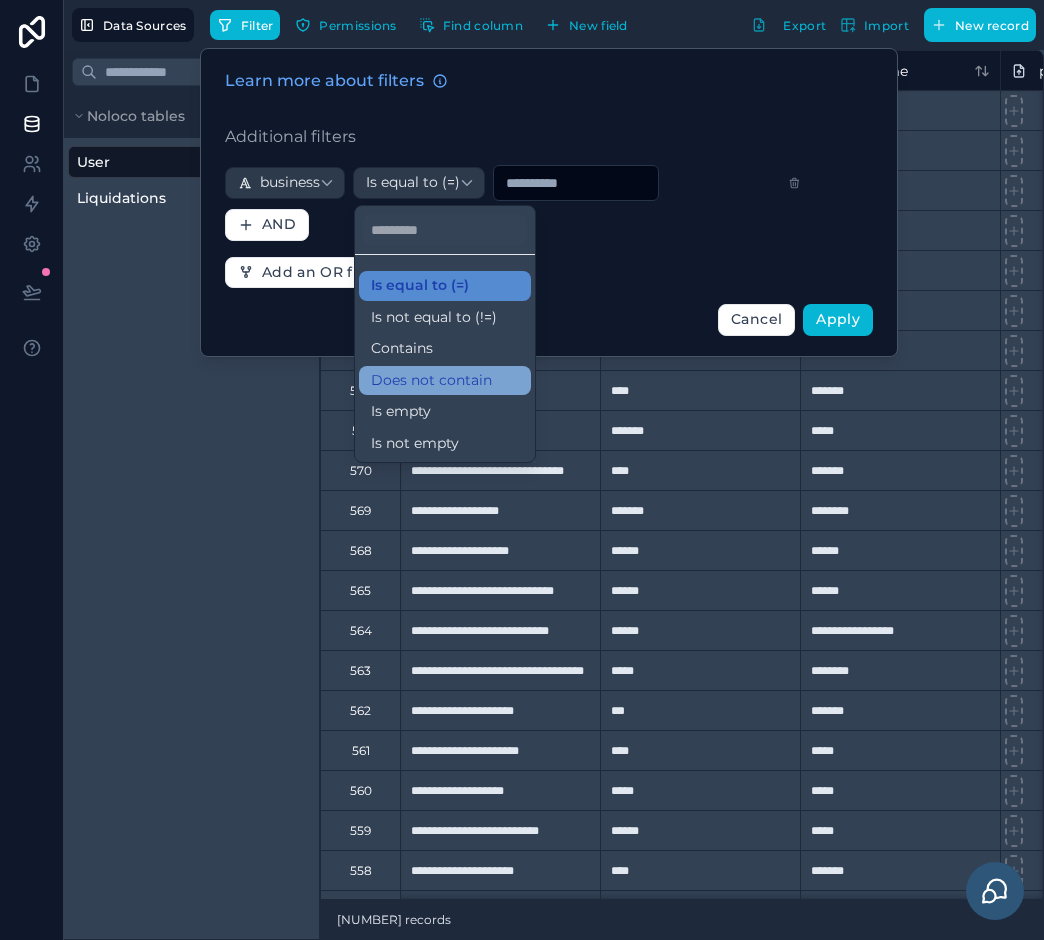 click on "Does not contain" at bounding box center (445, 381) 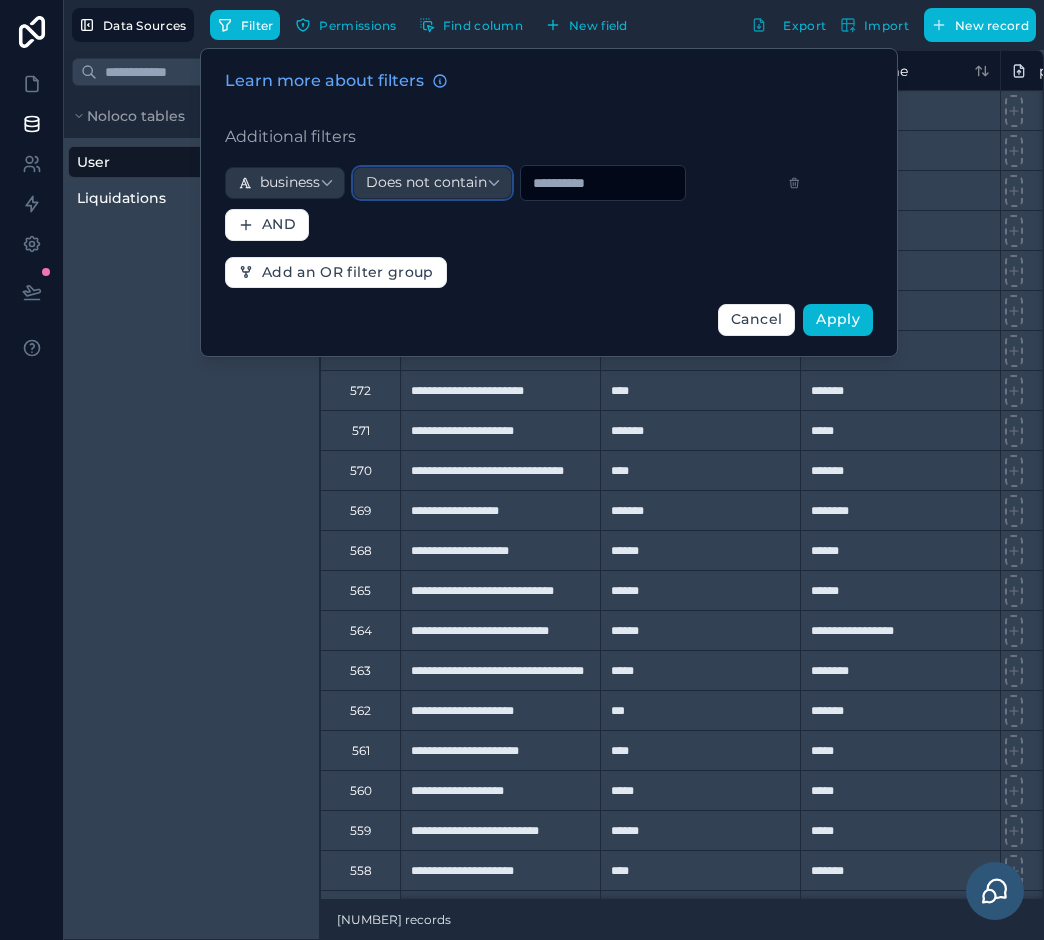 click on "Does not contain" at bounding box center (426, 183) 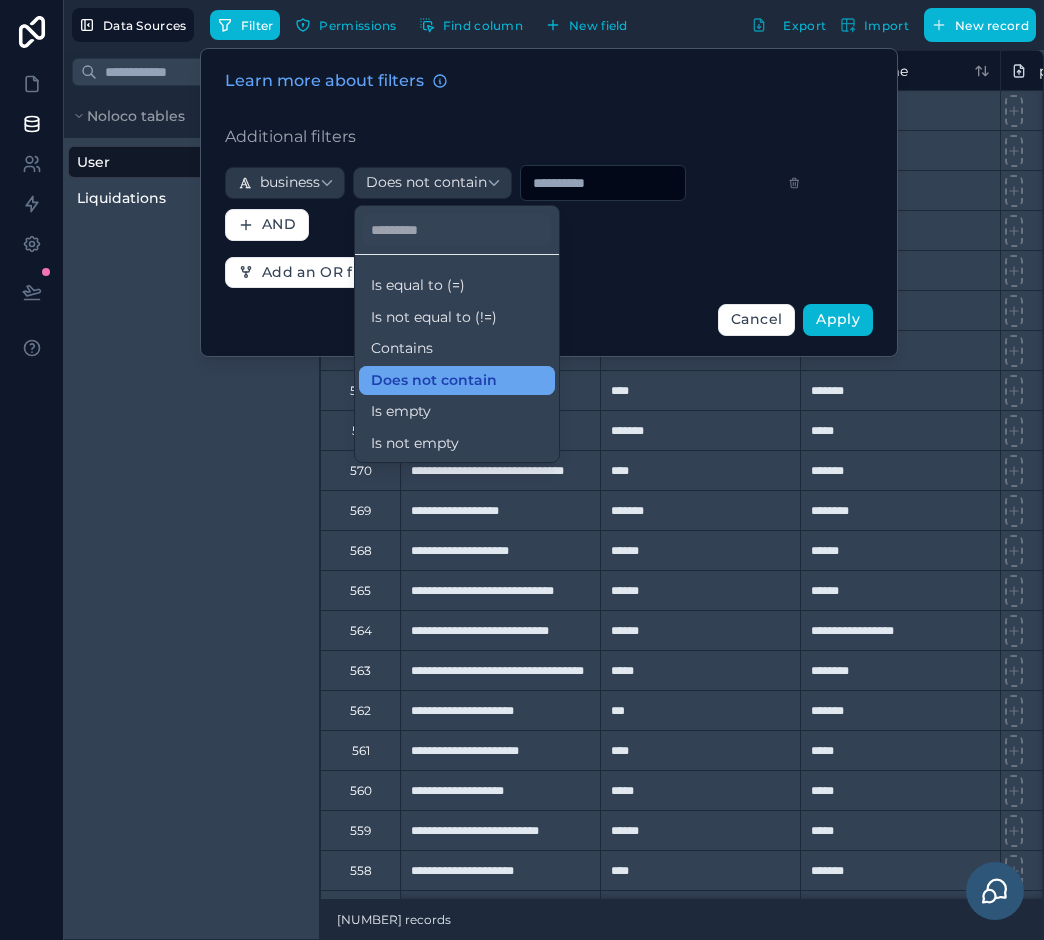 click on "Does not contain" at bounding box center [434, 381] 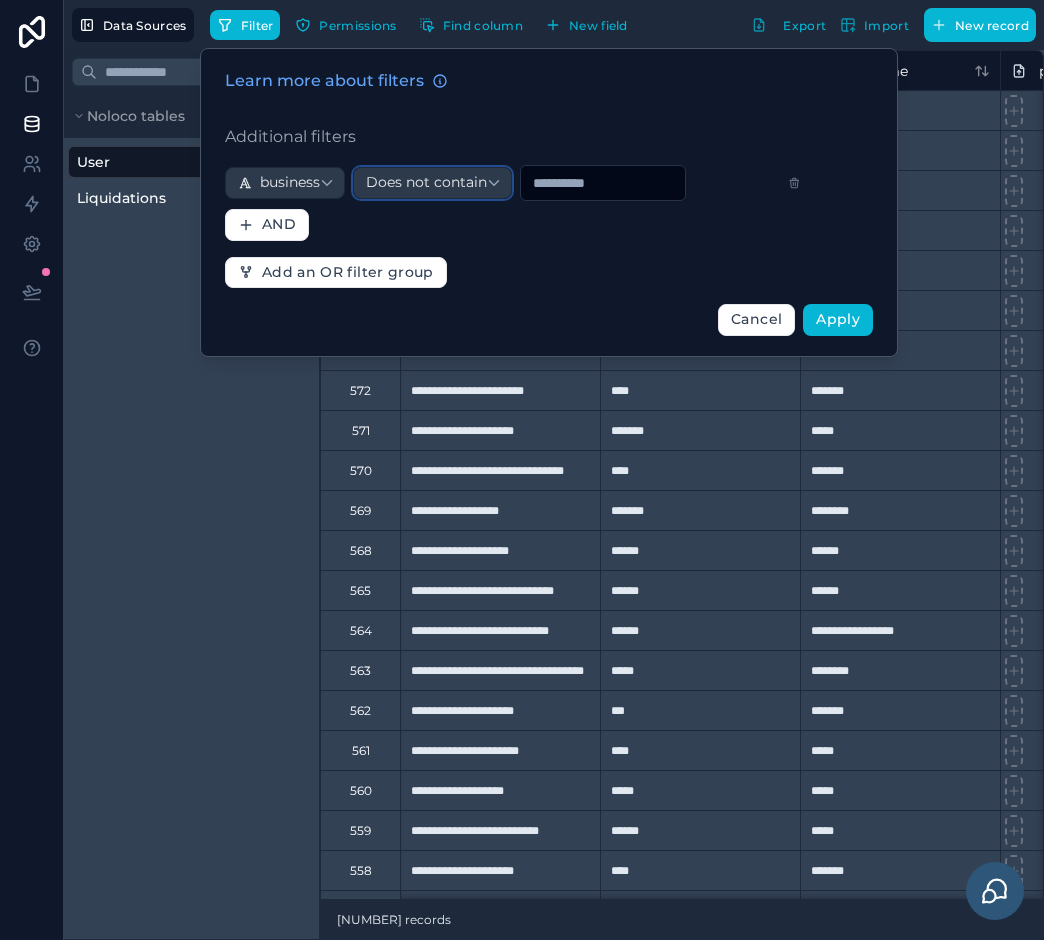 click on "Does not contain" at bounding box center [432, 183] 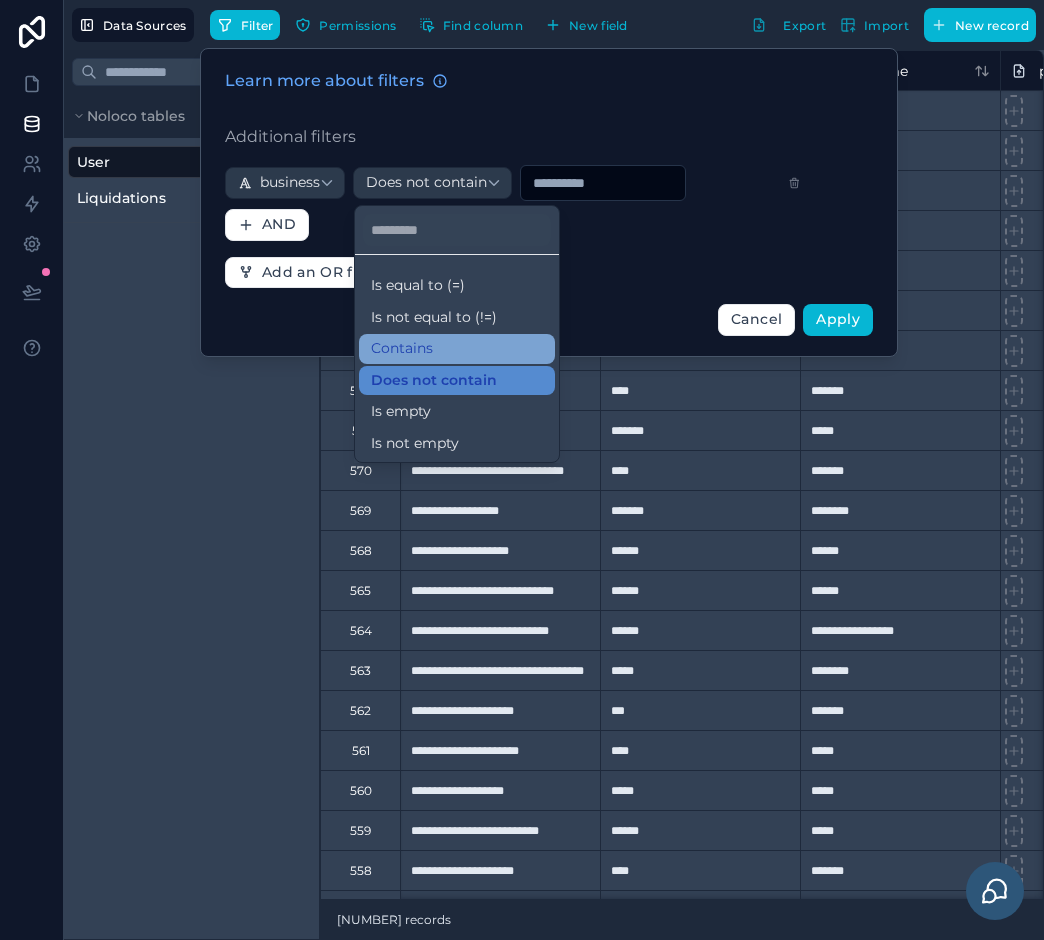 click on "Contains" at bounding box center (402, 349) 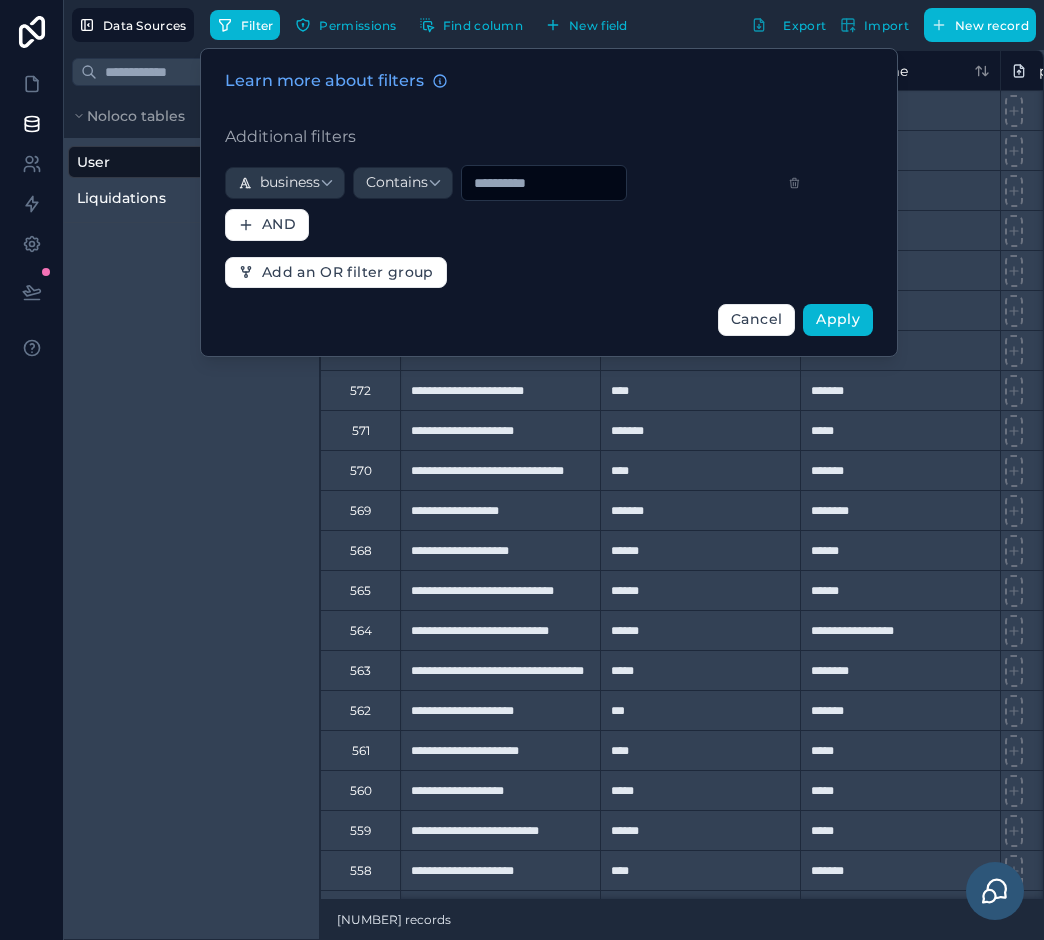 click at bounding box center (544, 183) 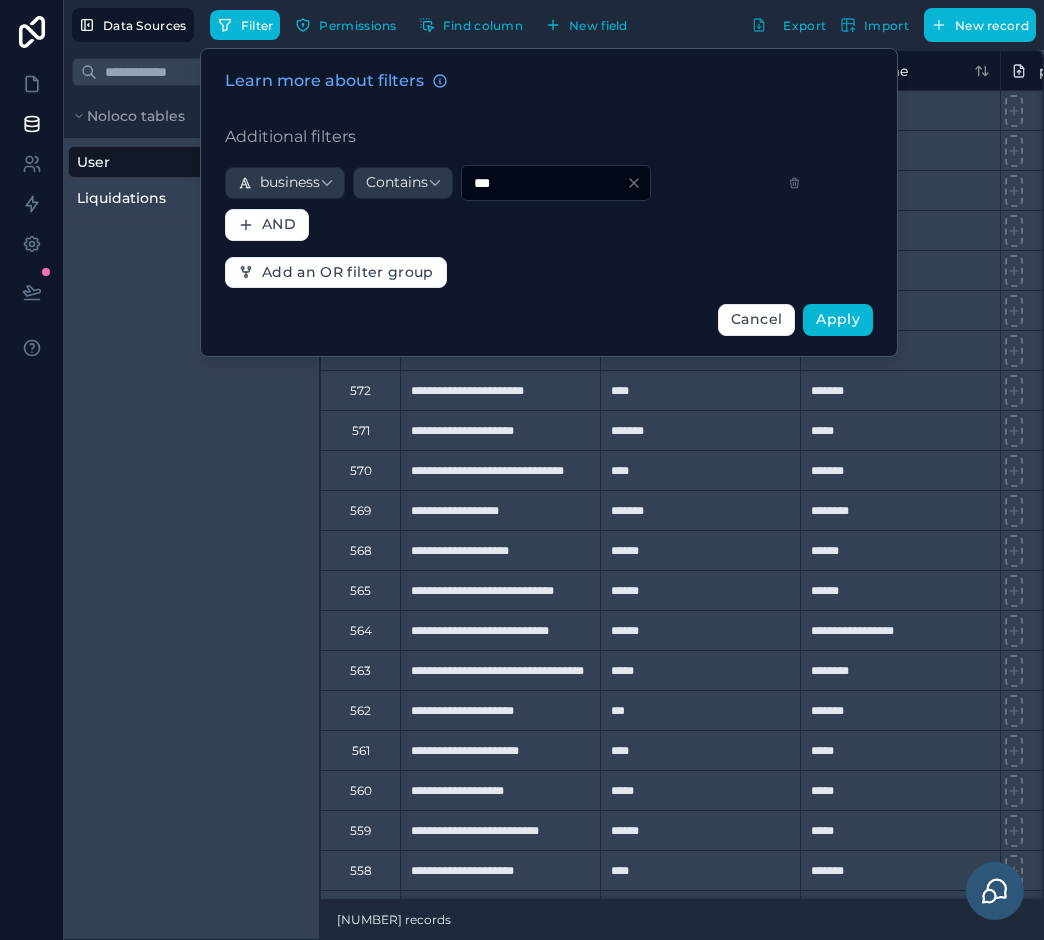type on "***" 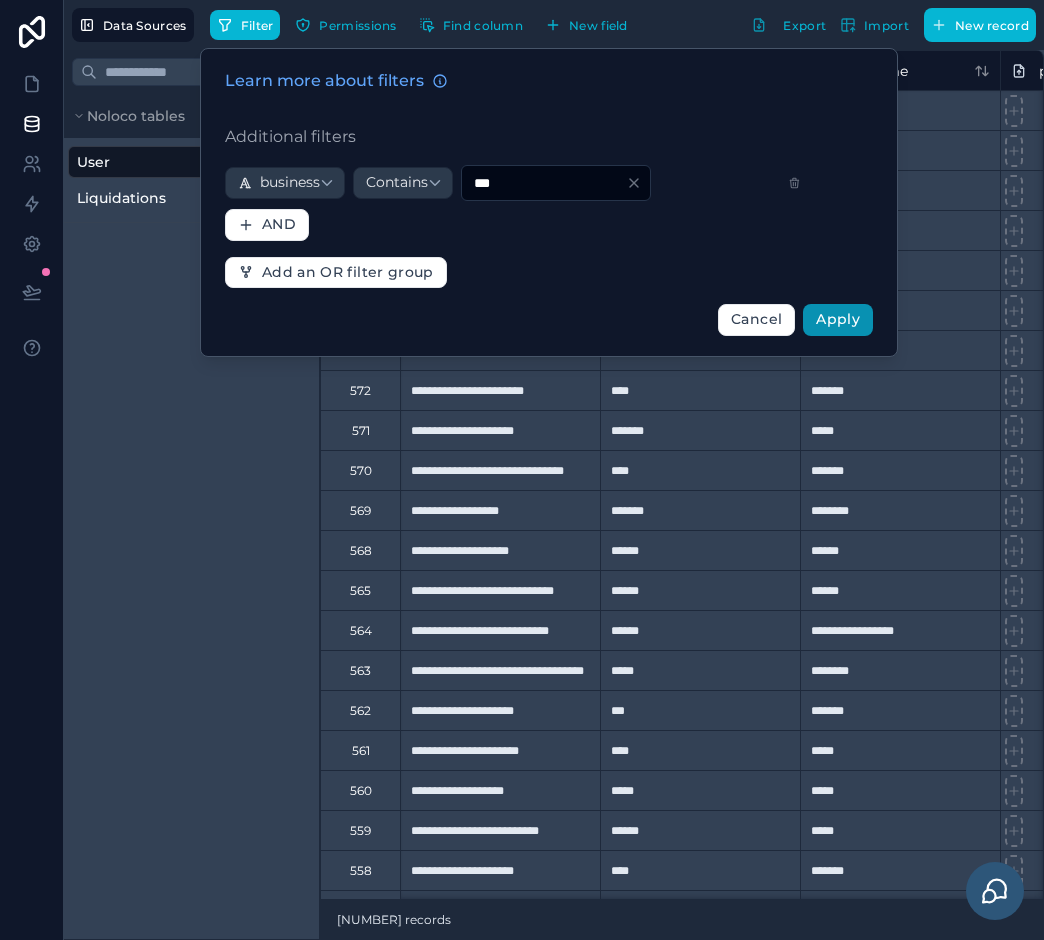 click on "Apply" at bounding box center (838, 320) 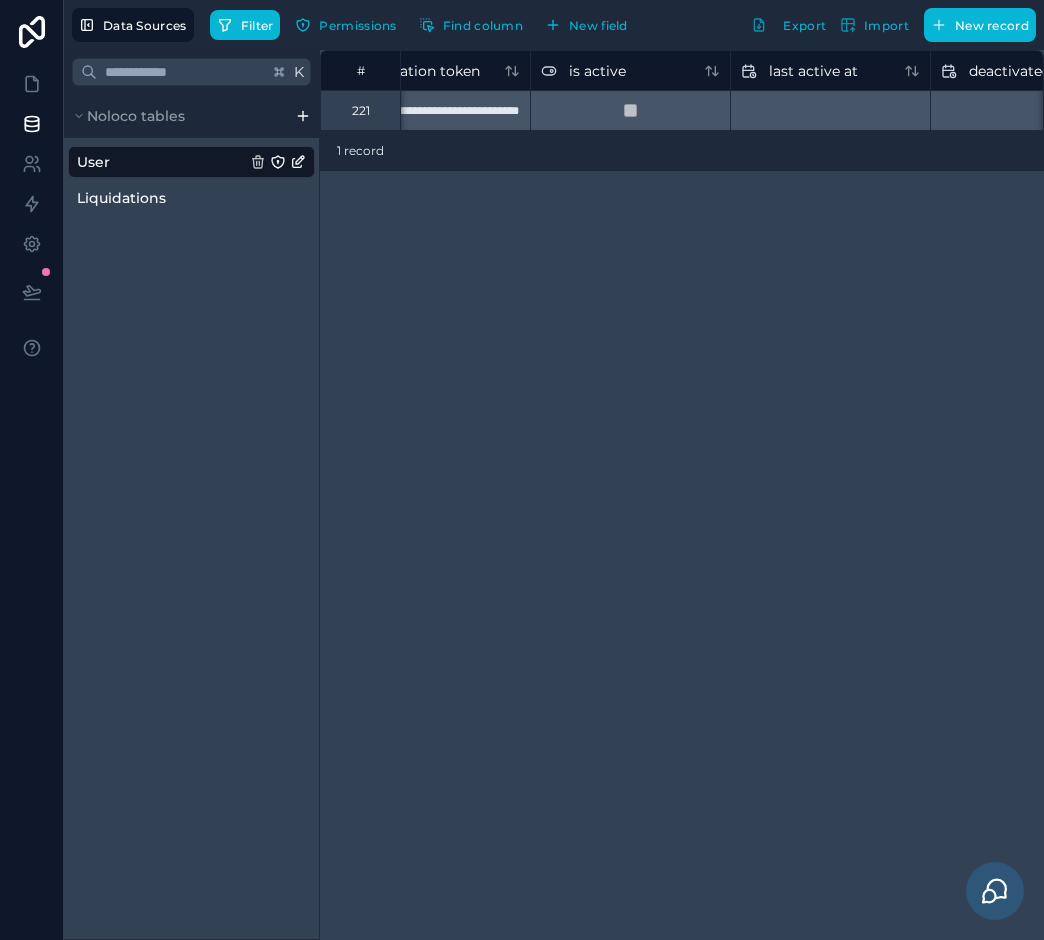 scroll, scrollTop: 0, scrollLeft: 1396, axis: horizontal 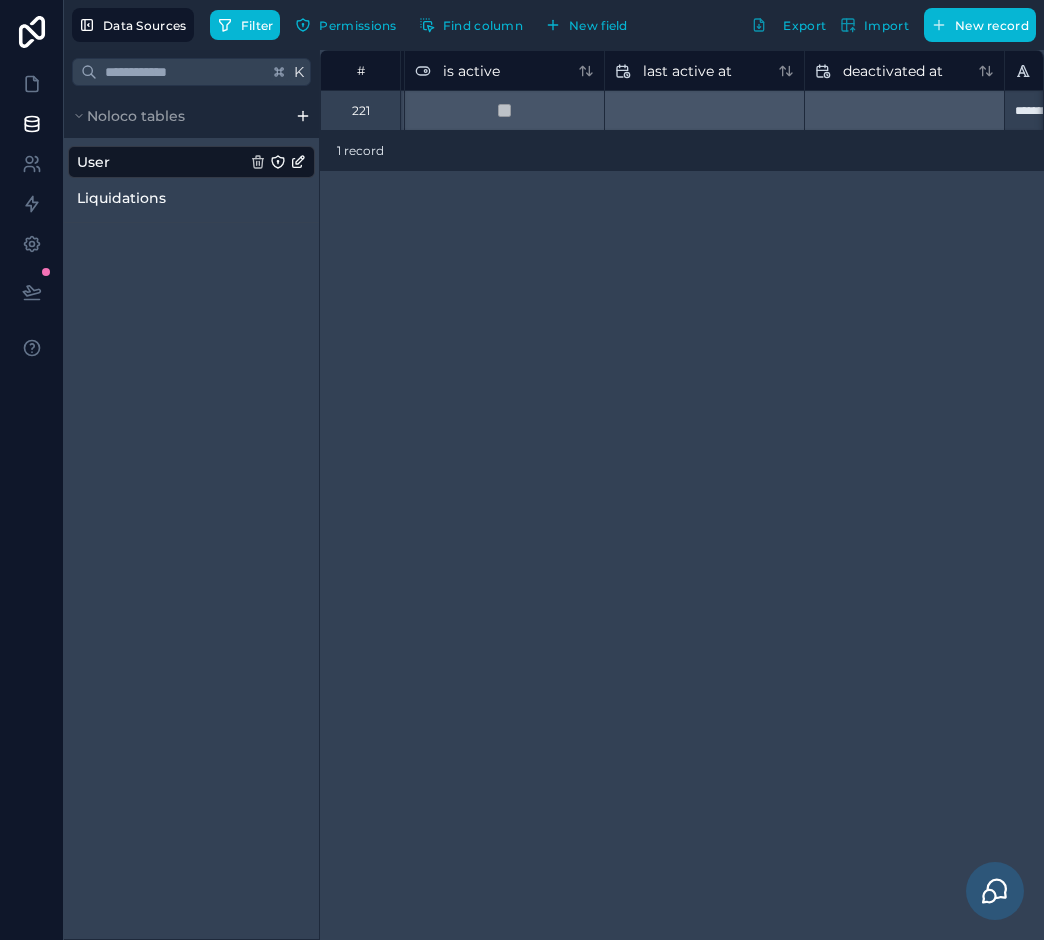 click on "**********" at bounding box center [682, 495] 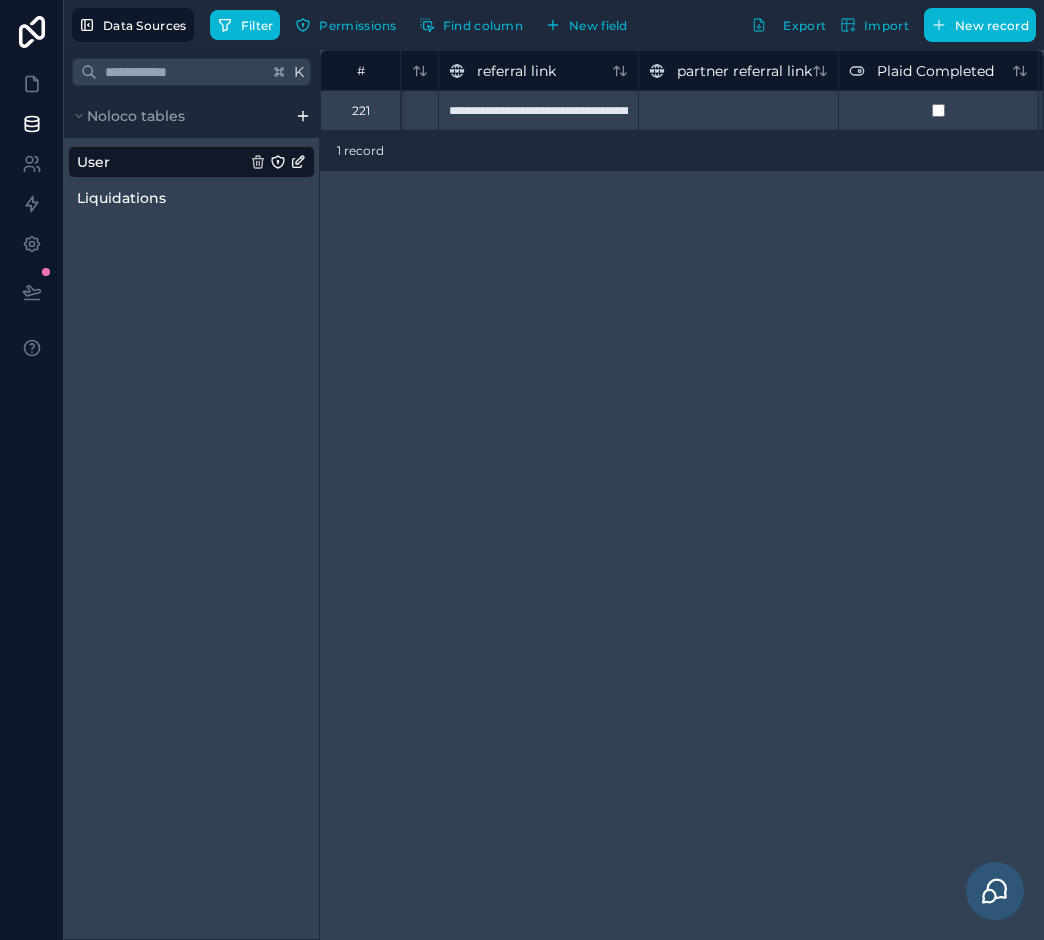 scroll, scrollTop: 0, scrollLeft: 2226, axis: horizontal 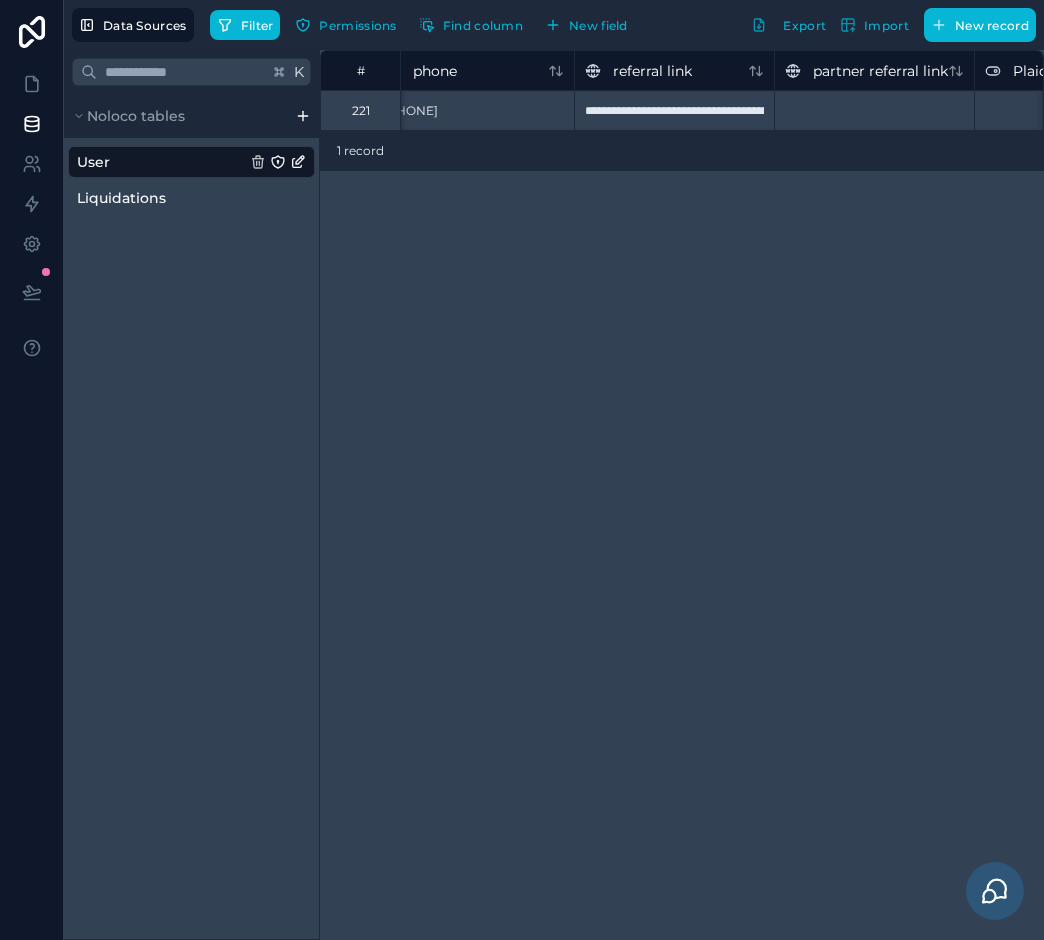 click on "**********" at bounding box center [674, 110] 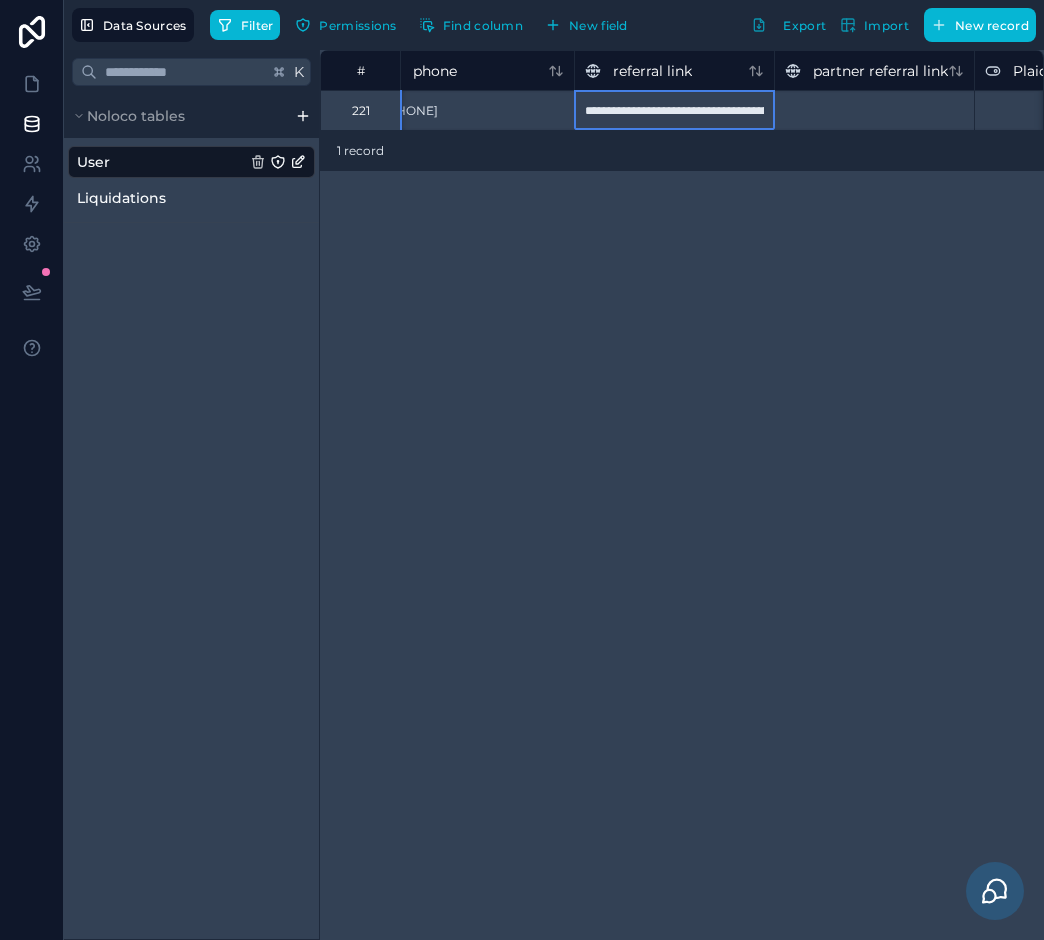 click on "**********" at bounding box center [674, 110] 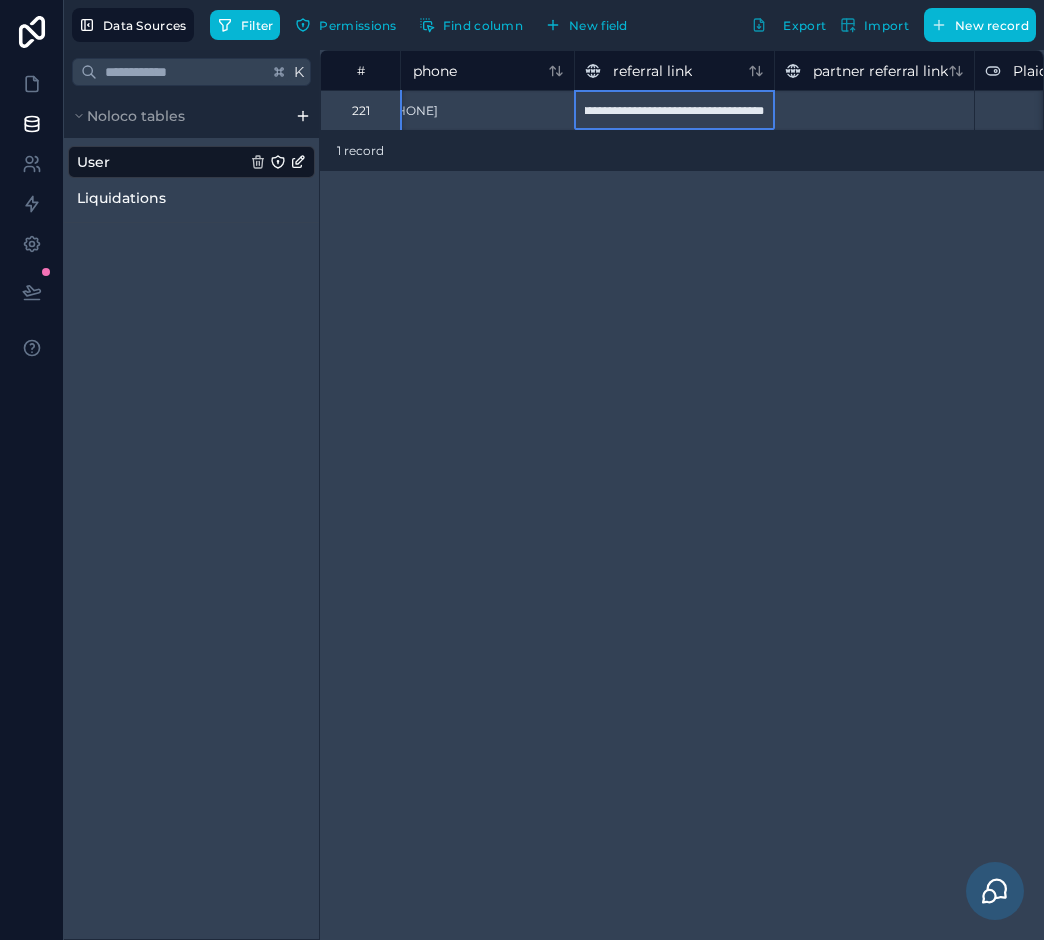 click on "**********" at bounding box center (674, 110) 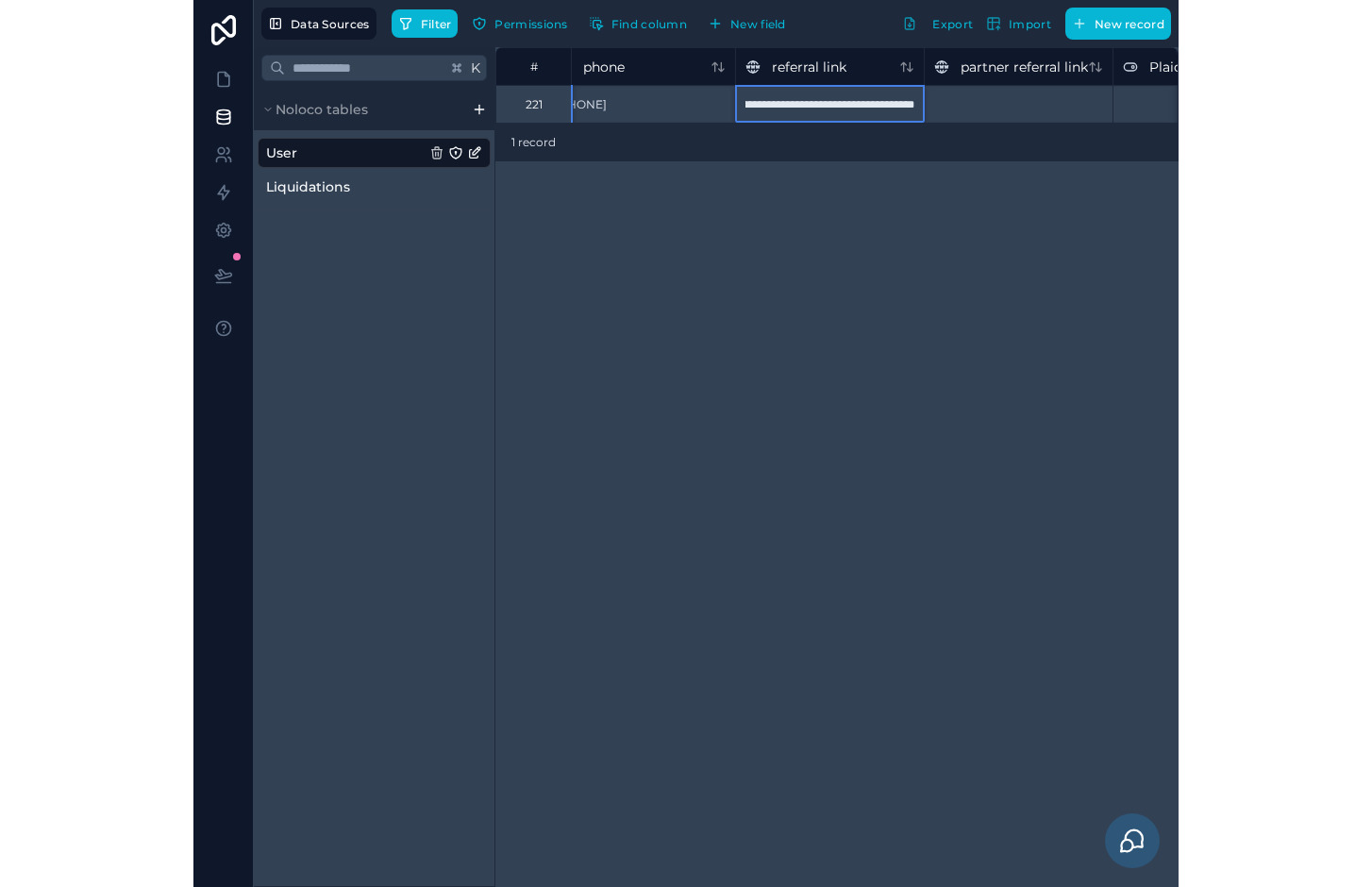 scroll, scrollTop: 0, scrollLeft: 0, axis: both 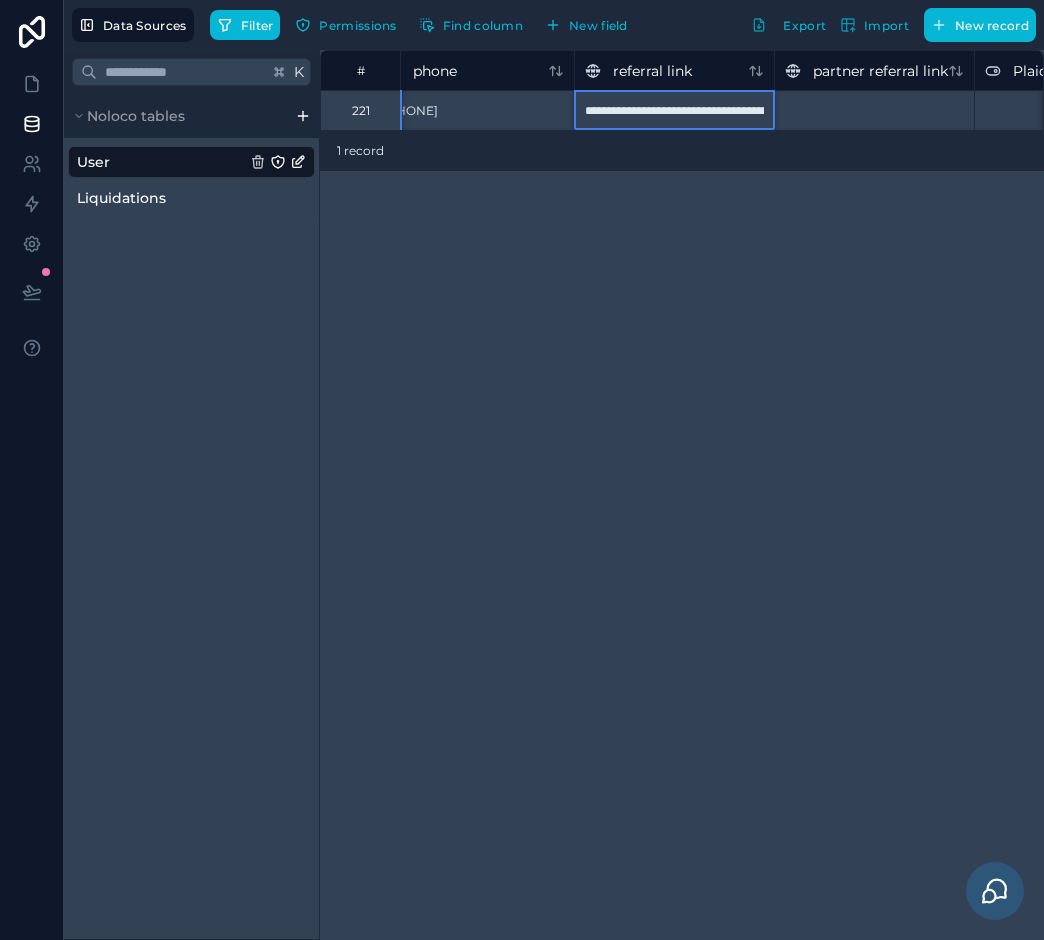 click on "**********" at bounding box center [682, 495] 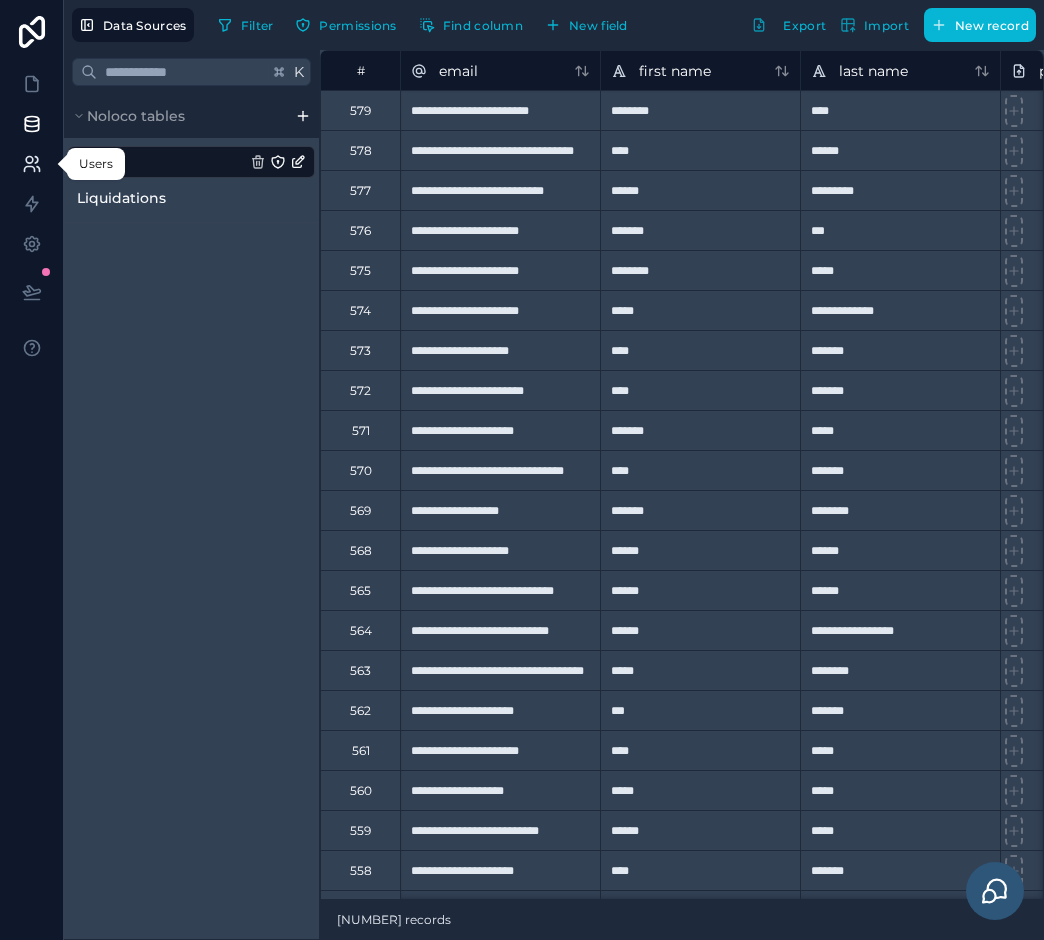 click 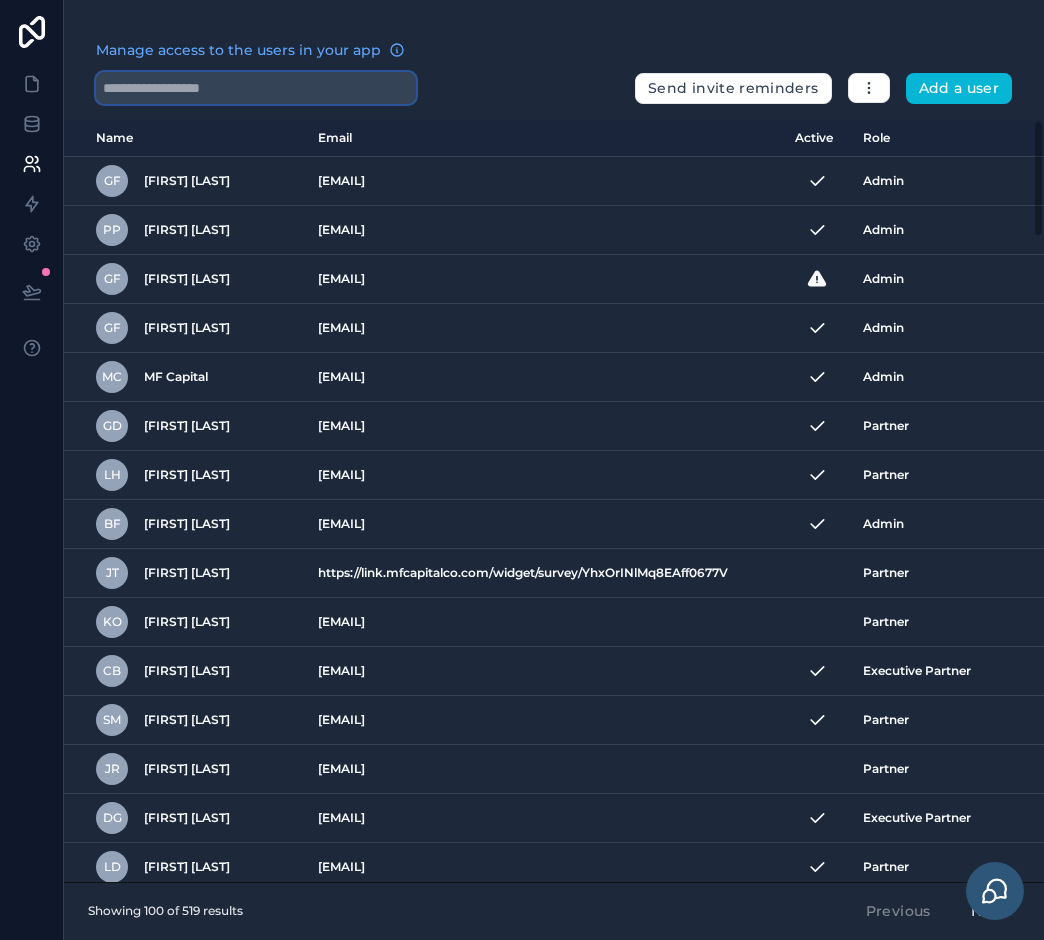 click at bounding box center [256, 88] 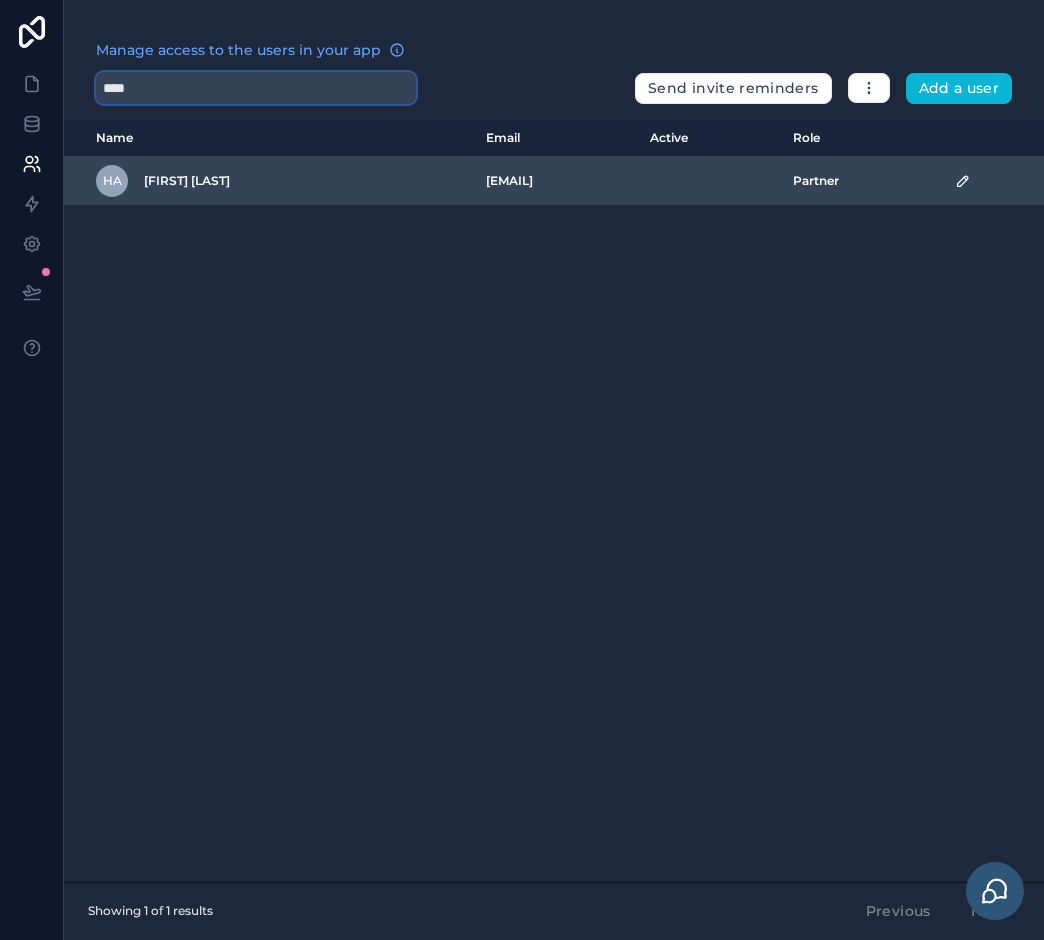 type on "****" 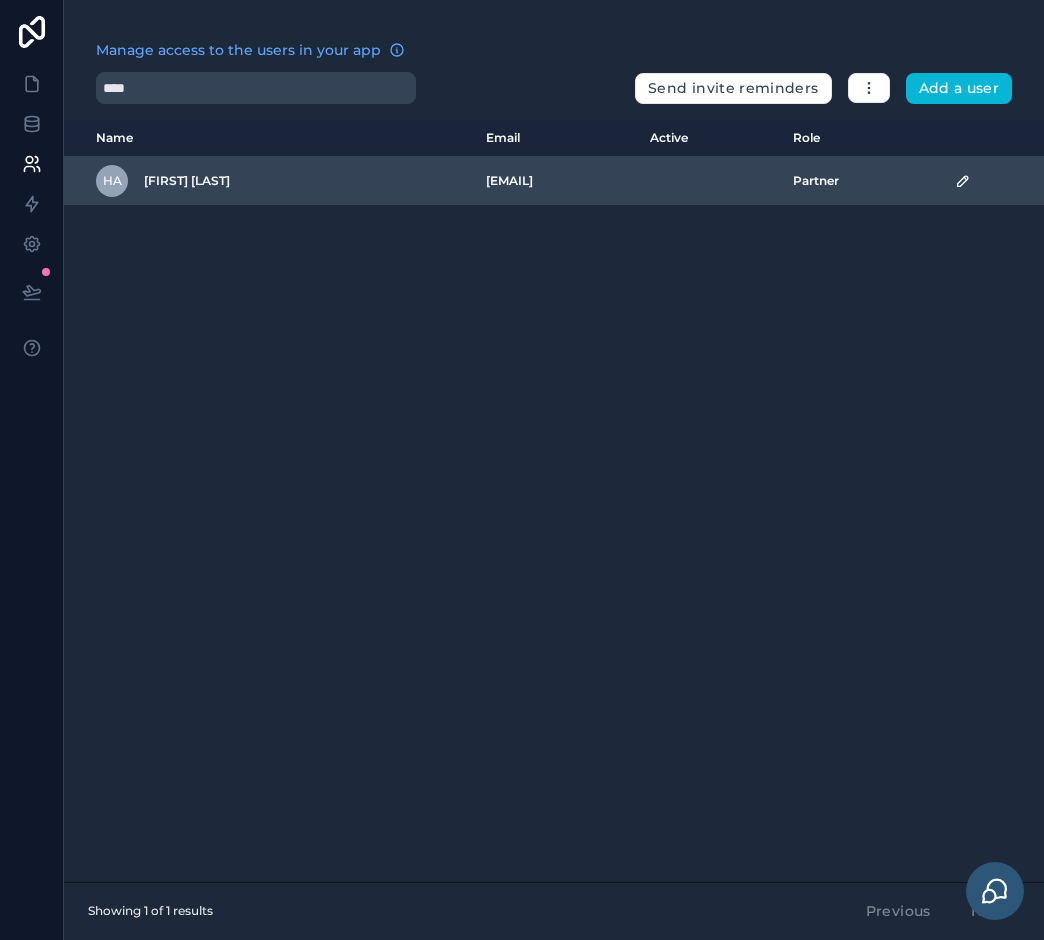 click at bounding box center [994, 181] 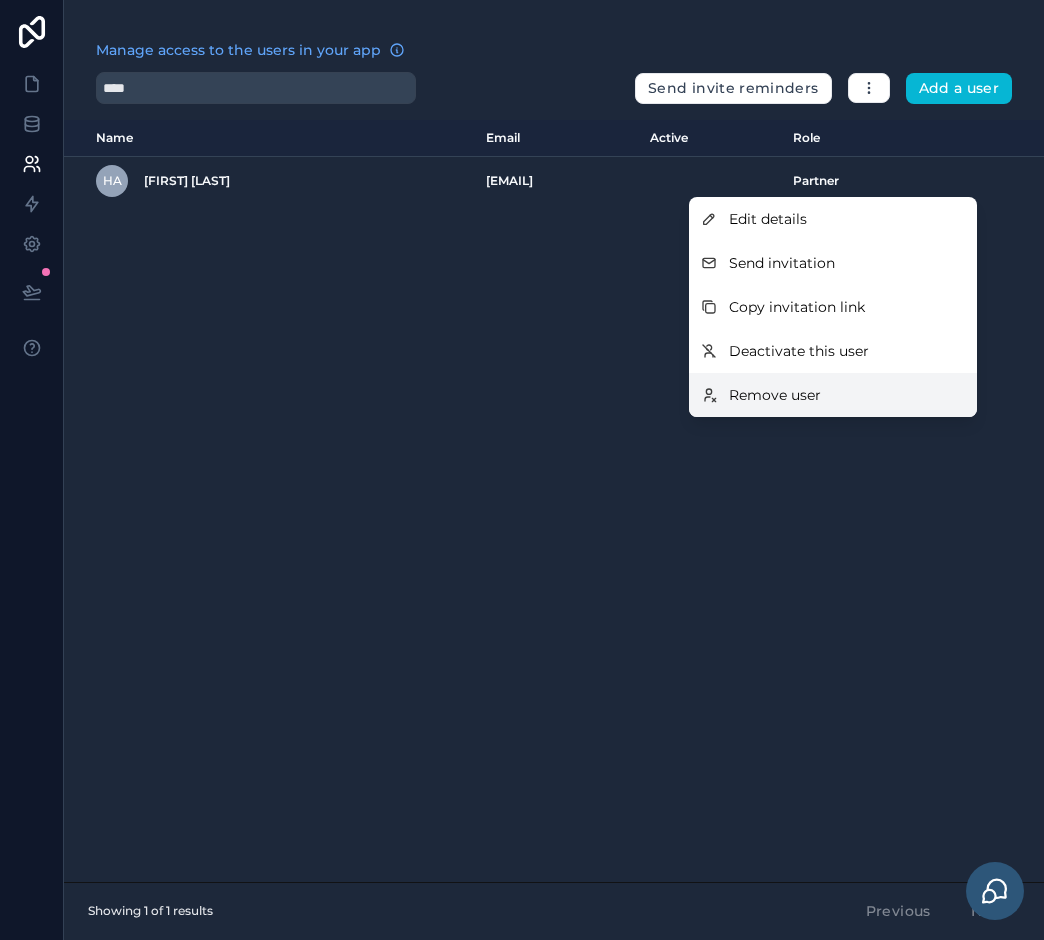 click on "Remove user" at bounding box center [775, 395] 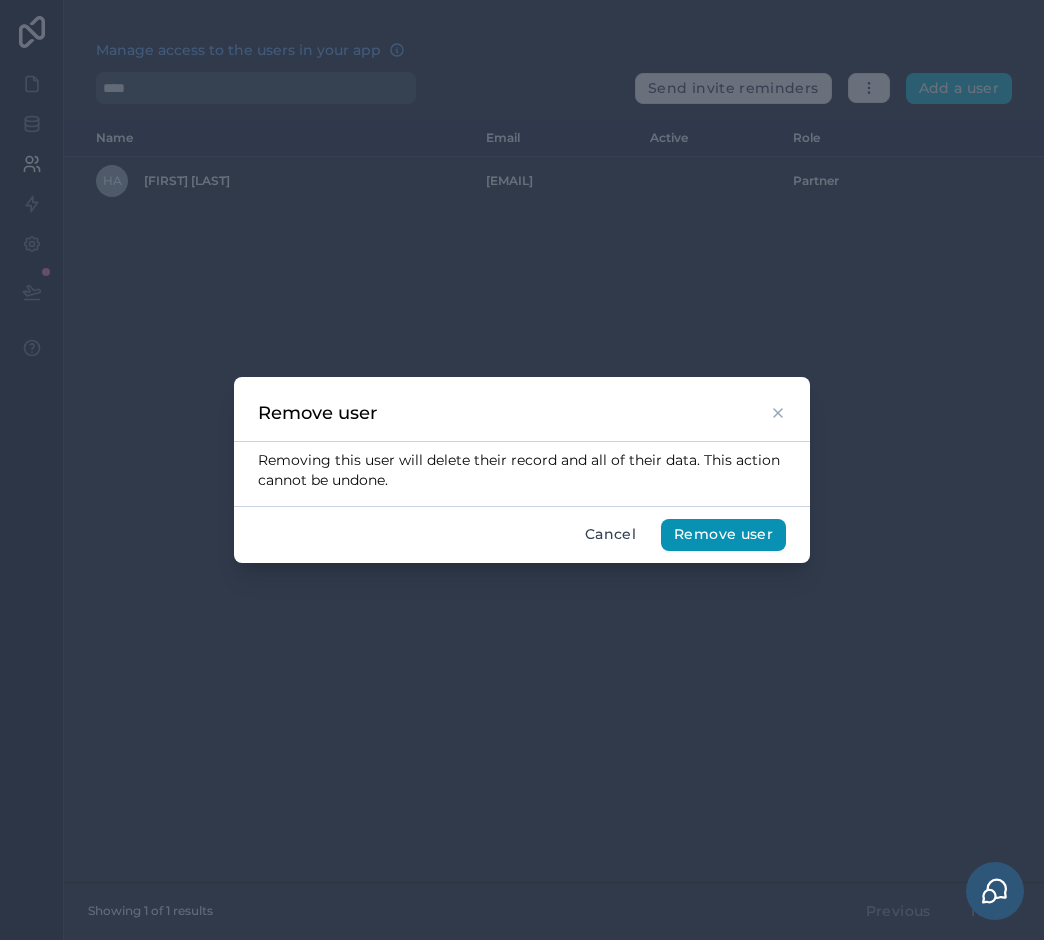 click on "Remove user" at bounding box center (723, 535) 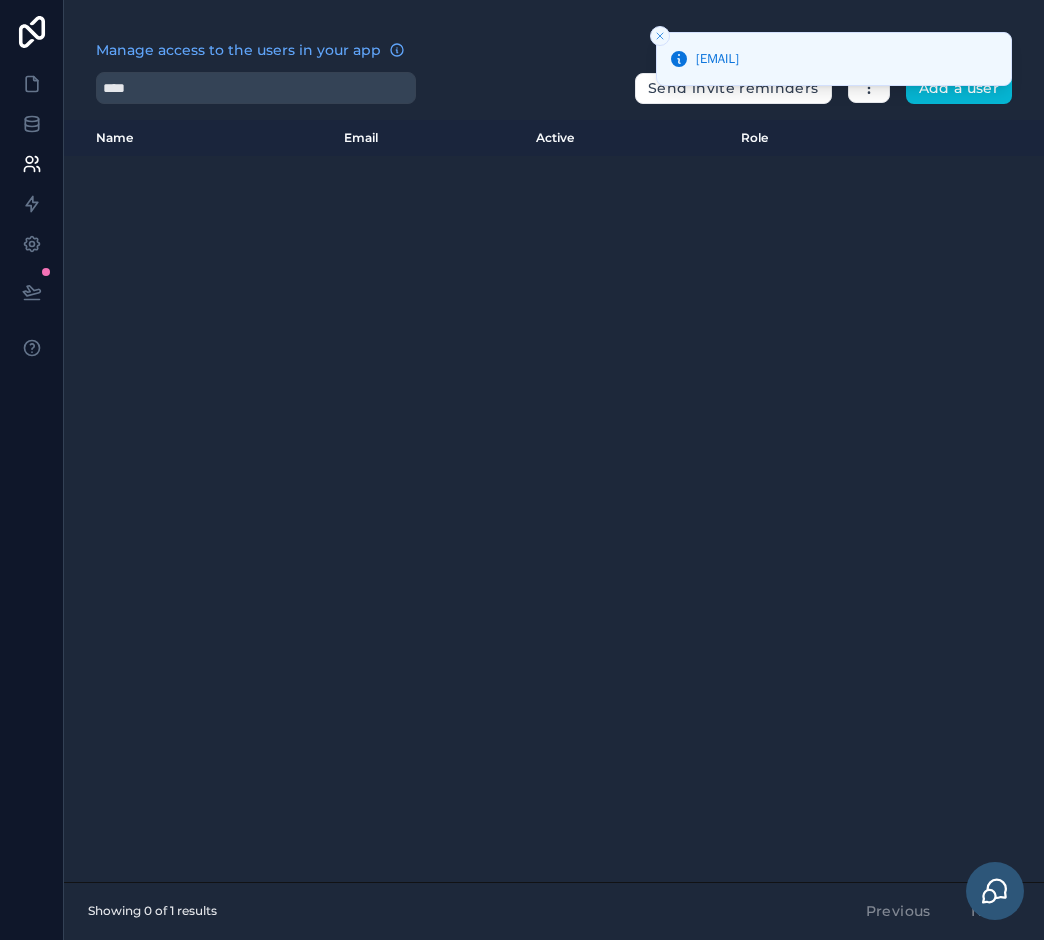 click on "Name Email Active Role userTable.email" at bounding box center (554, 501) 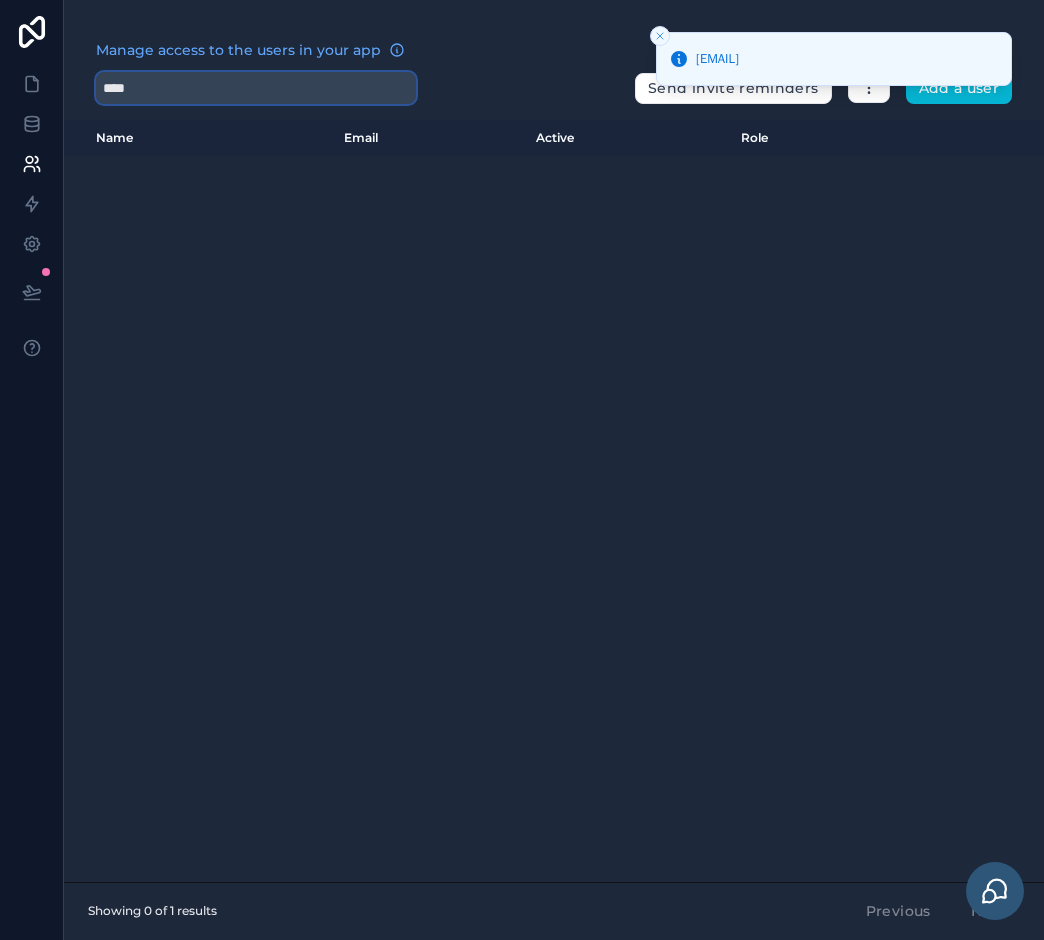 click on "****" at bounding box center [256, 88] 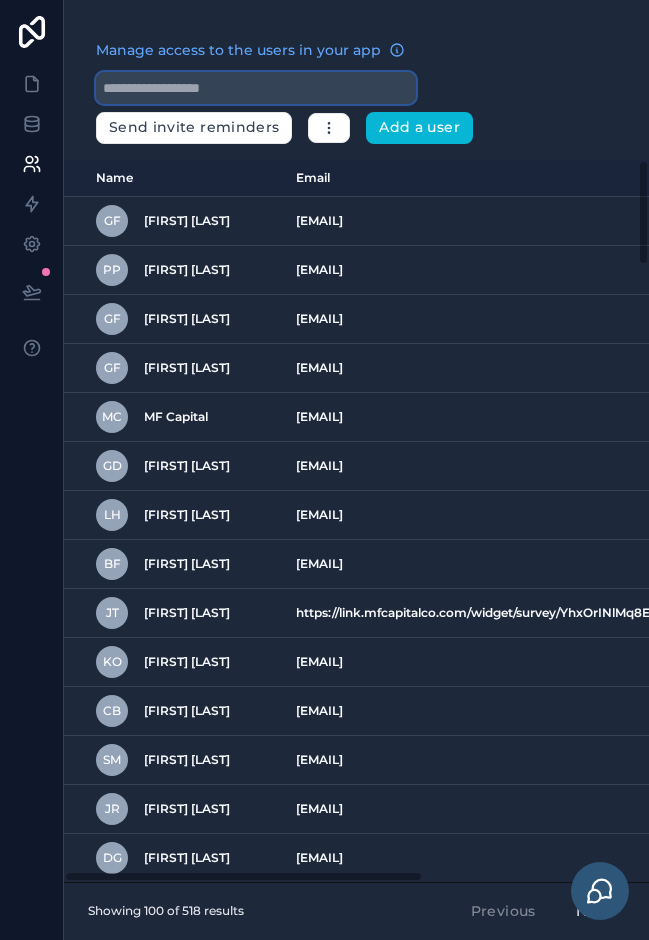type on "*" 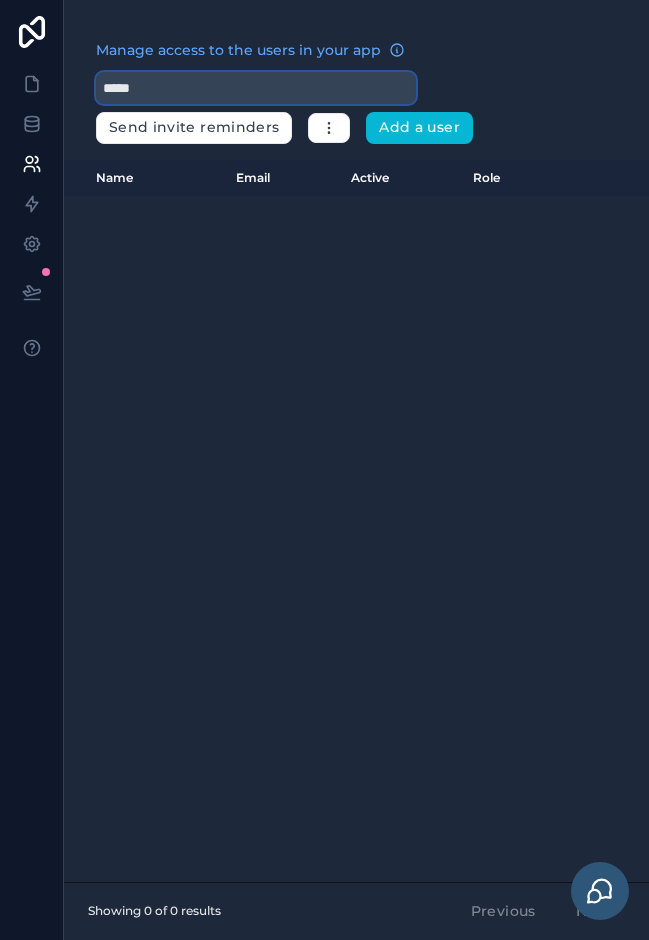 type on "*****" 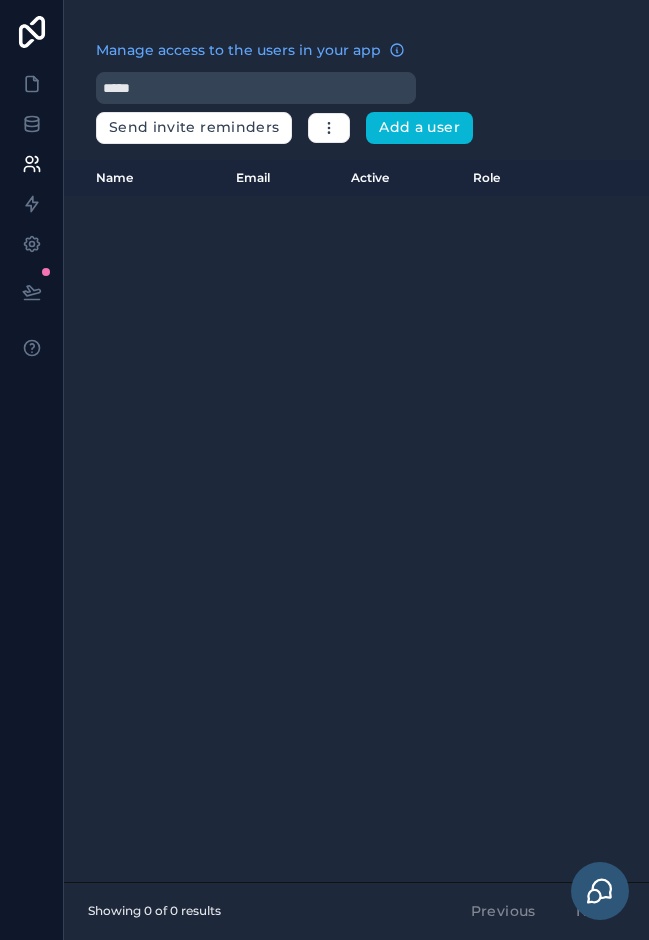click on "Manage access to the users in your app" at bounding box center [348, 56] 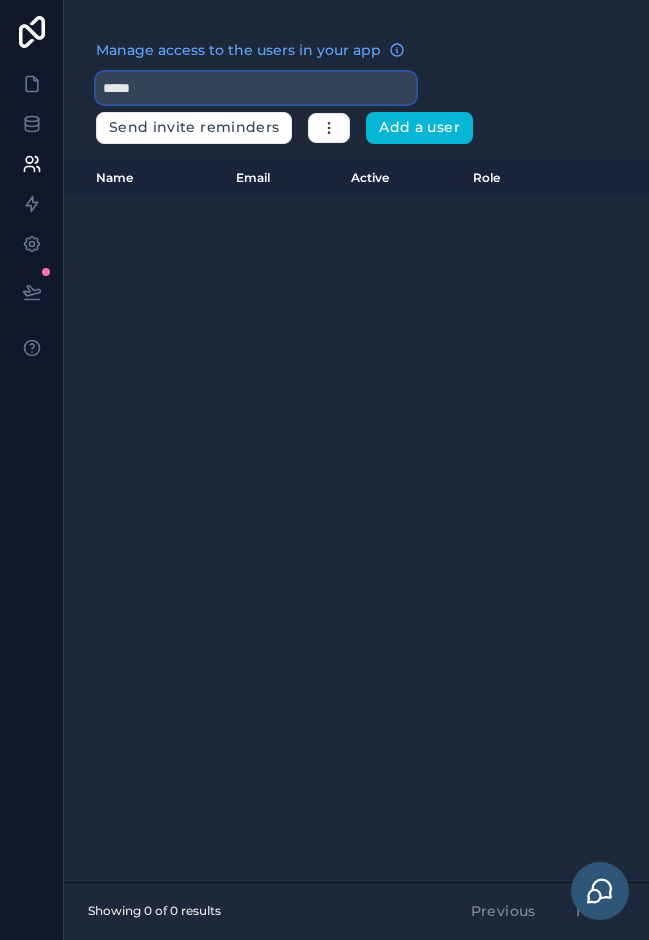 click on "*****" at bounding box center [256, 88] 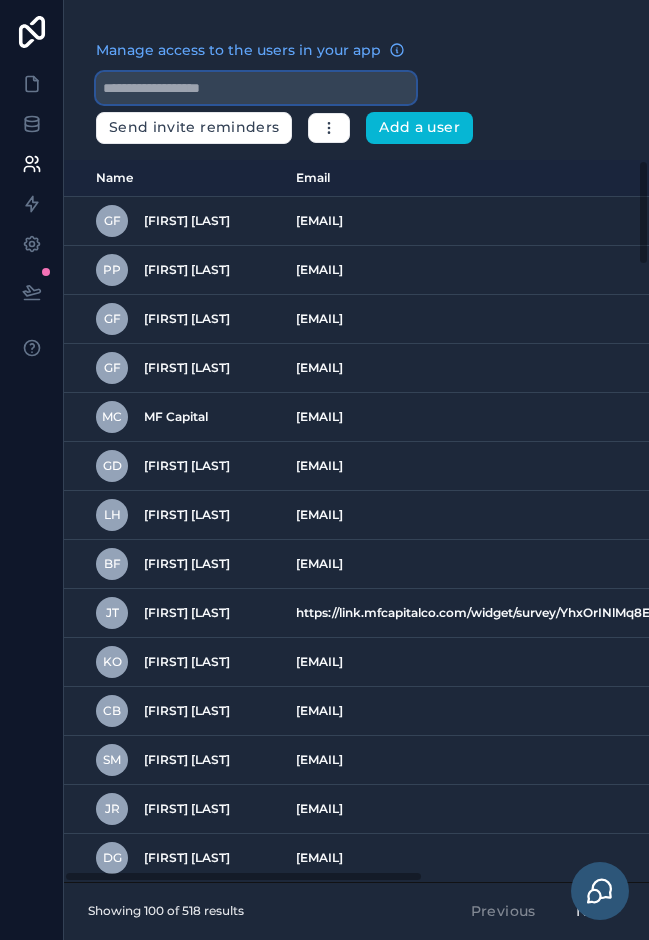 type 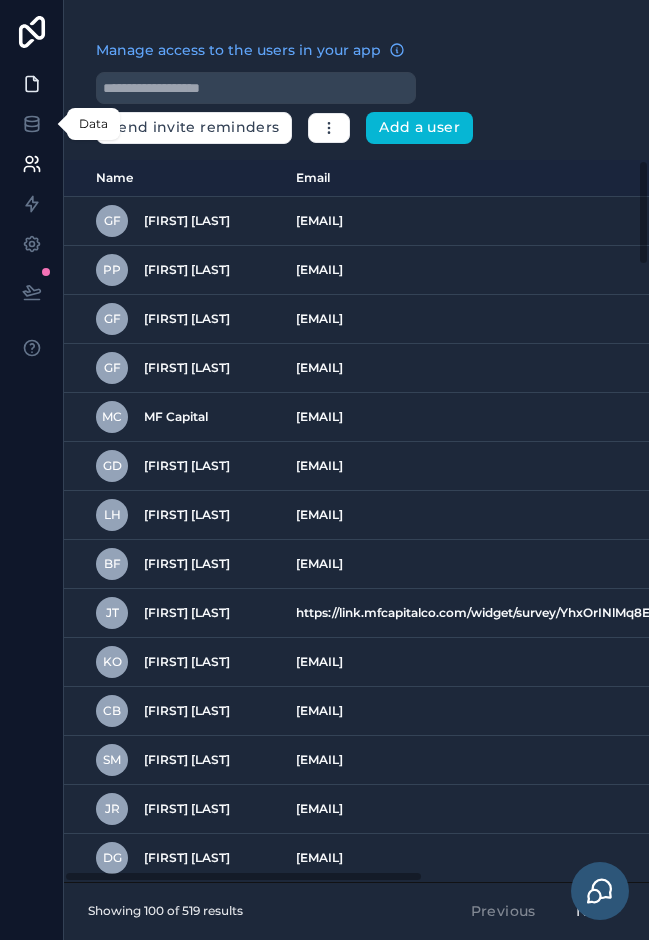 click at bounding box center [31, 84] 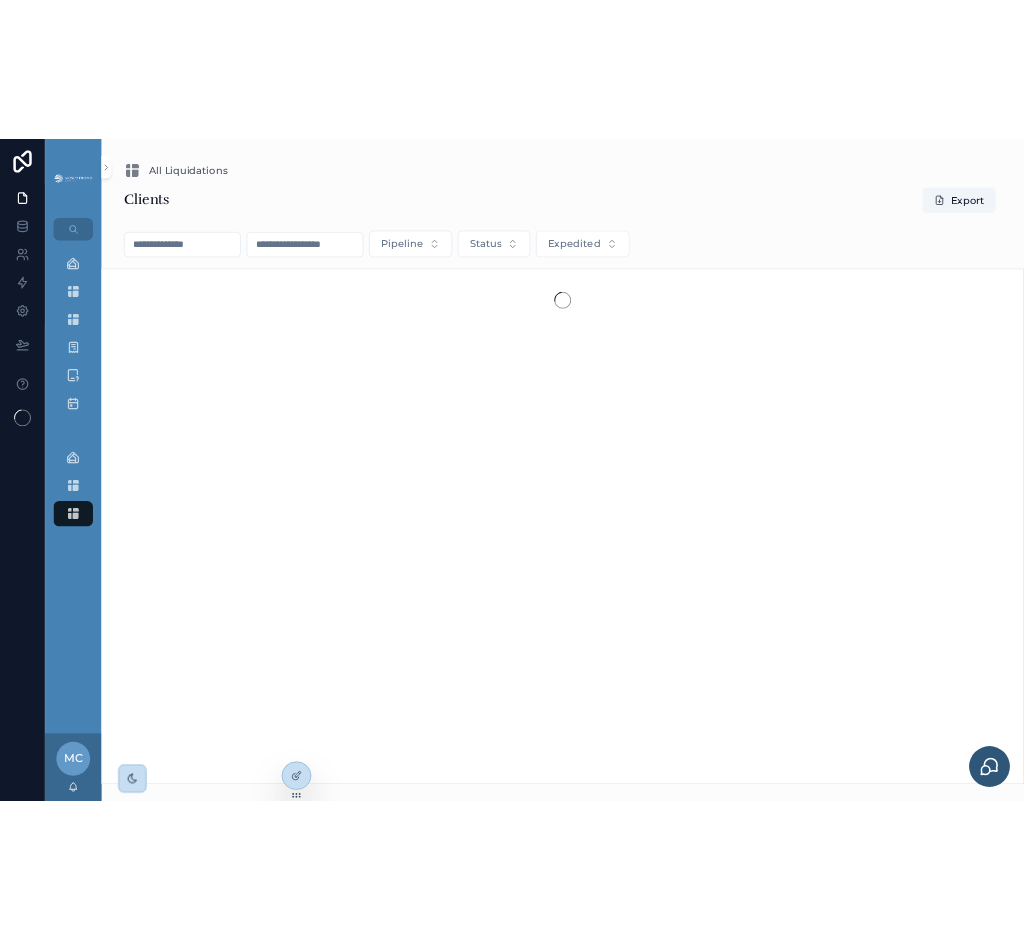 scroll, scrollTop: 0, scrollLeft: 0, axis: both 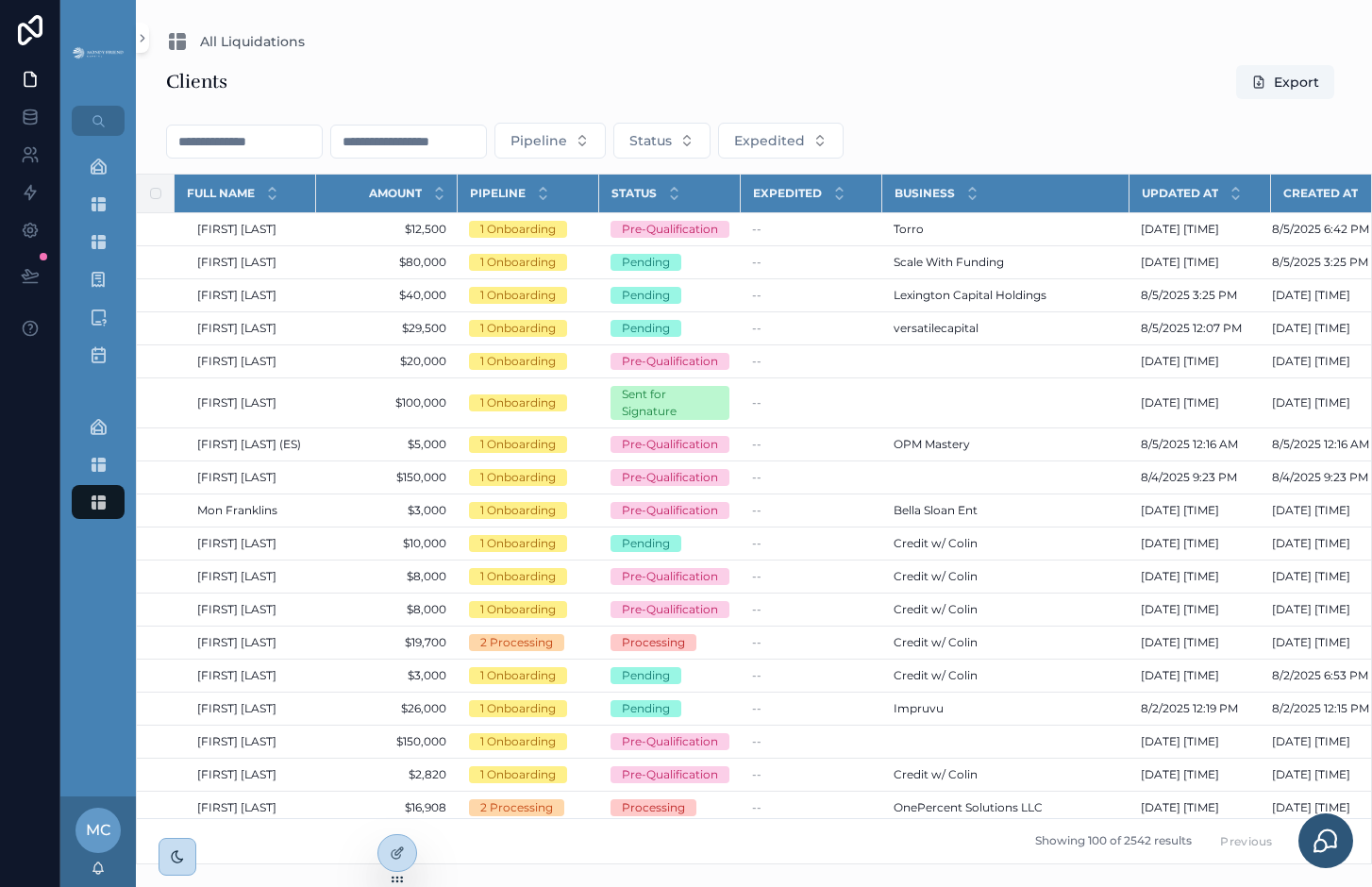 click at bounding box center (244, 142) 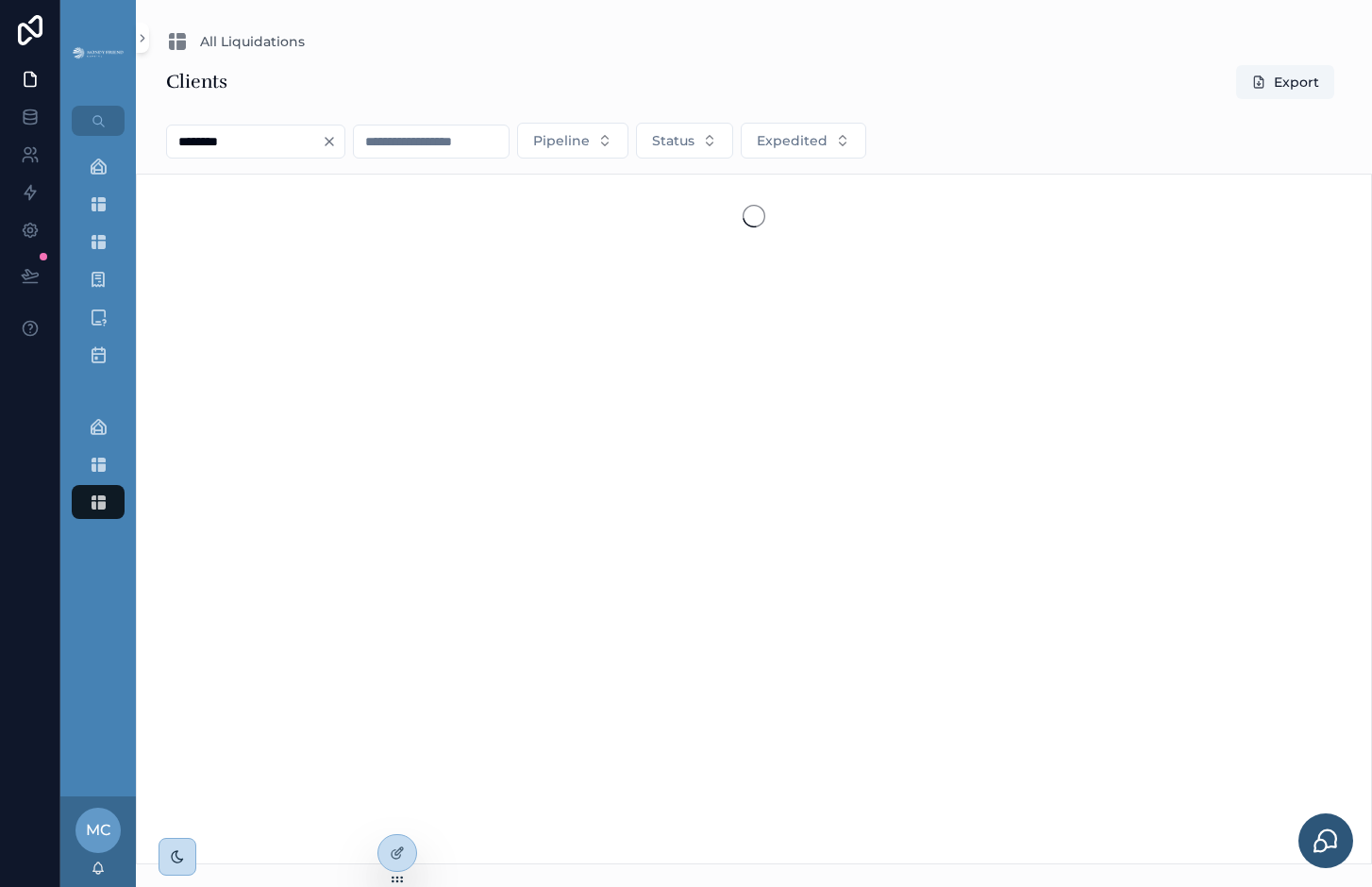 type on "********" 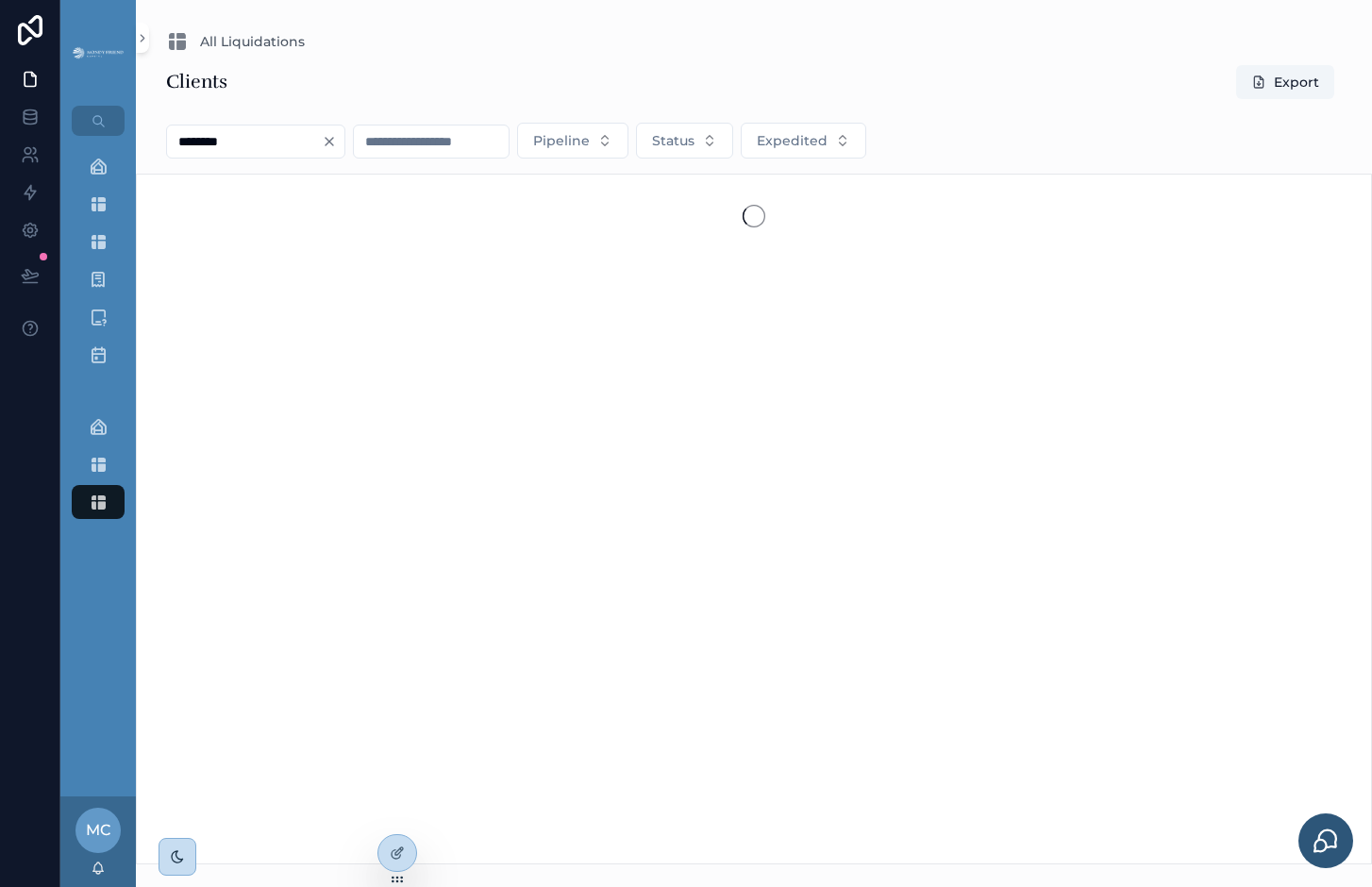 click on "Clients Export" at bounding box center [754, 86] 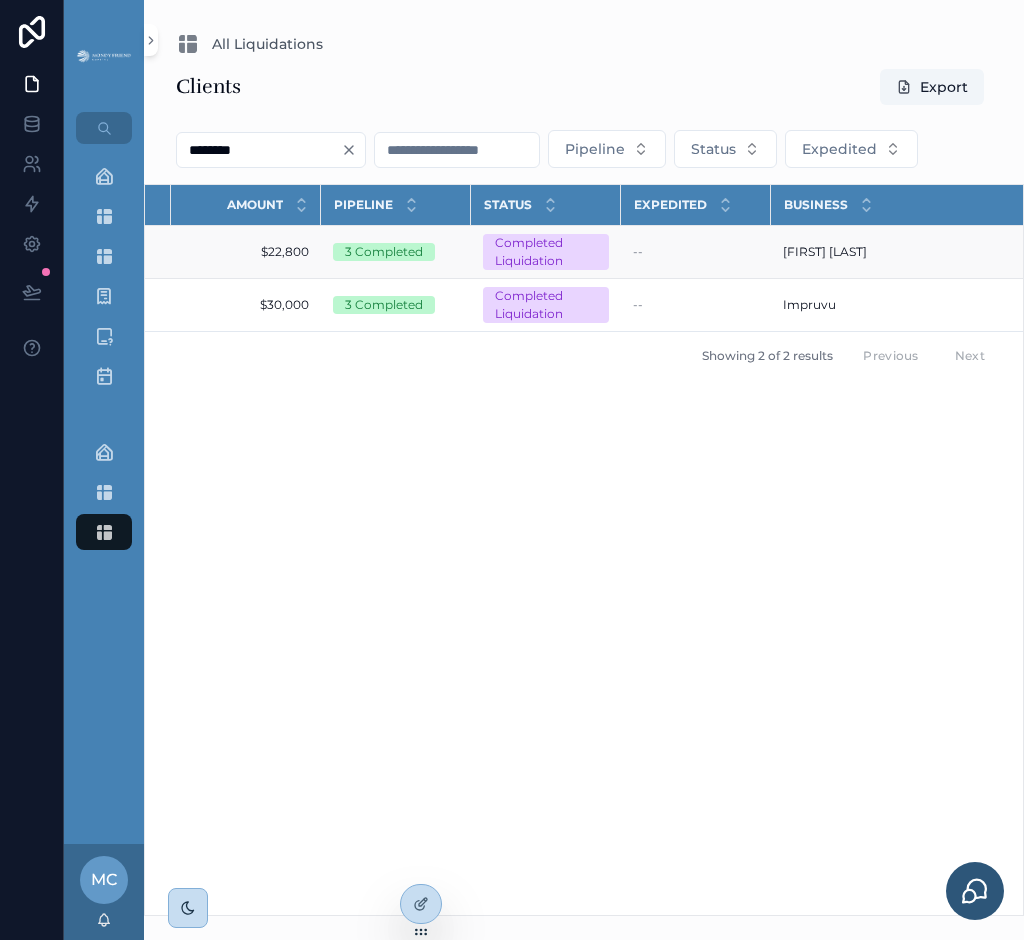scroll, scrollTop: 0, scrollLeft: 165, axis: horizontal 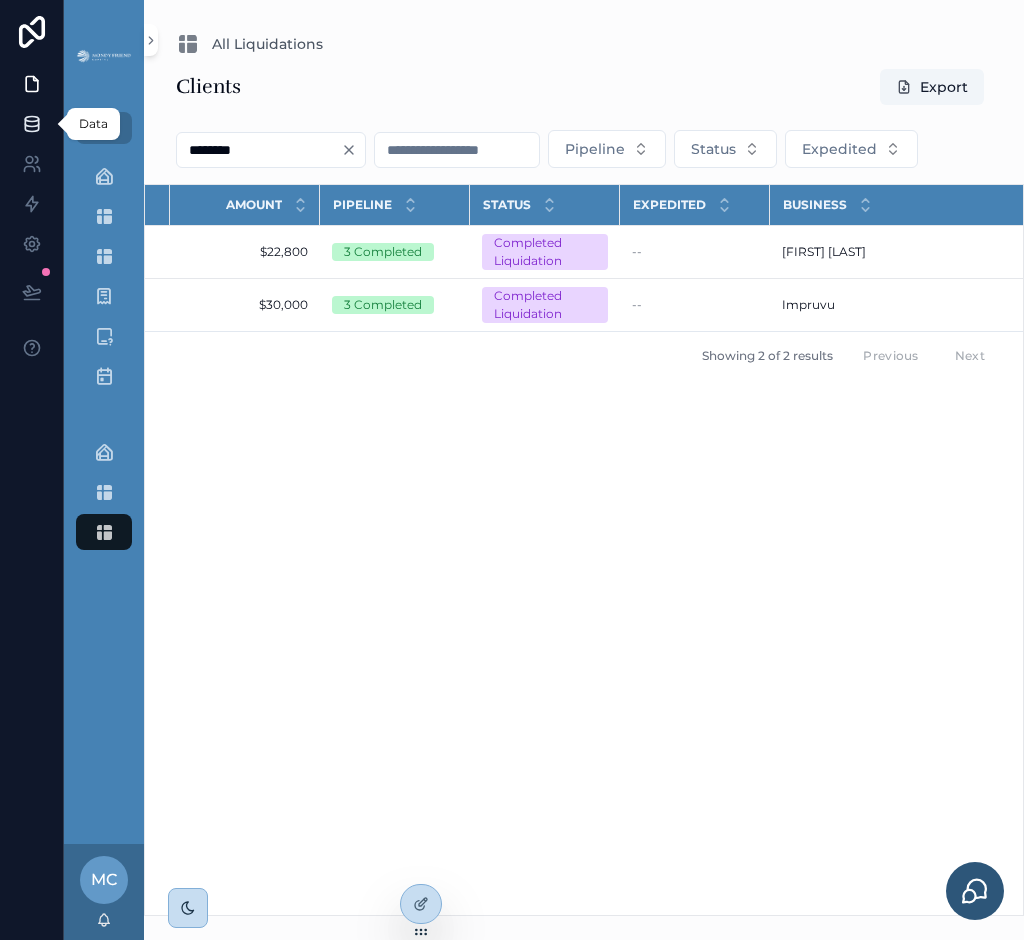 click 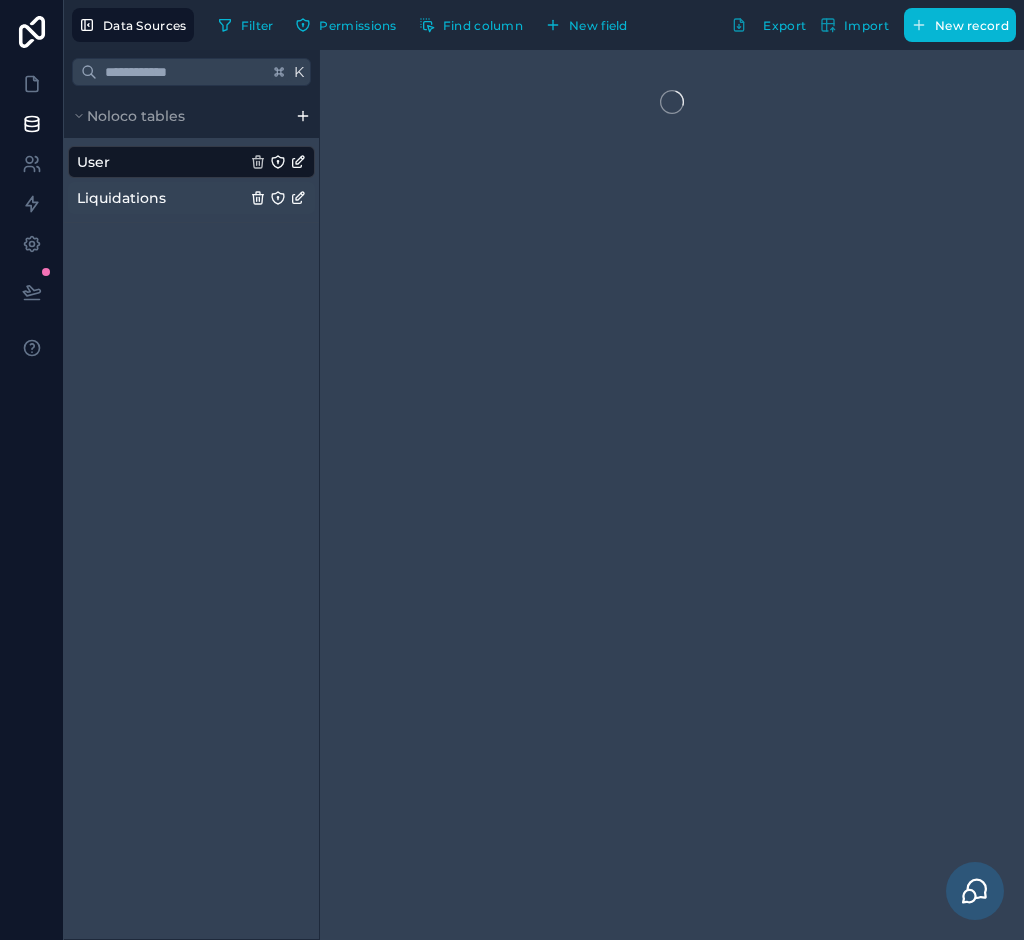 click on "Liquidations" at bounding box center (191, 198) 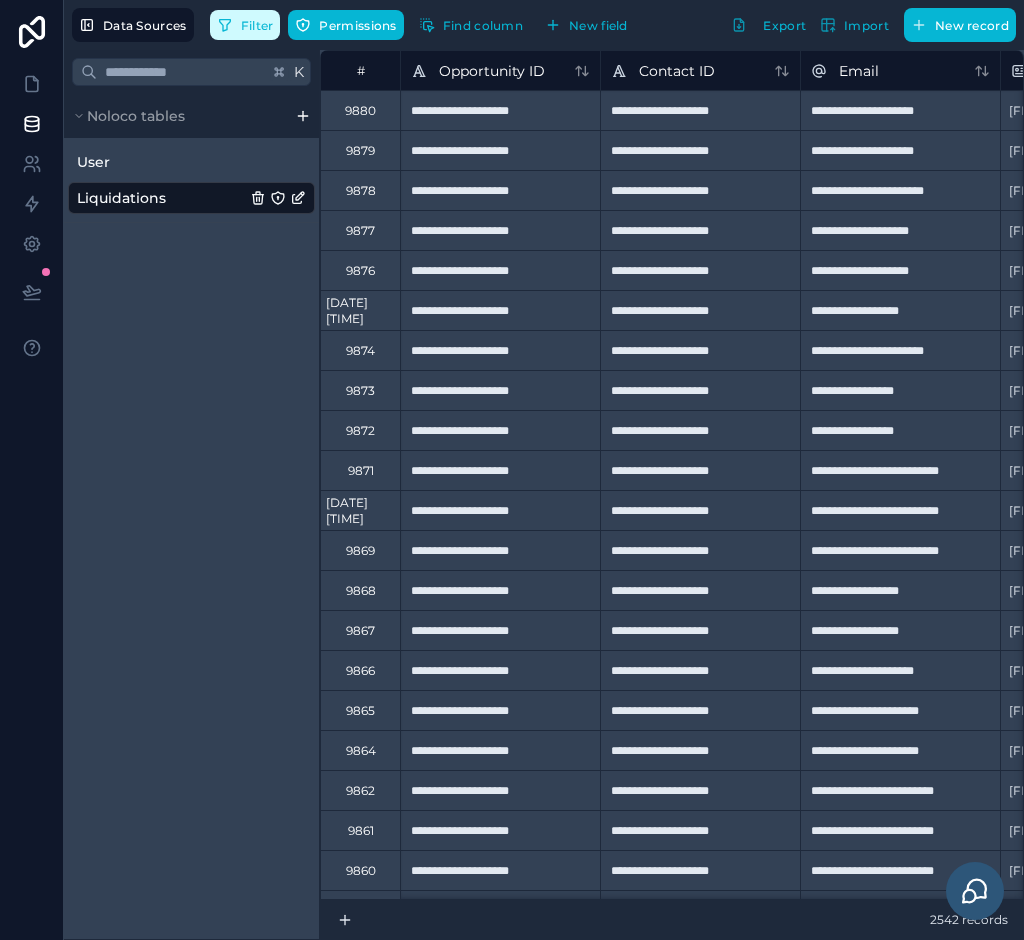 click on "Filter" at bounding box center (257, 25) 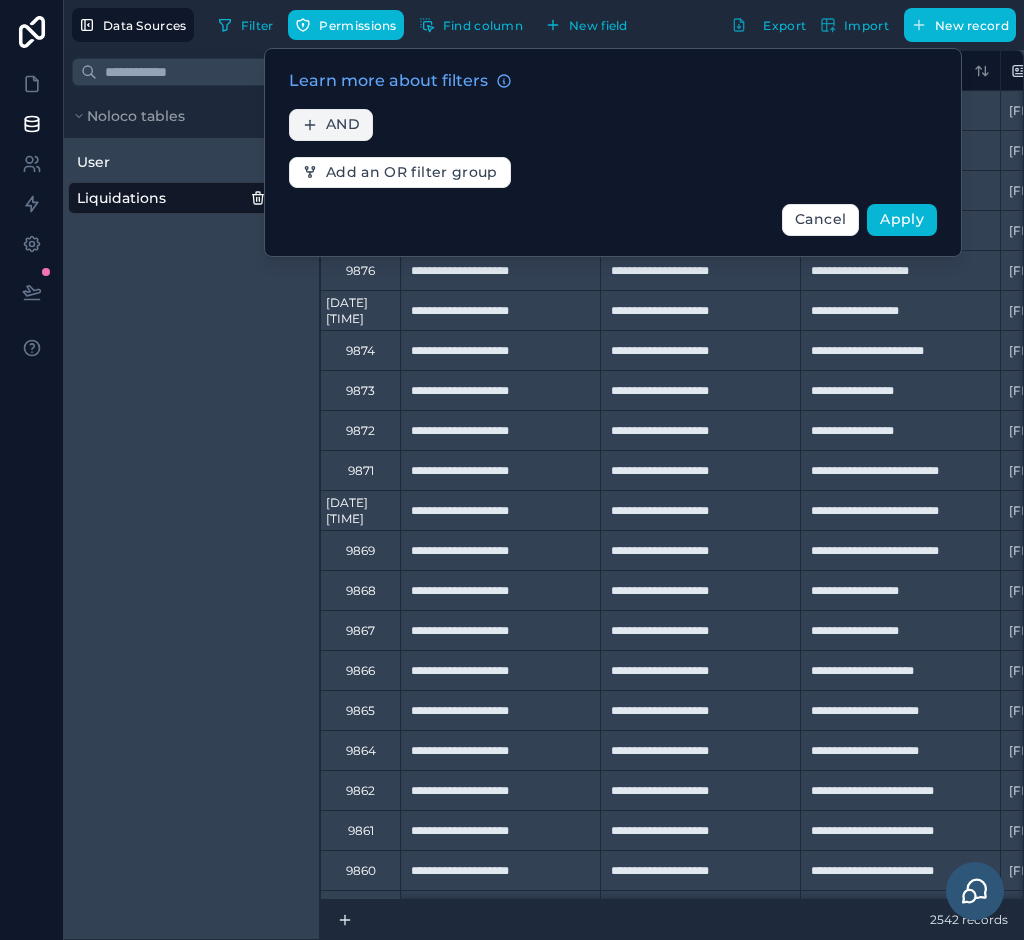 click 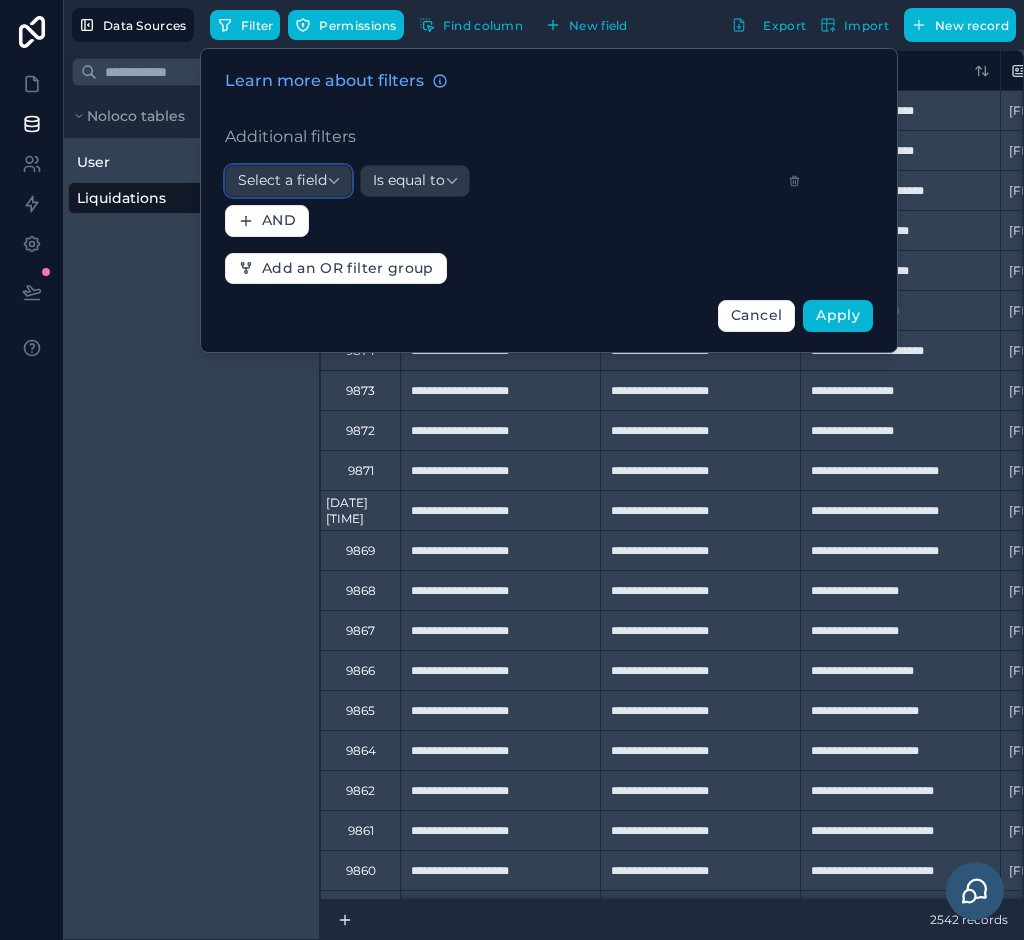 click on "Select a field" at bounding box center (282, 180) 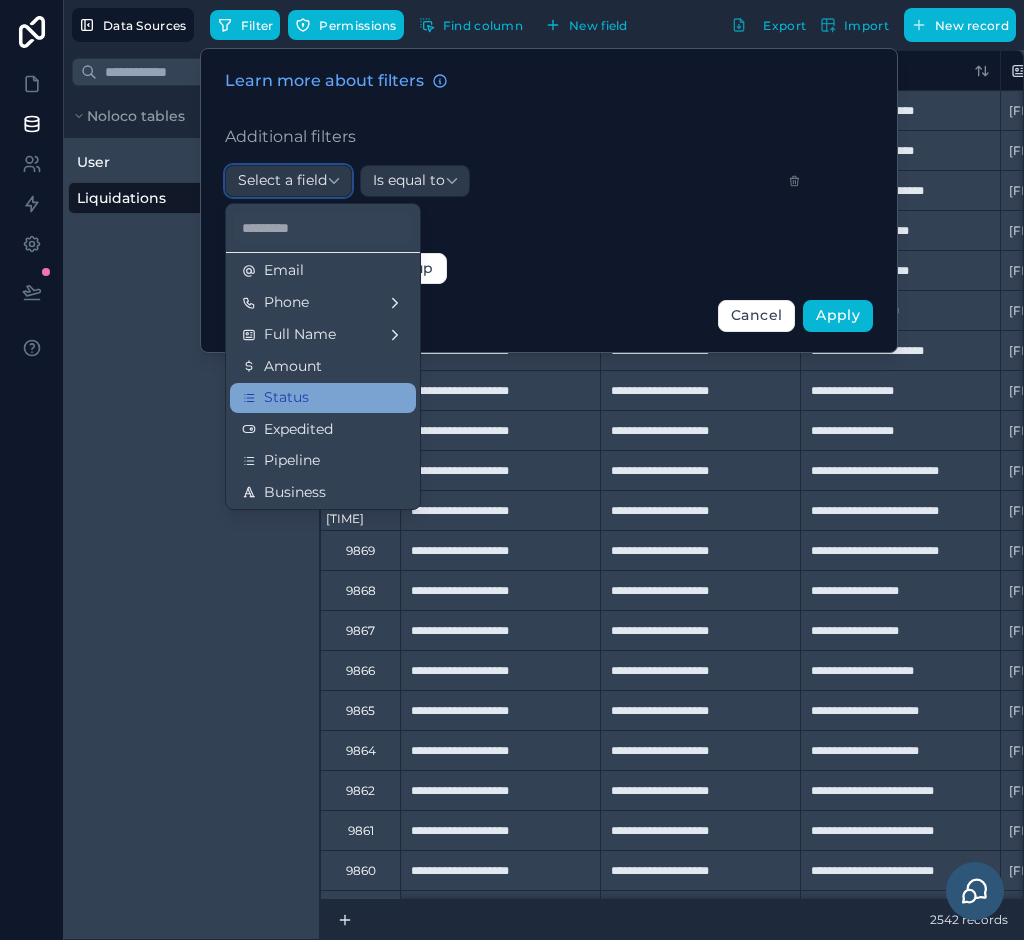 scroll, scrollTop: 282, scrollLeft: 0, axis: vertical 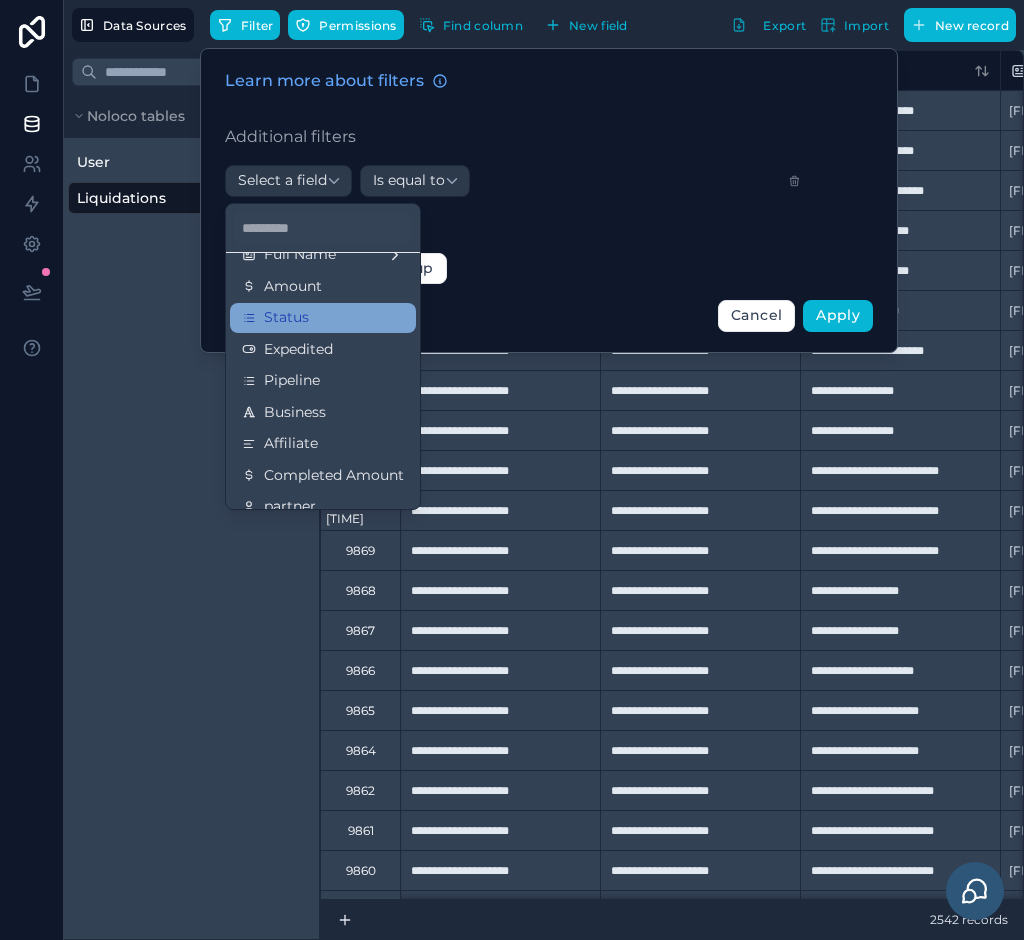 click on "Business" at bounding box center (323, 413) 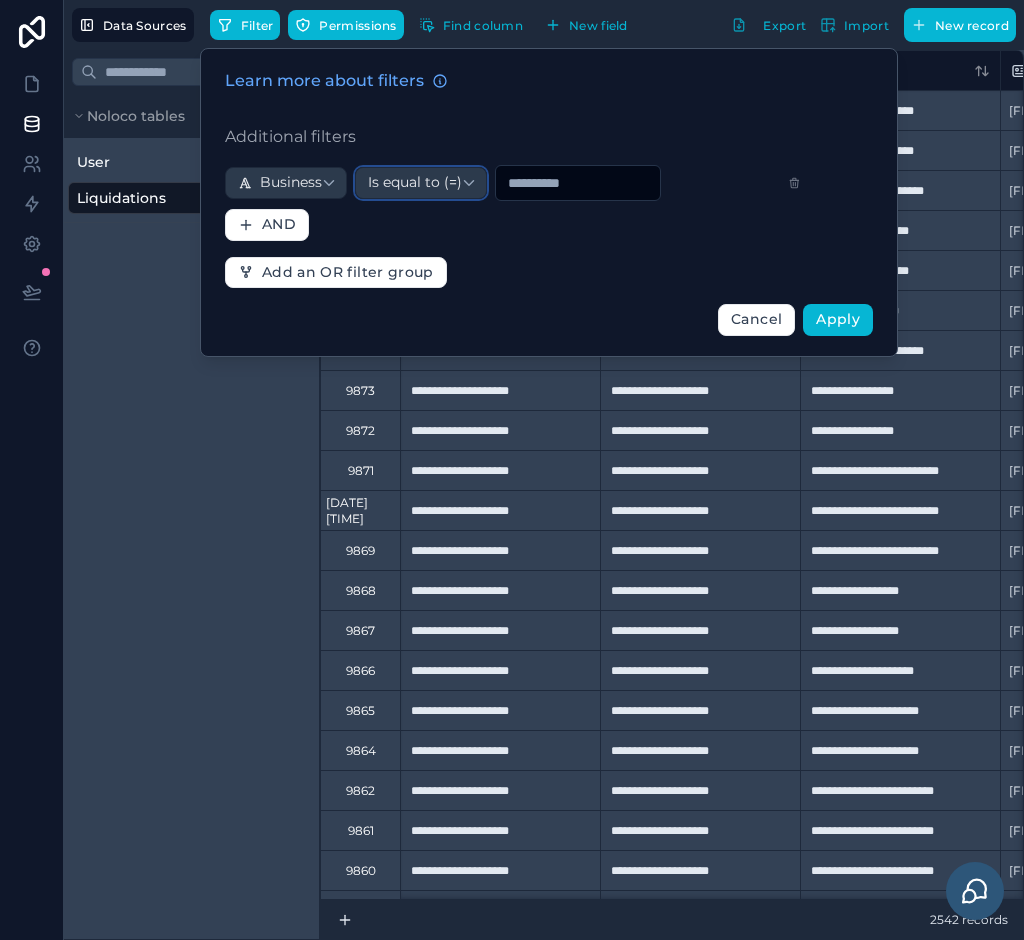 click on "Is equal to (=)" at bounding box center (415, 183) 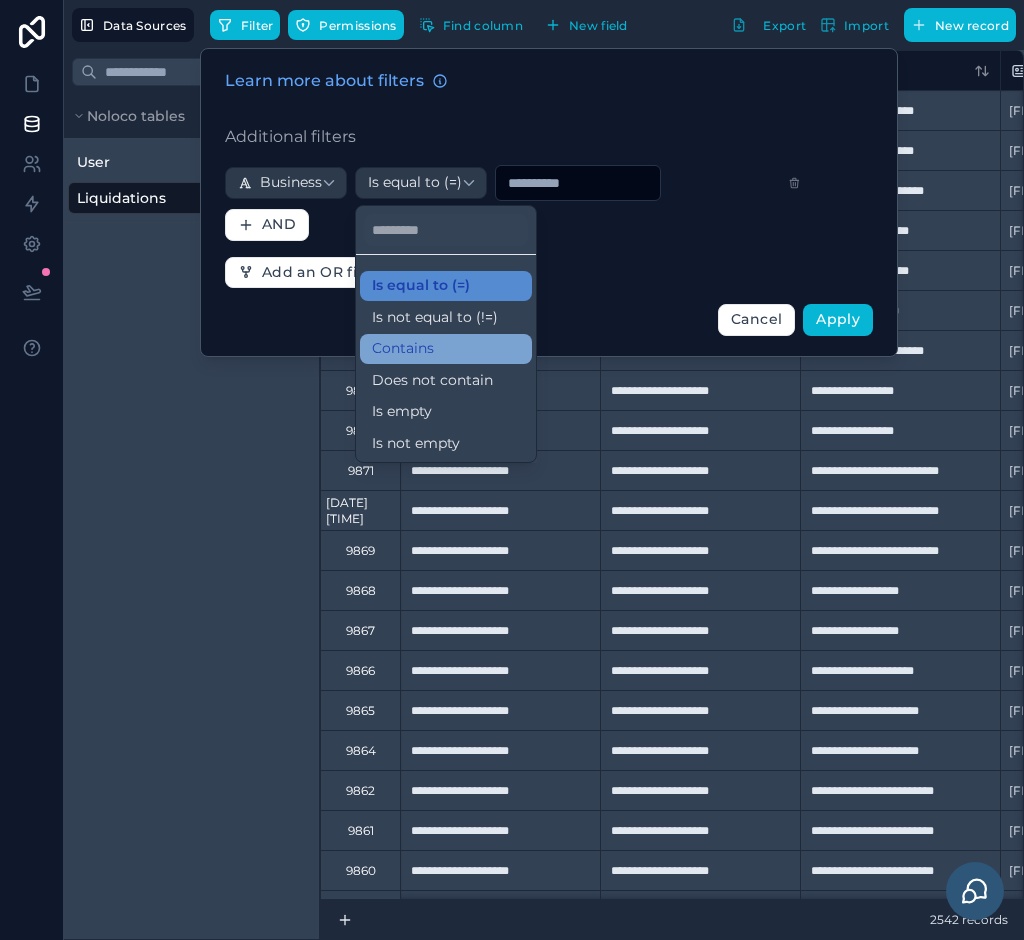 click on "Contains" at bounding box center [446, 349] 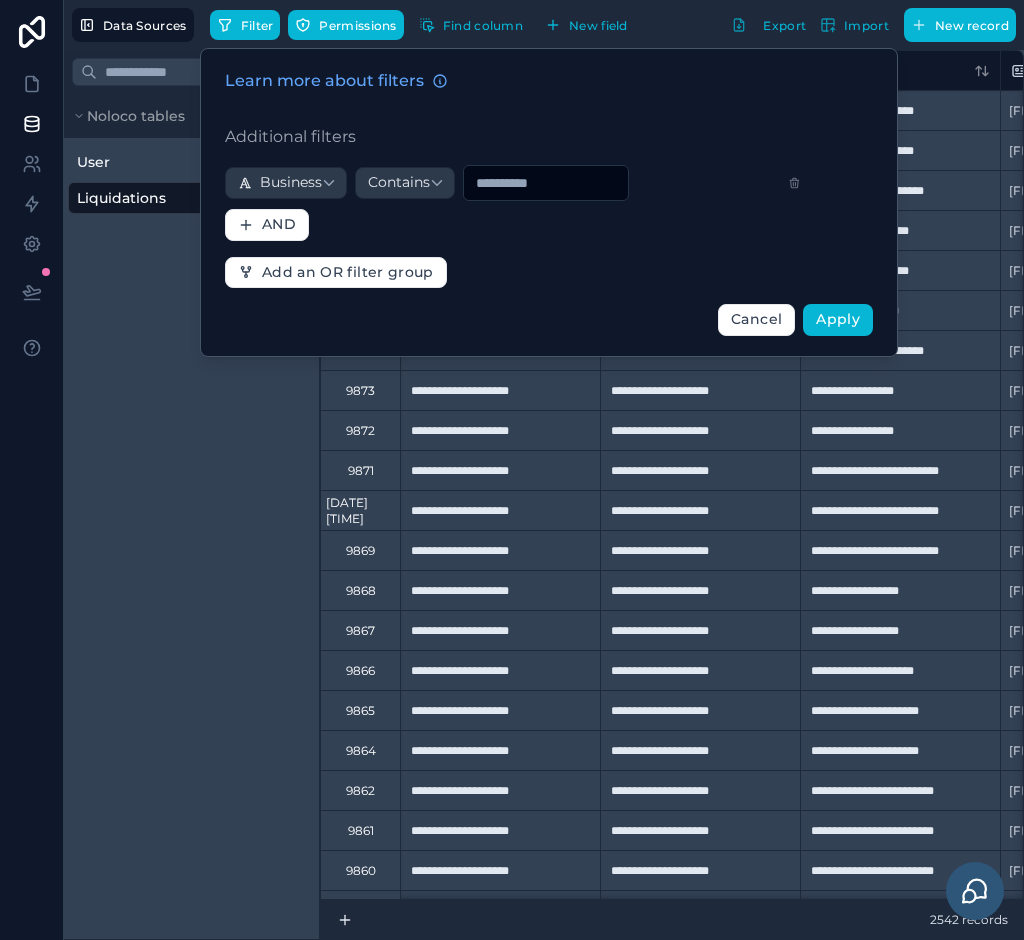 click at bounding box center [546, 183] 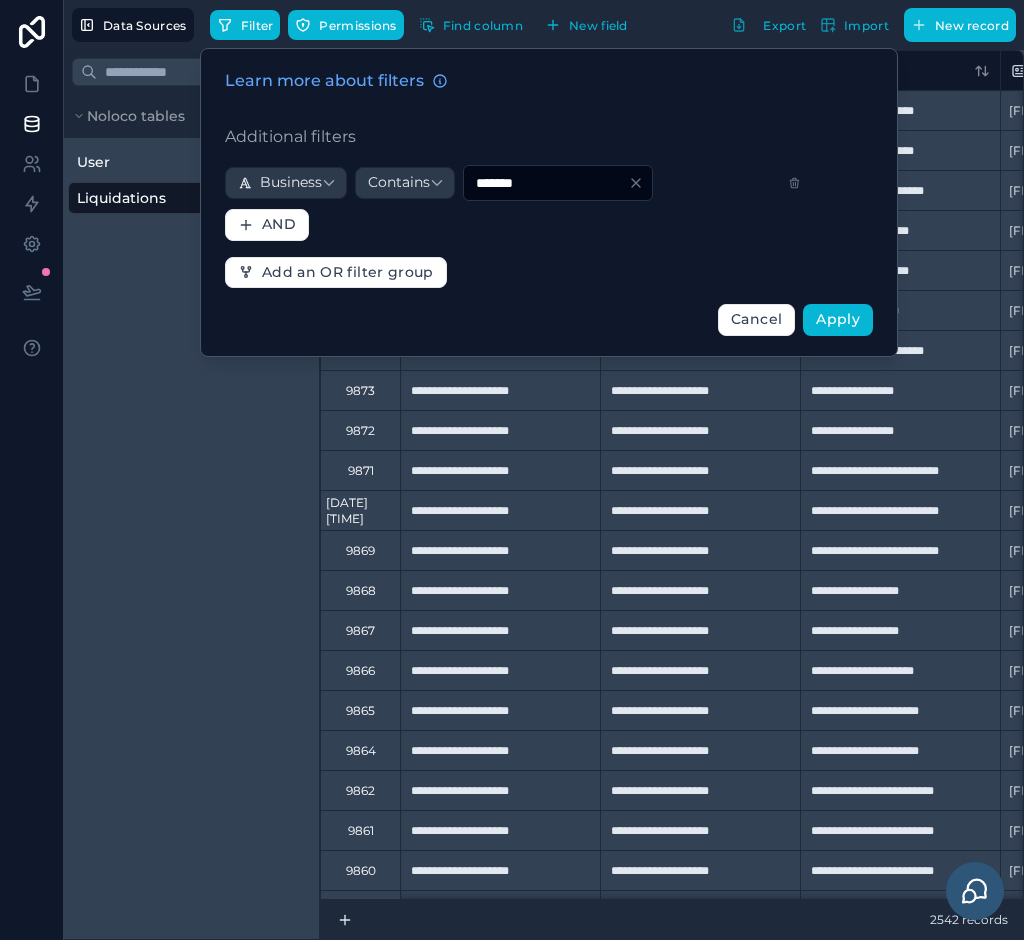 type on "*******" 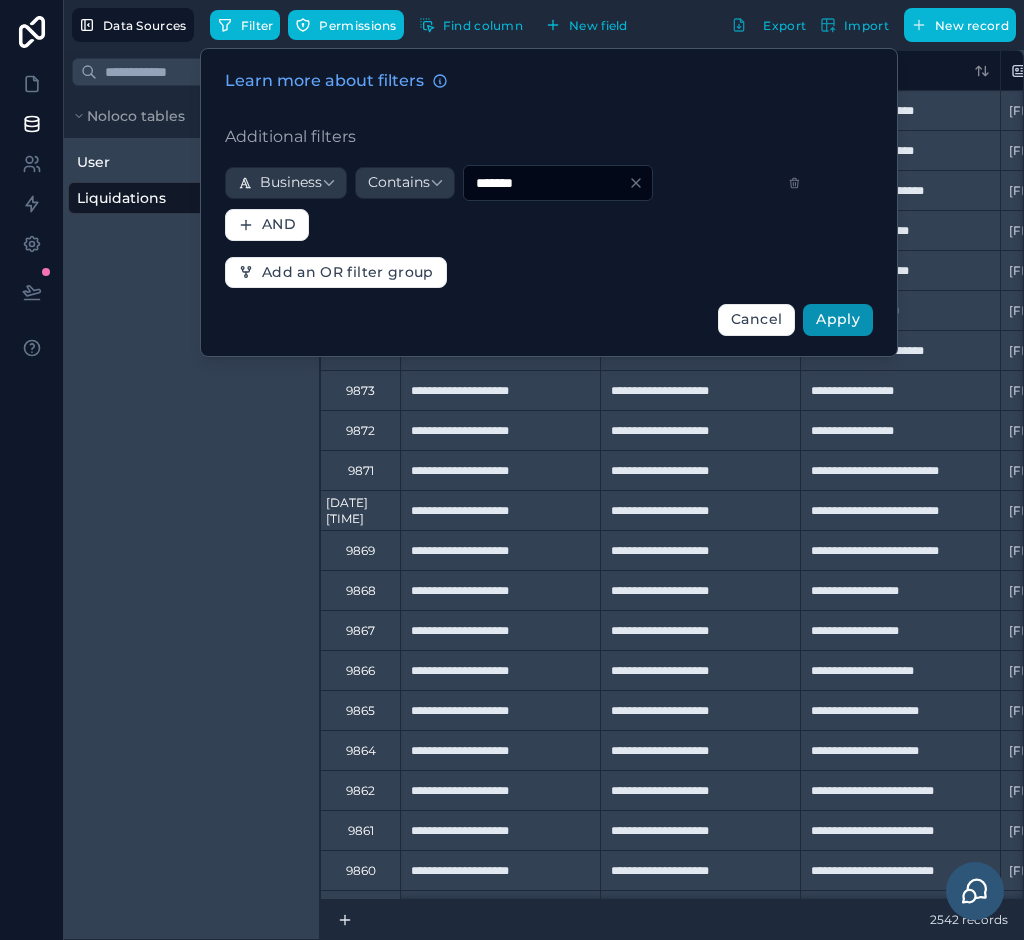 click on "Apply" at bounding box center [838, 319] 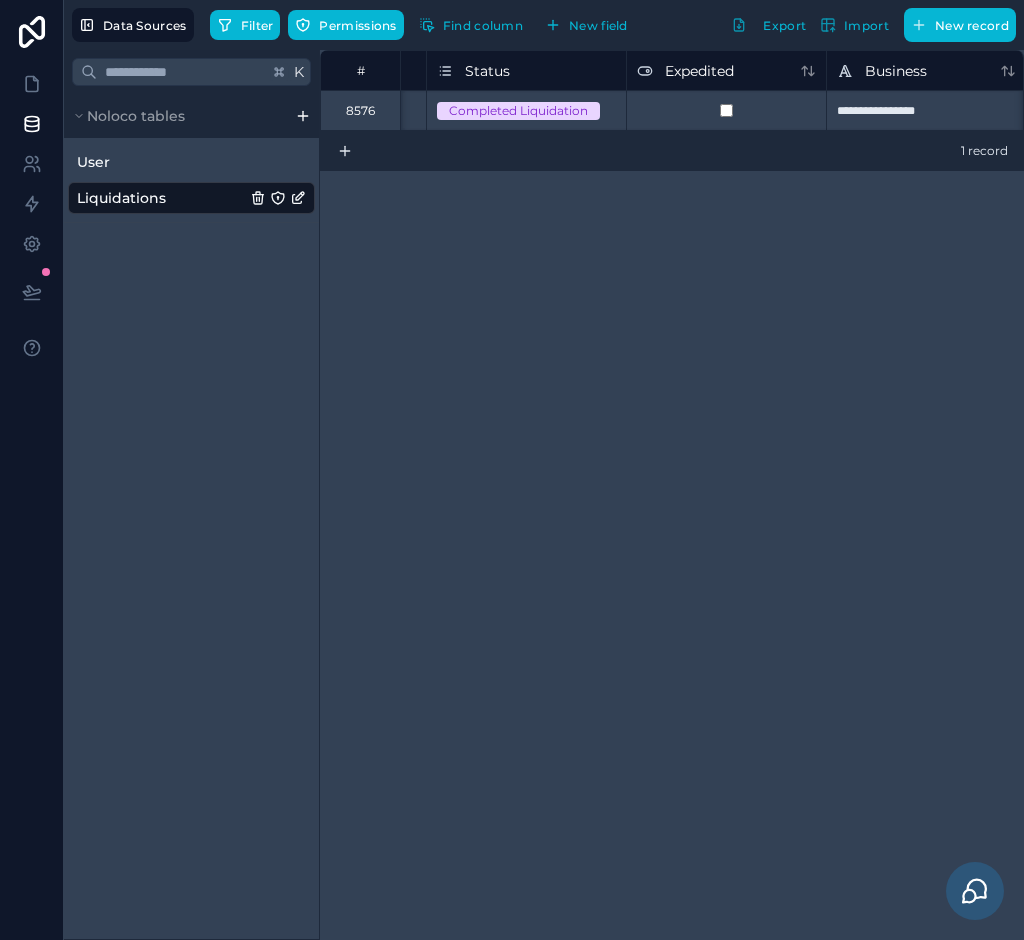 scroll, scrollTop: 0, scrollLeft: 1378, axis: horizontal 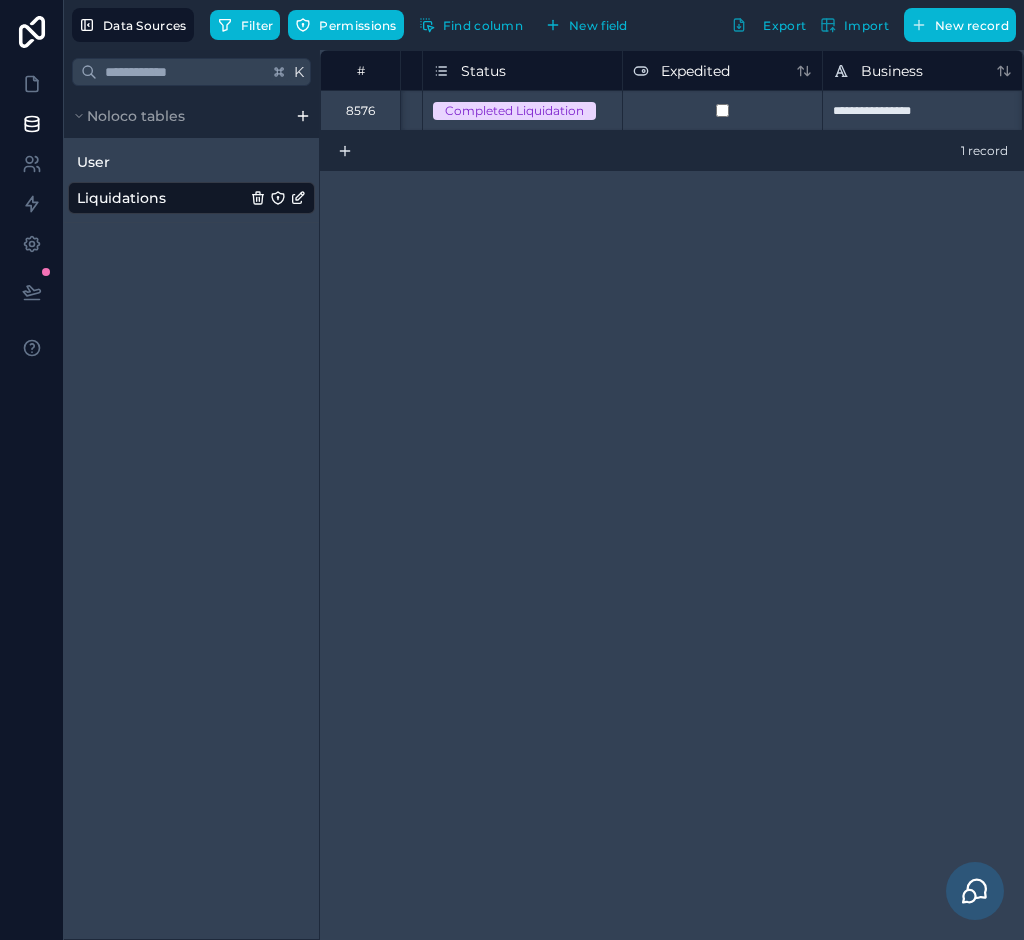 click on "**********" at bounding box center (922, 110) 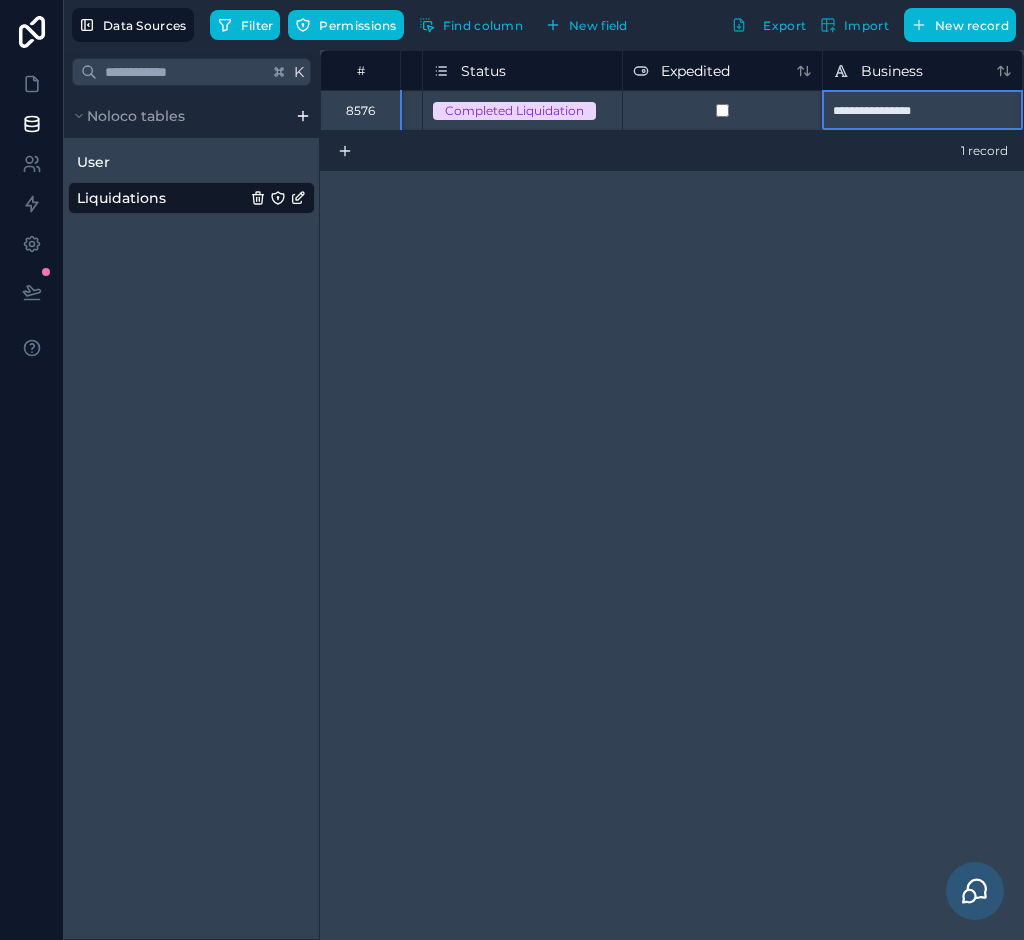 type on "**********" 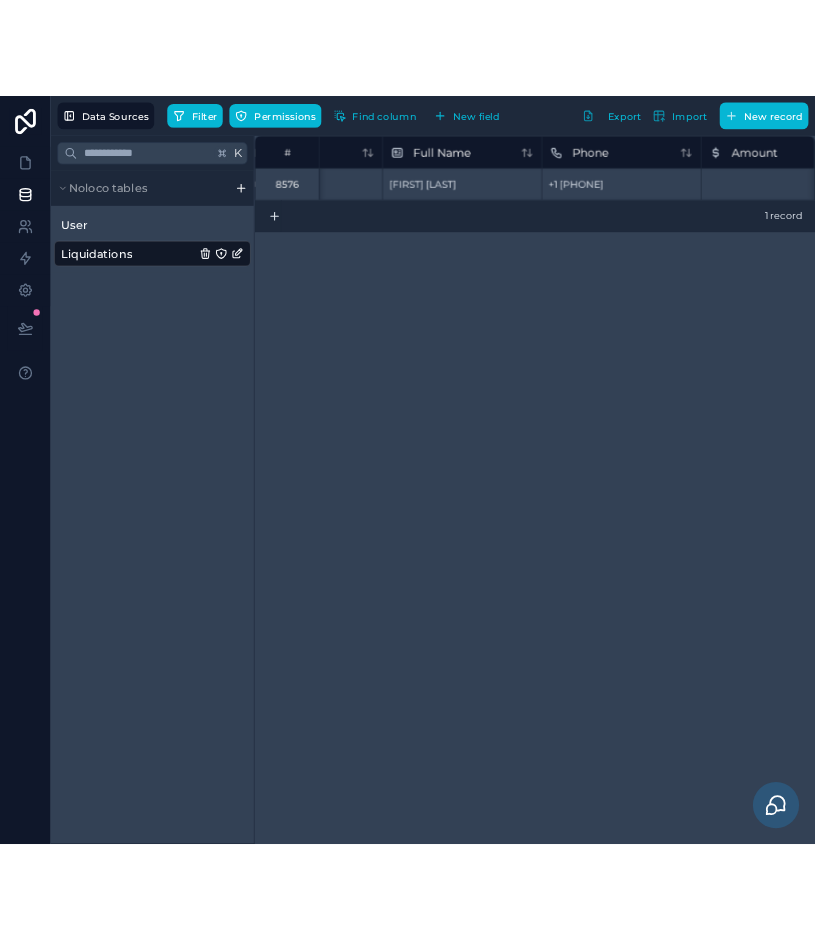 scroll, scrollTop: 0, scrollLeft: 375, axis: horizontal 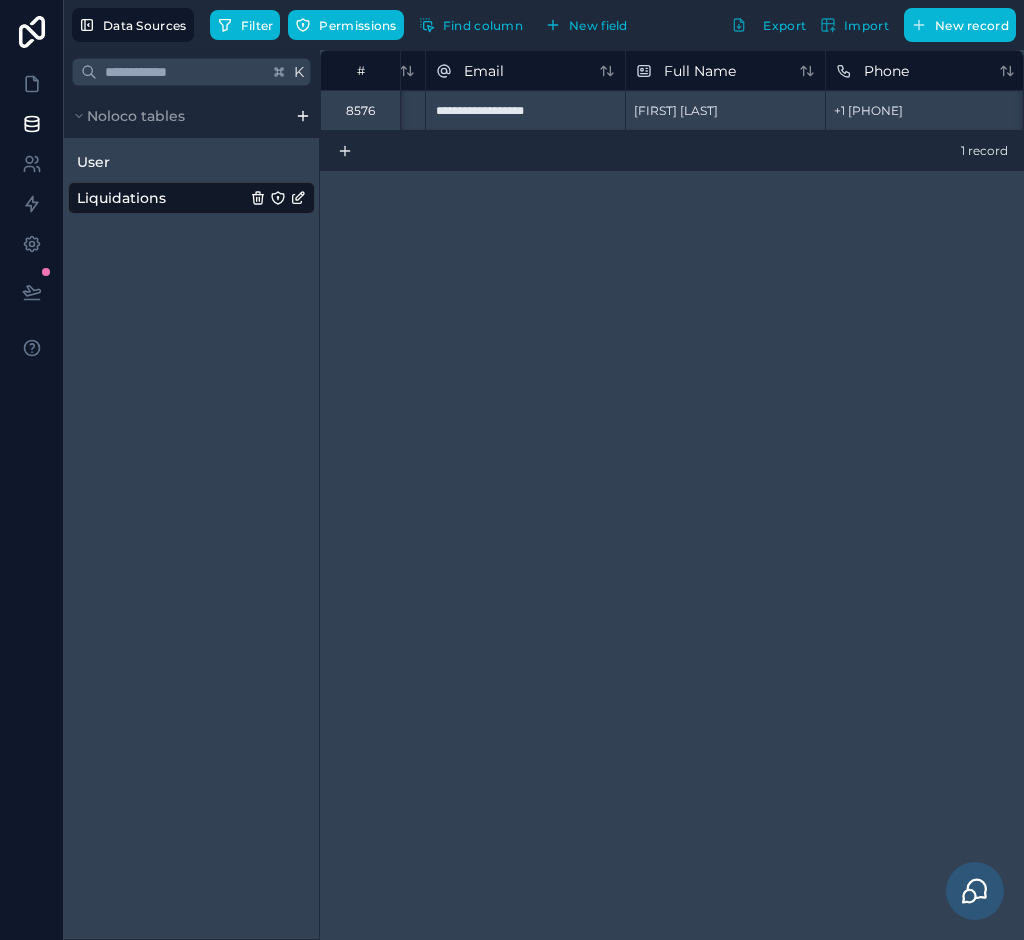 click on "# Opportunity ID Contact ID Email Full Name Phone Amount [FIRST] [LAST] +1 [PHONE] ******* 1 record" at bounding box center (672, 495) 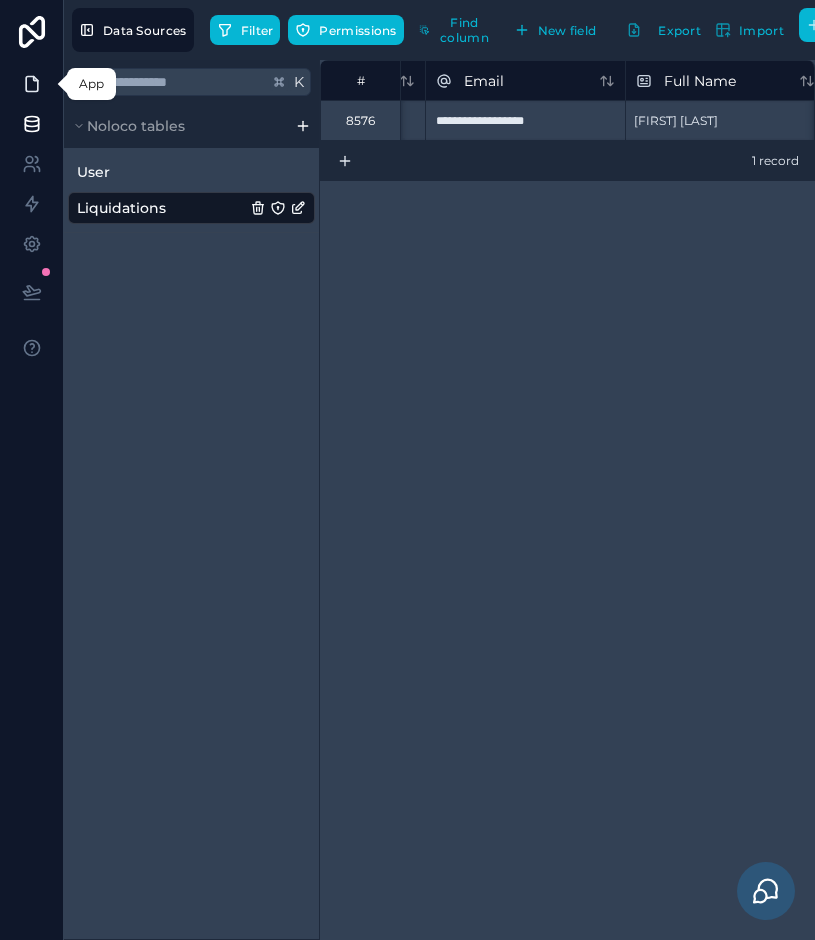 click 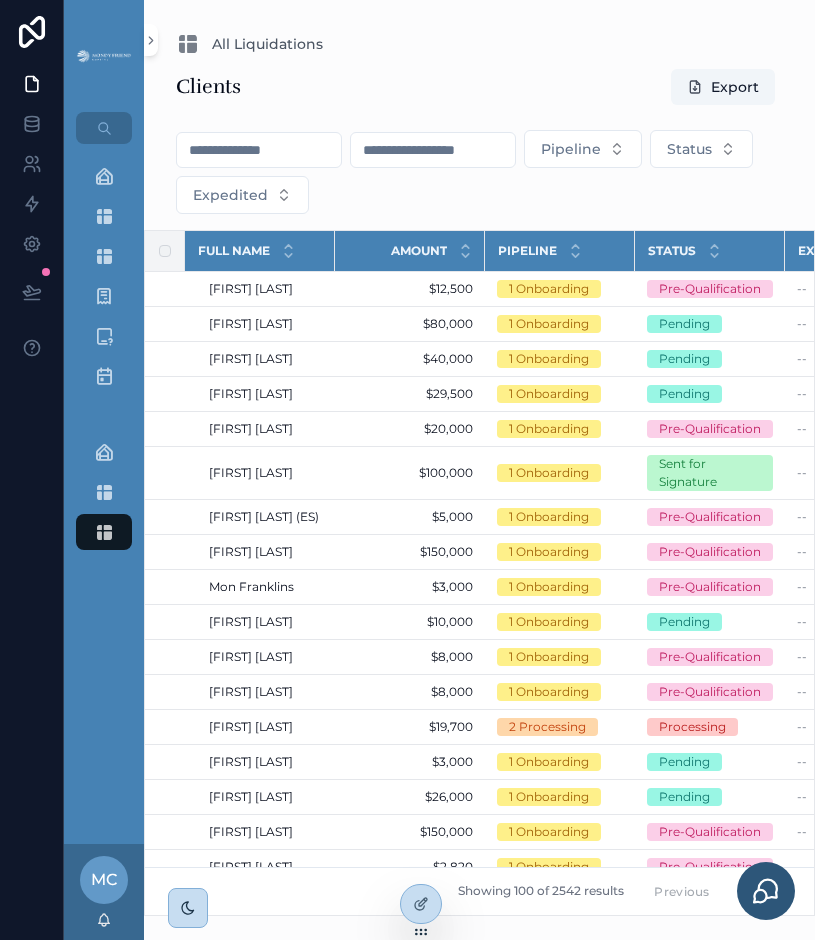 click on "Pipeline Status Expedited" at bounding box center (479, 176) 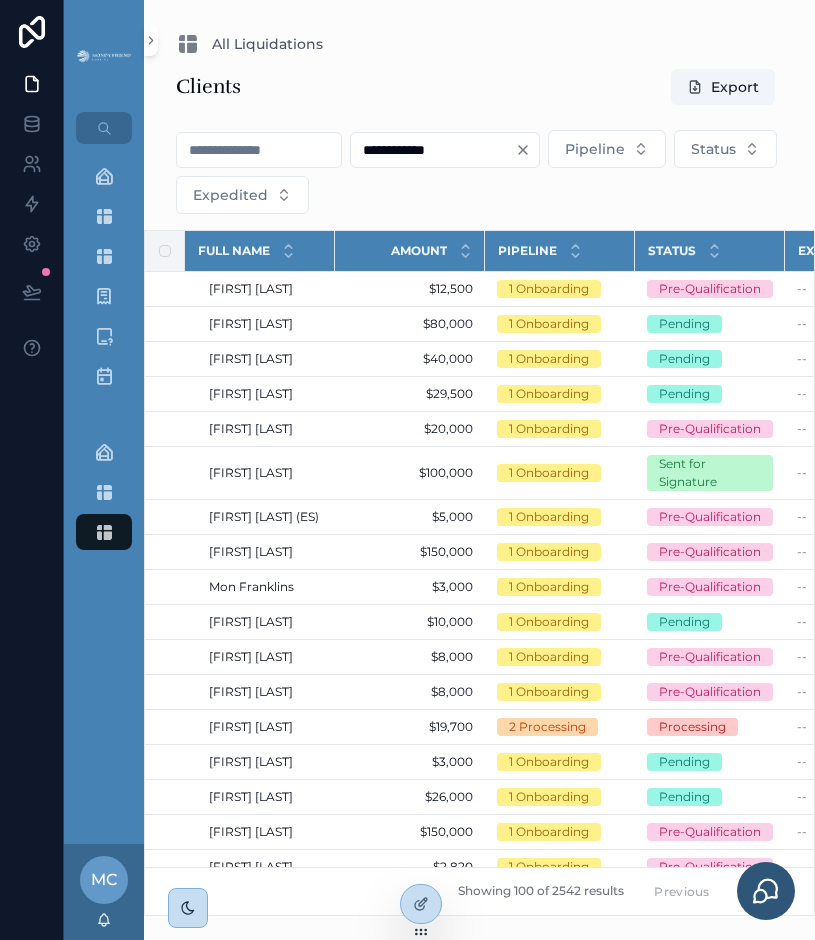 type on "**********" 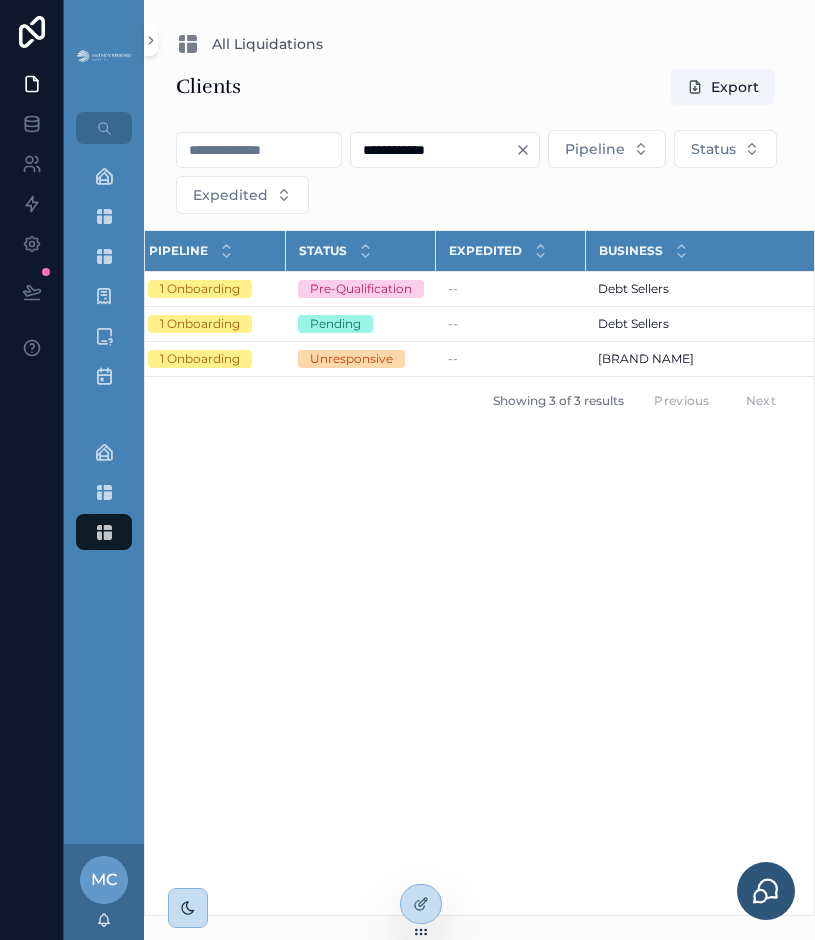 scroll, scrollTop: 0, scrollLeft: 526, axis: horizontal 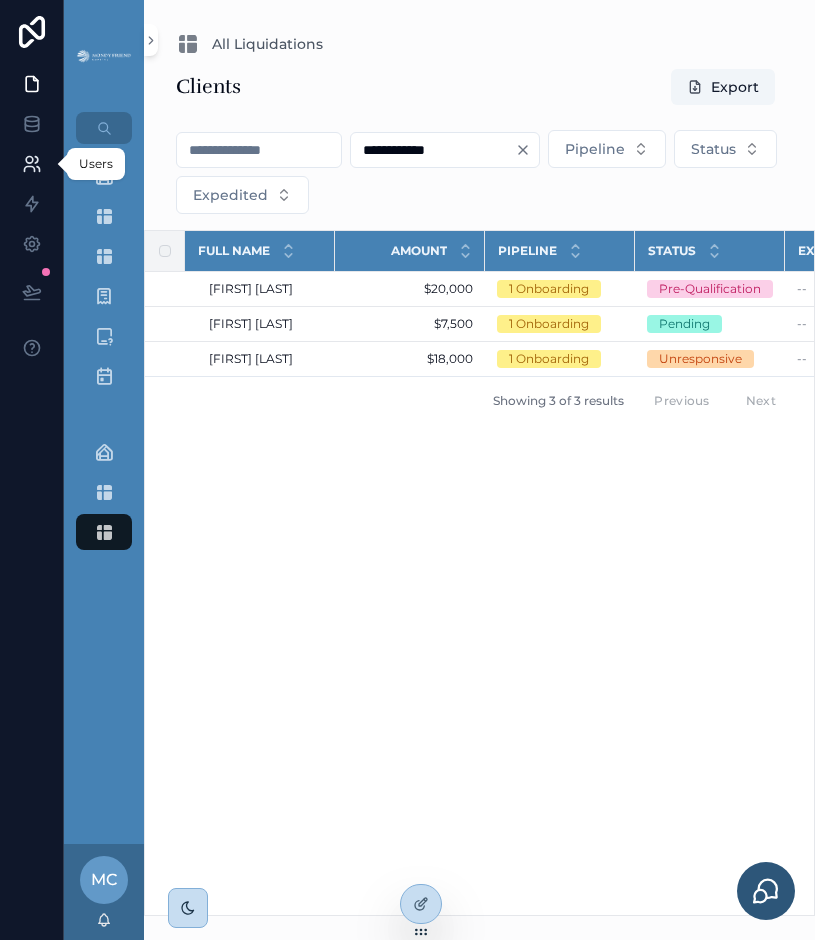 click at bounding box center [31, 164] 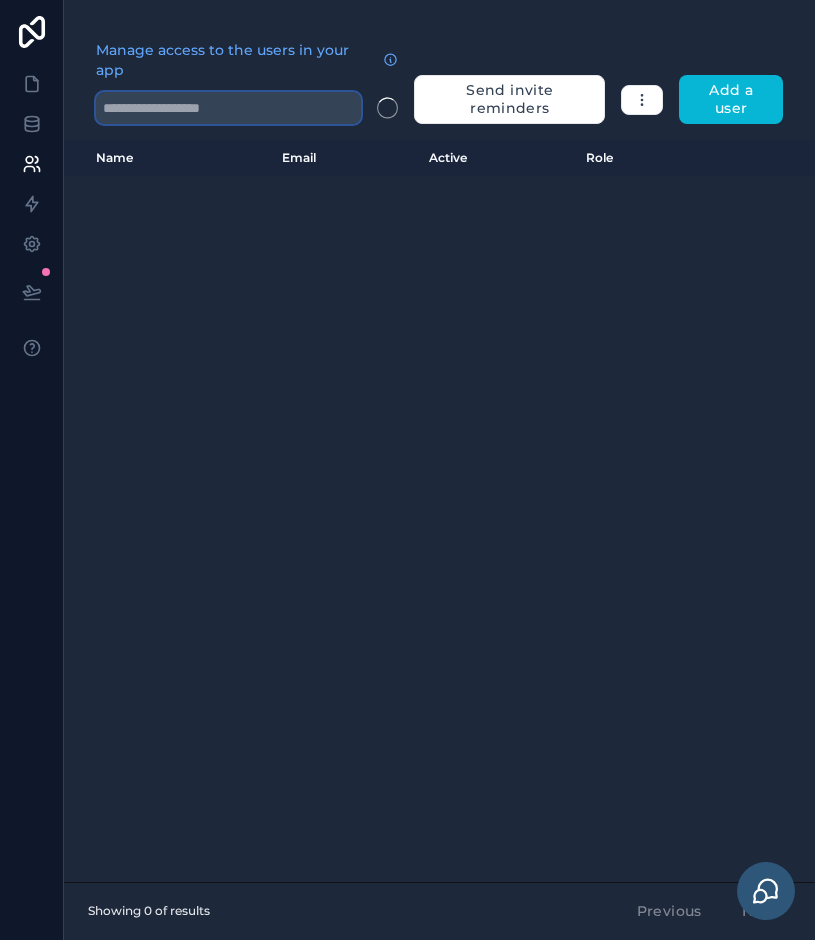 click at bounding box center [228, 108] 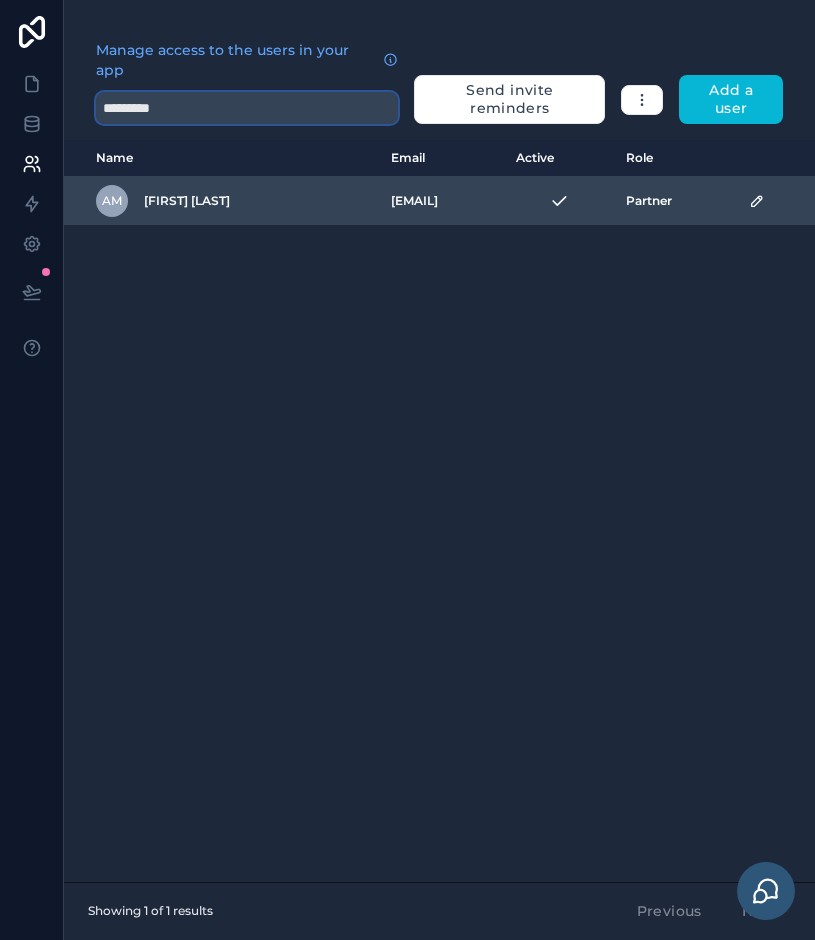 type on "*********" 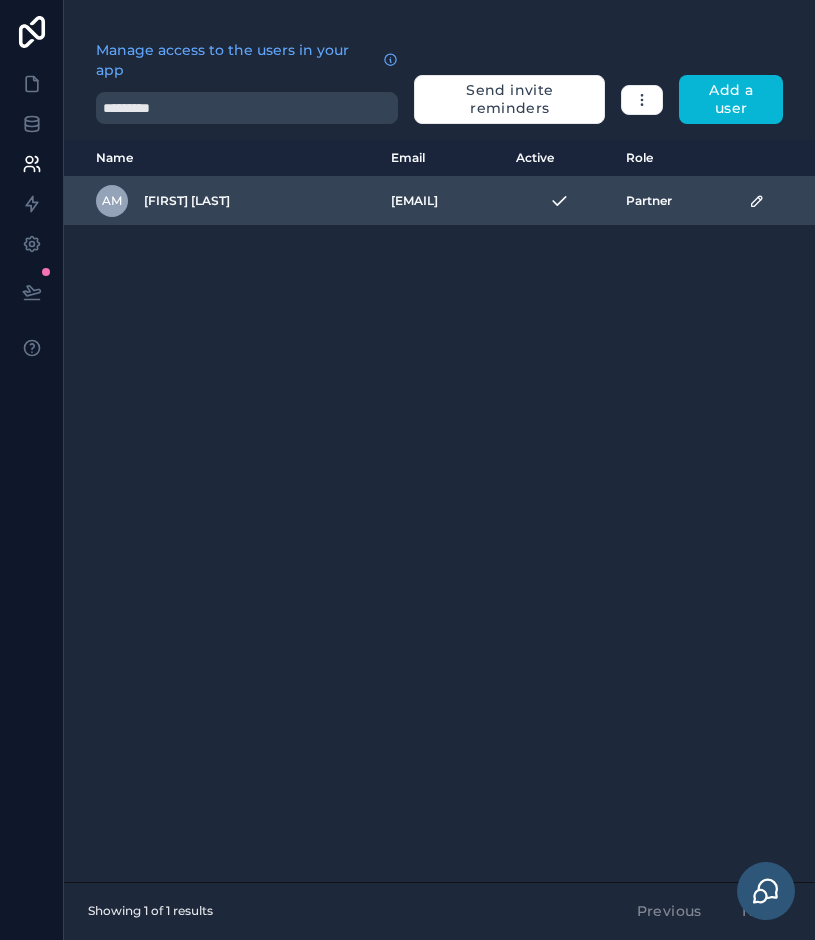 click 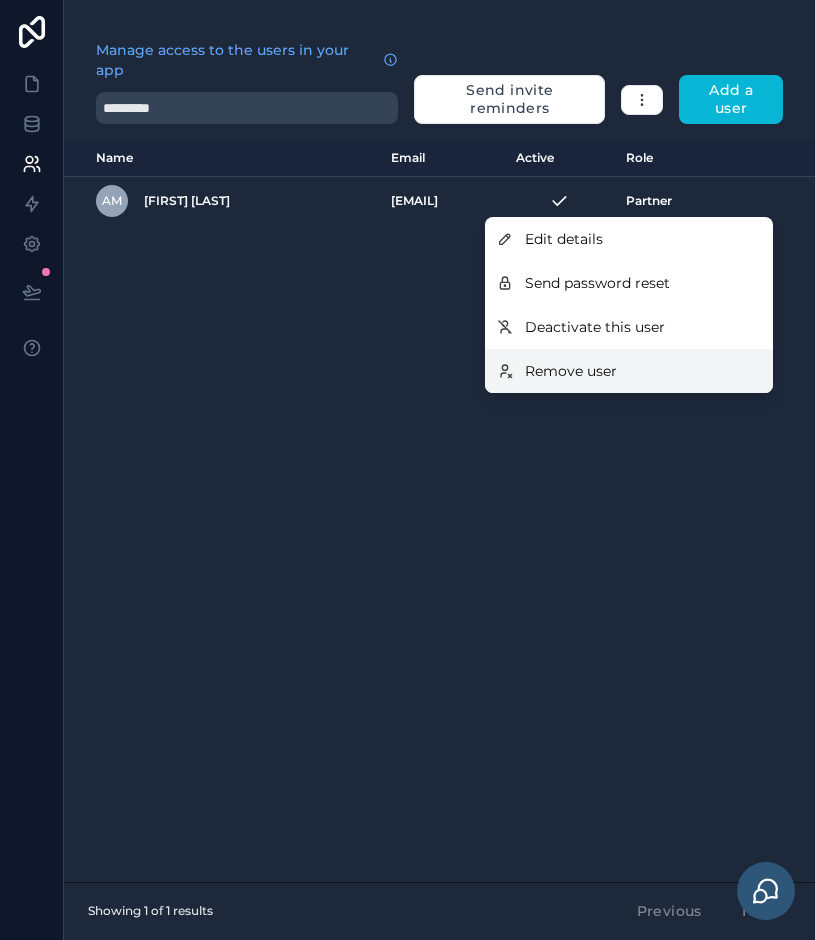 click on "Remove user" at bounding box center (629, 371) 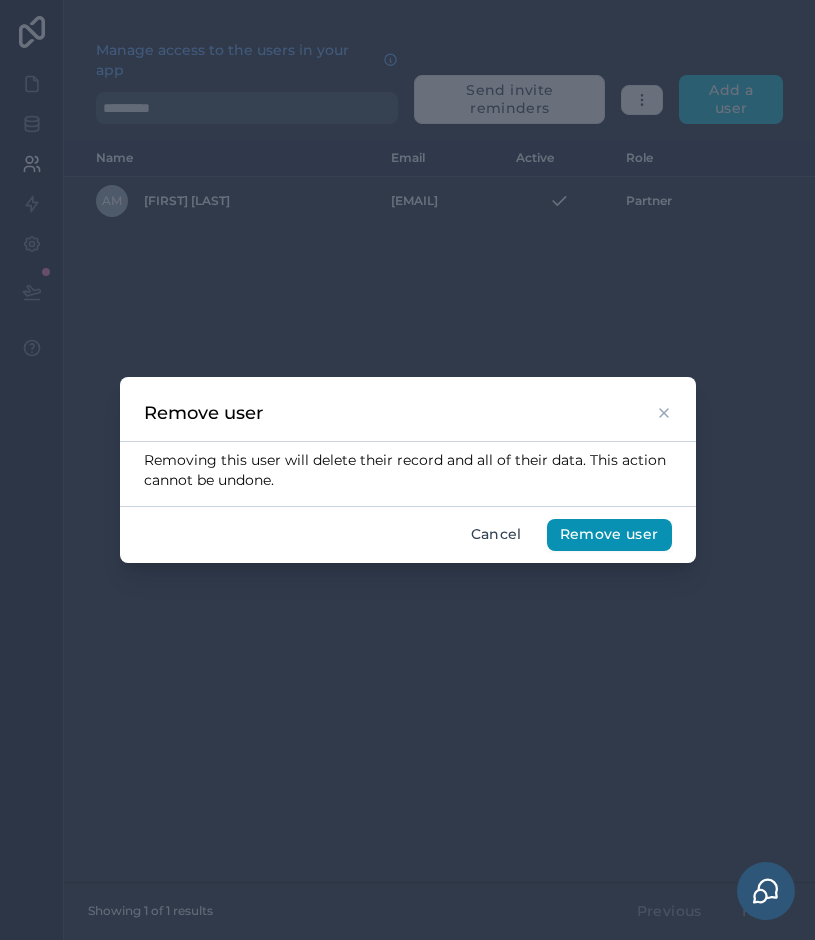 click on "Remove user" at bounding box center [609, 535] 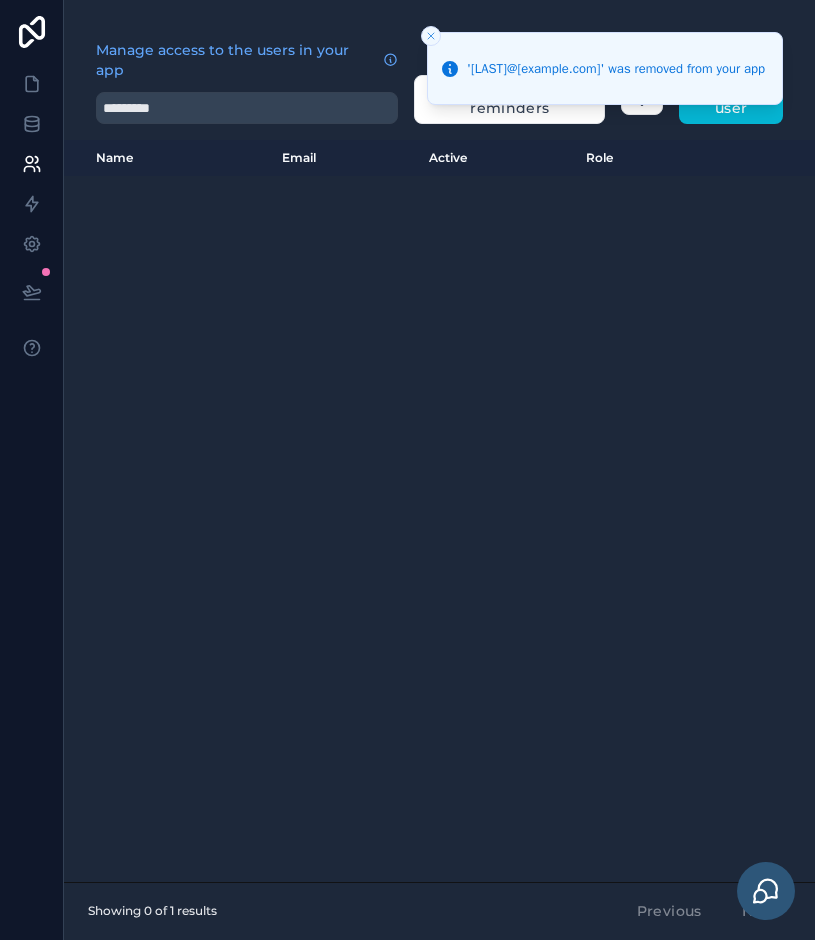 click 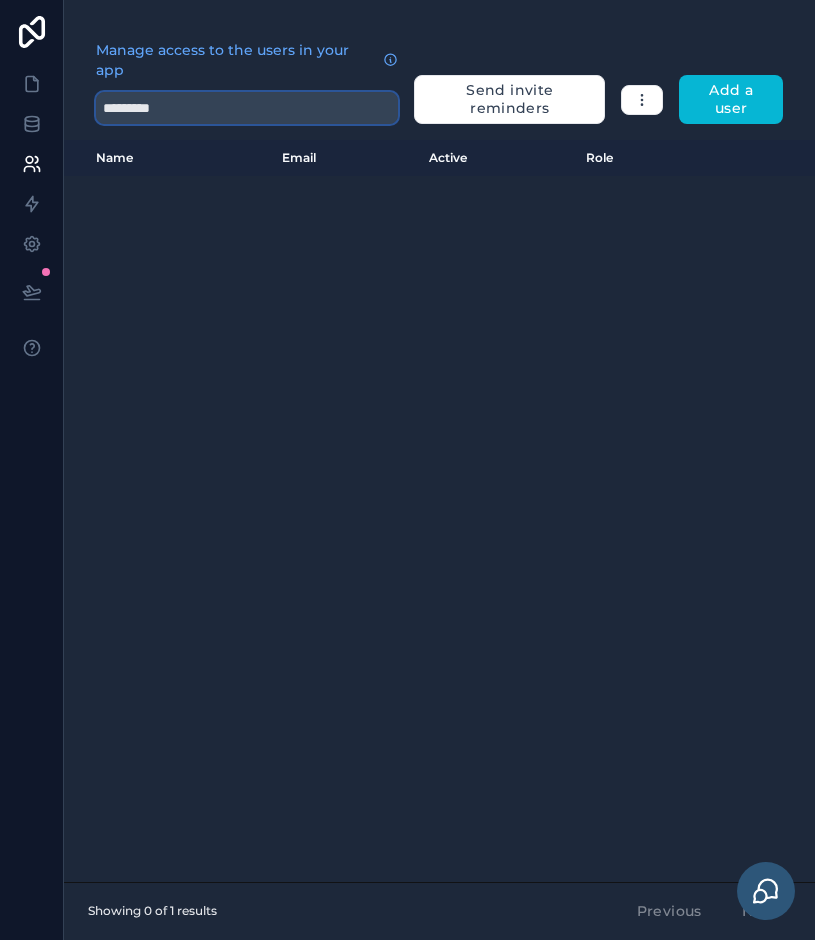 click on "*********" at bounding box center [247, 108] 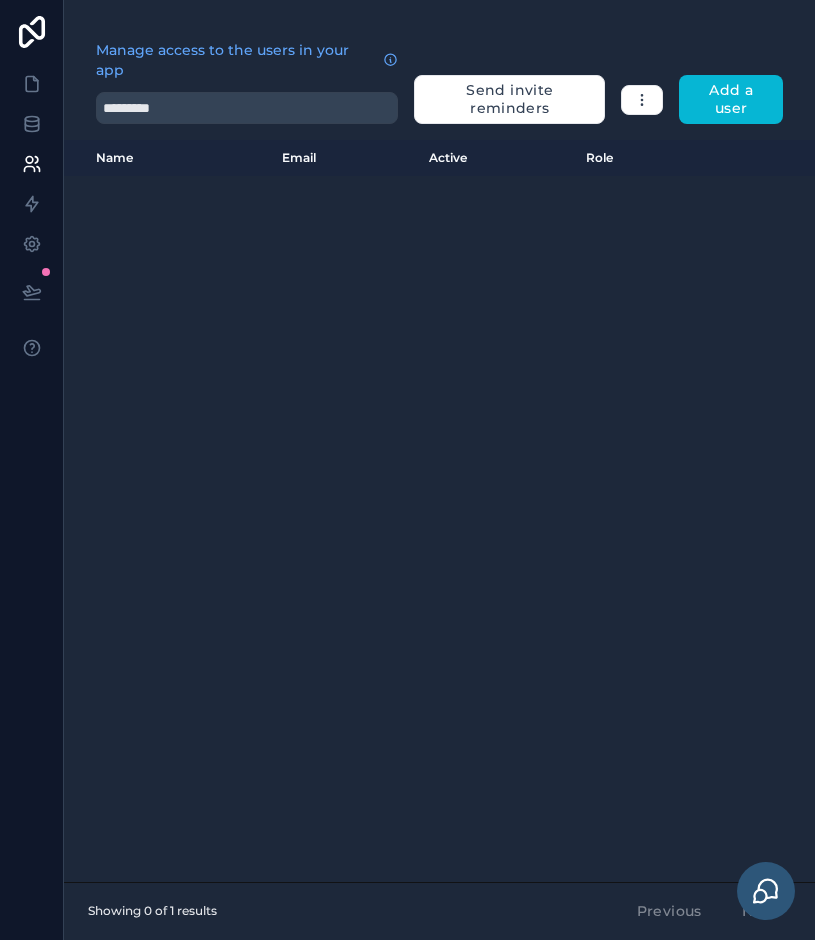 click on "Name Email Active Role userTable.email" at bounding box center (439, 511) 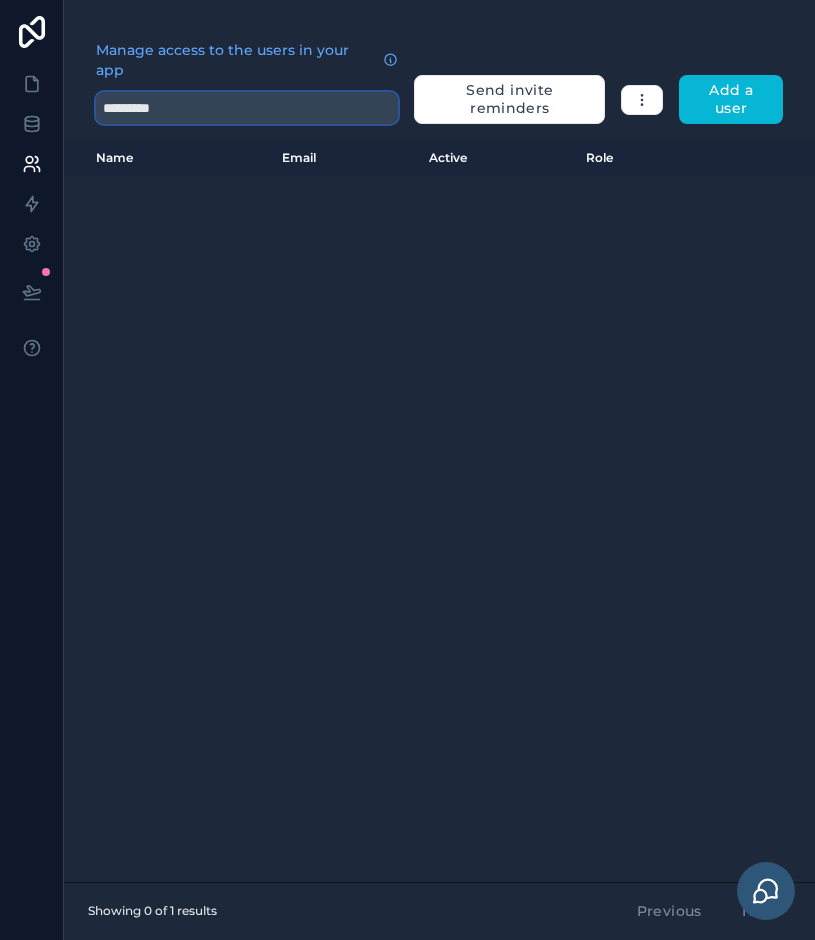click on "*********" at bounding box center (247, 108) 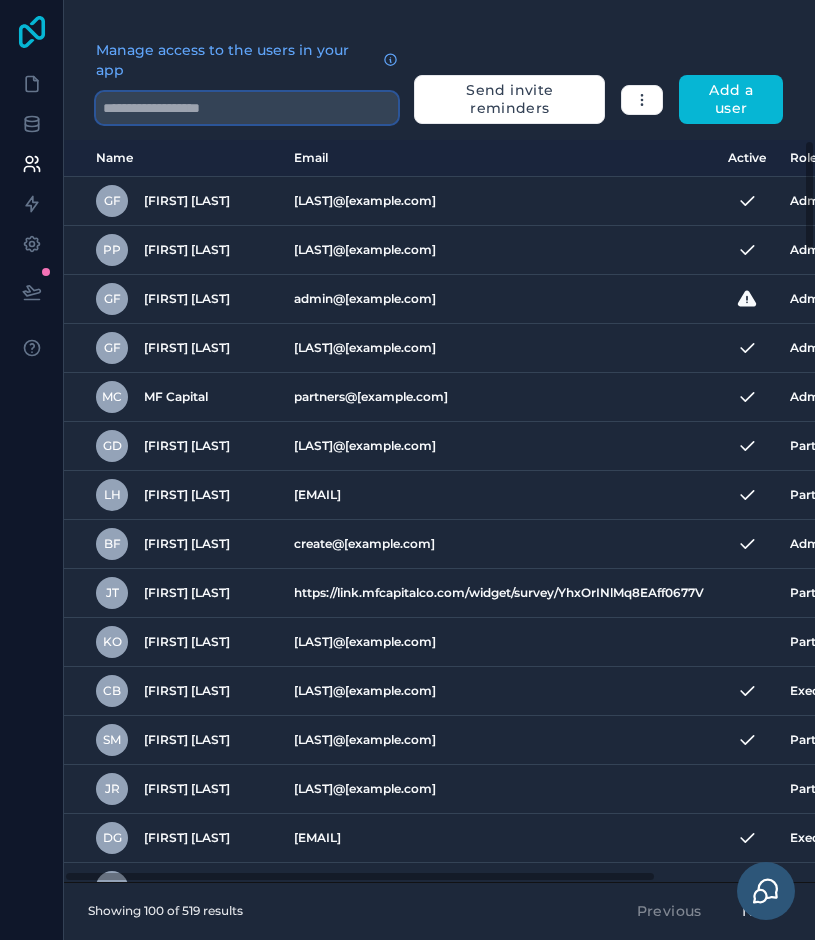 type 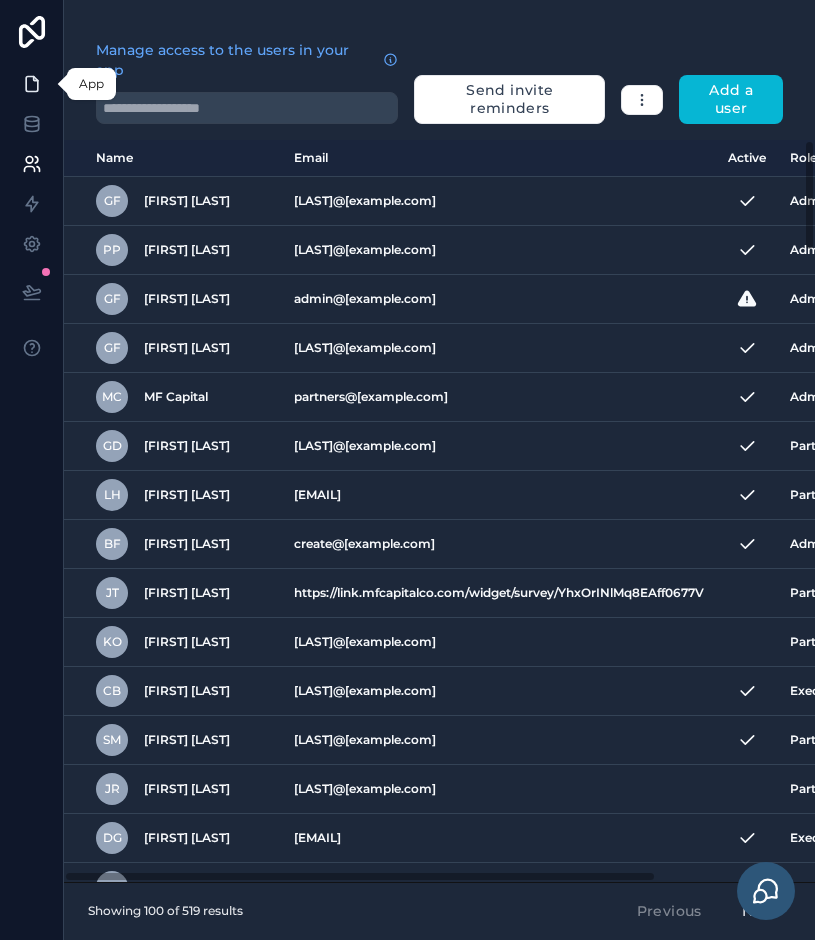 click 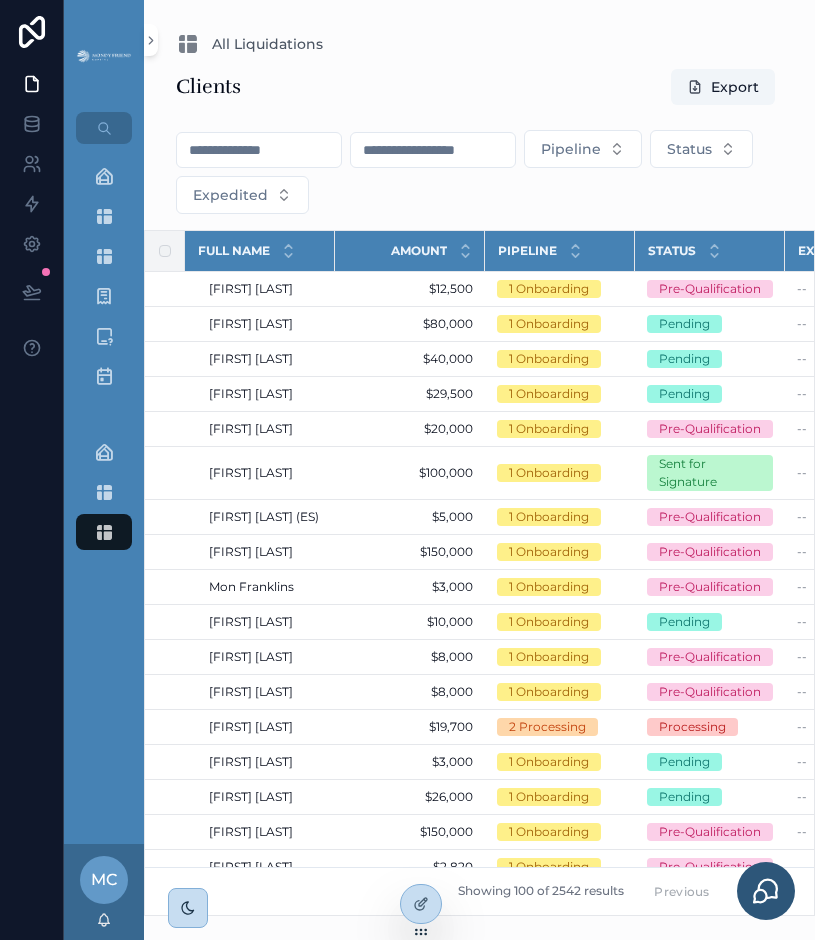 click at bounding box center (433, 150) 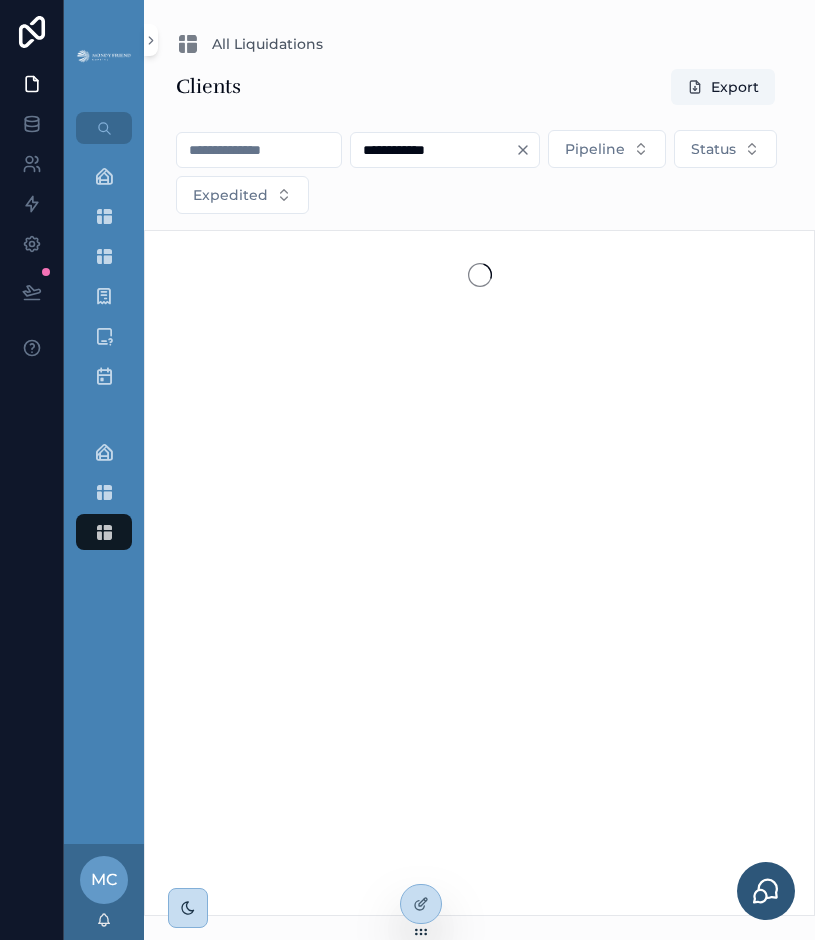 type on "**********" 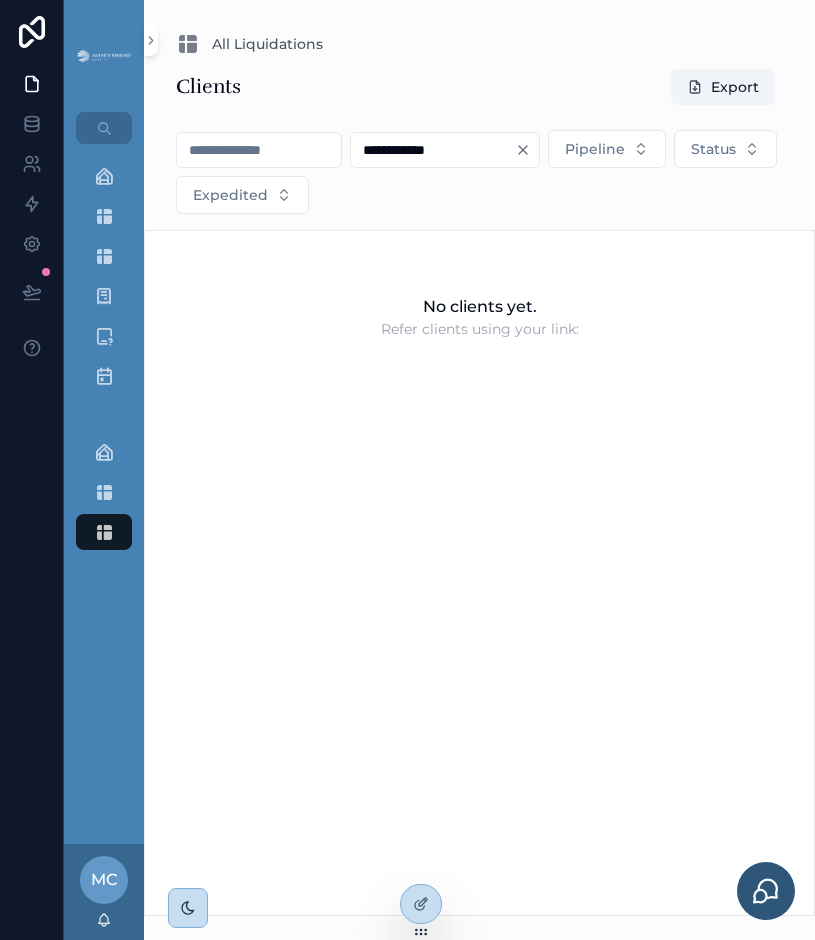 click 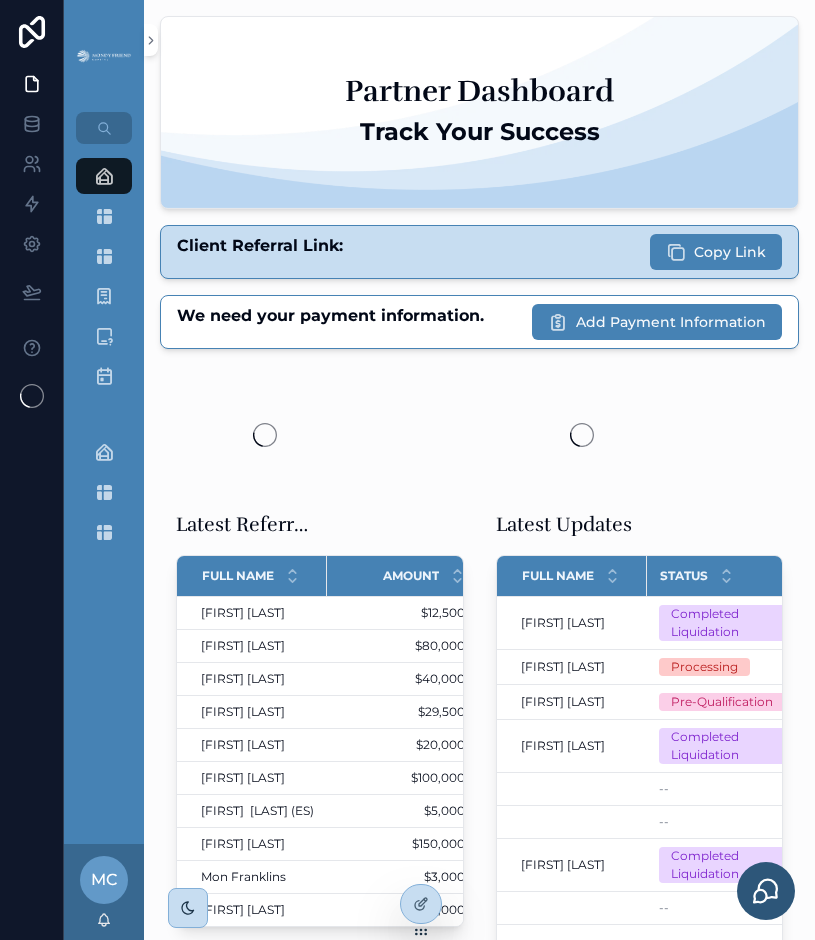 scroll, scrollTop: 0, scrollLeft: 0, axis: both 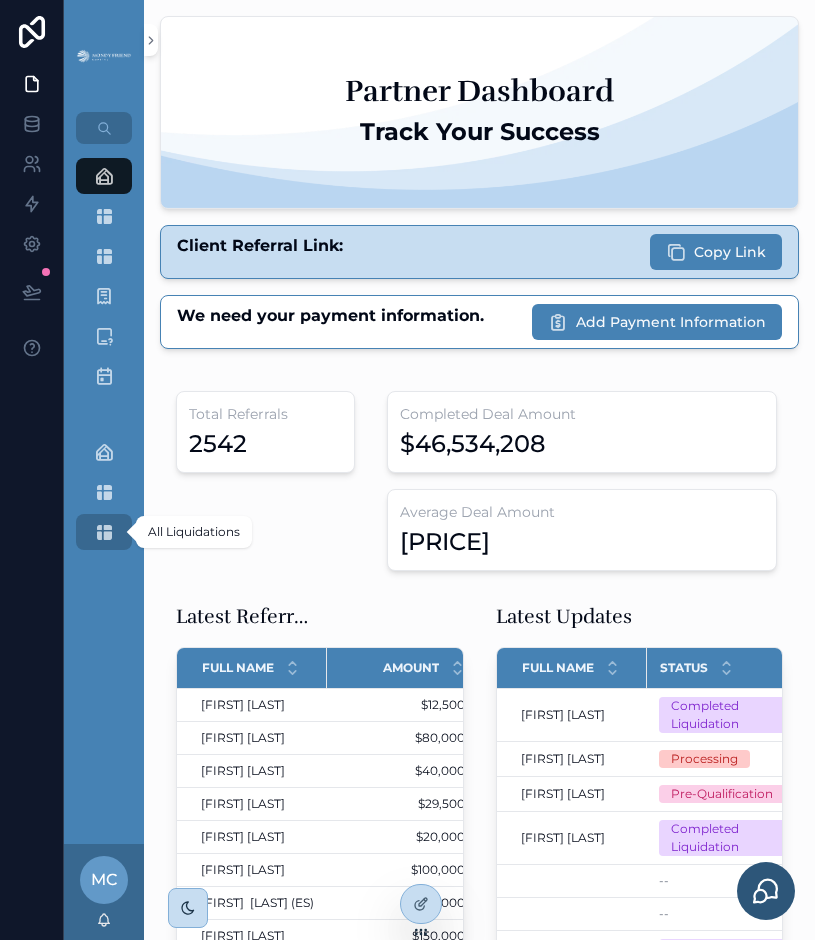 click on "All Liquidations" at bounding box center [104, 532] 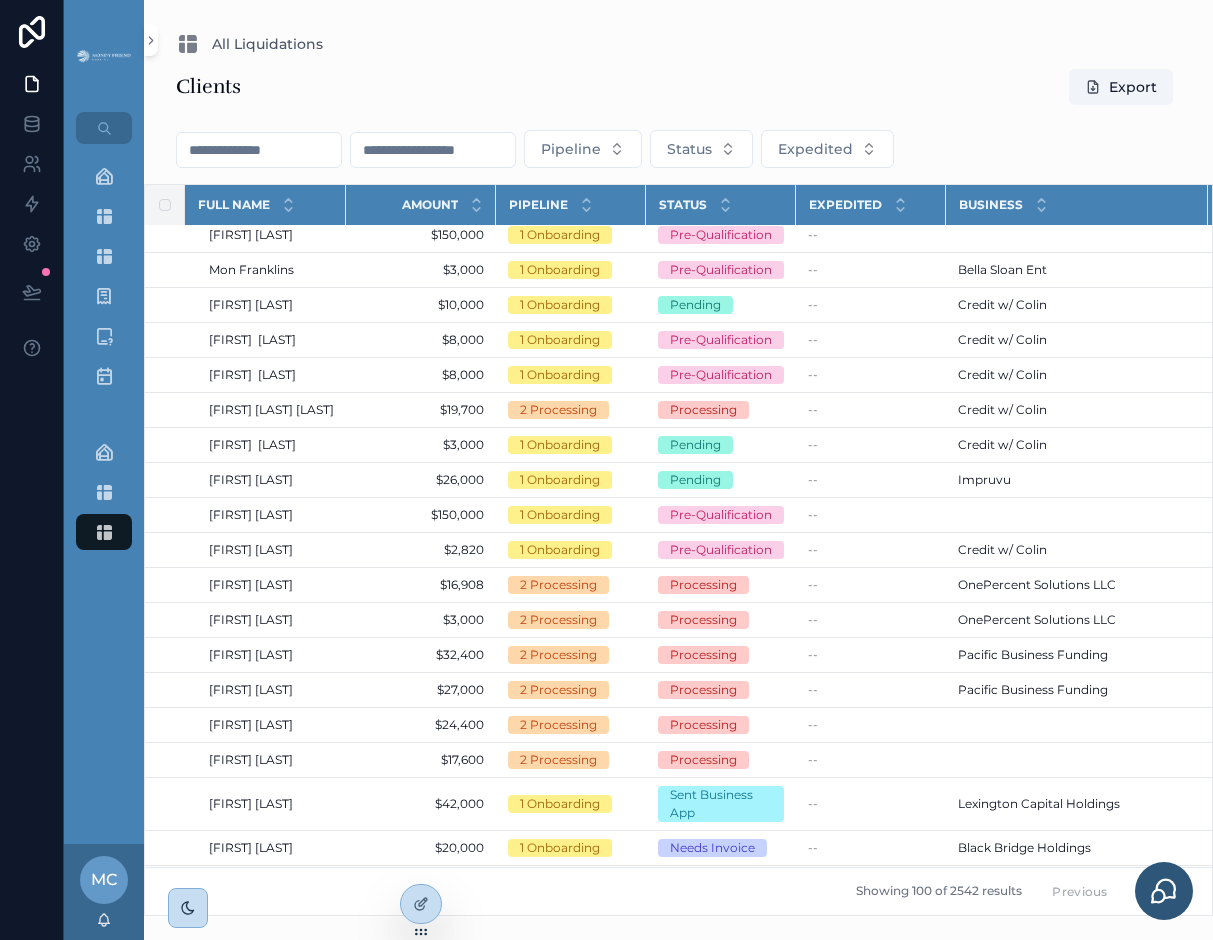 scroll, scrollTop: 311, scrollLeft: 0, axis: vertical 